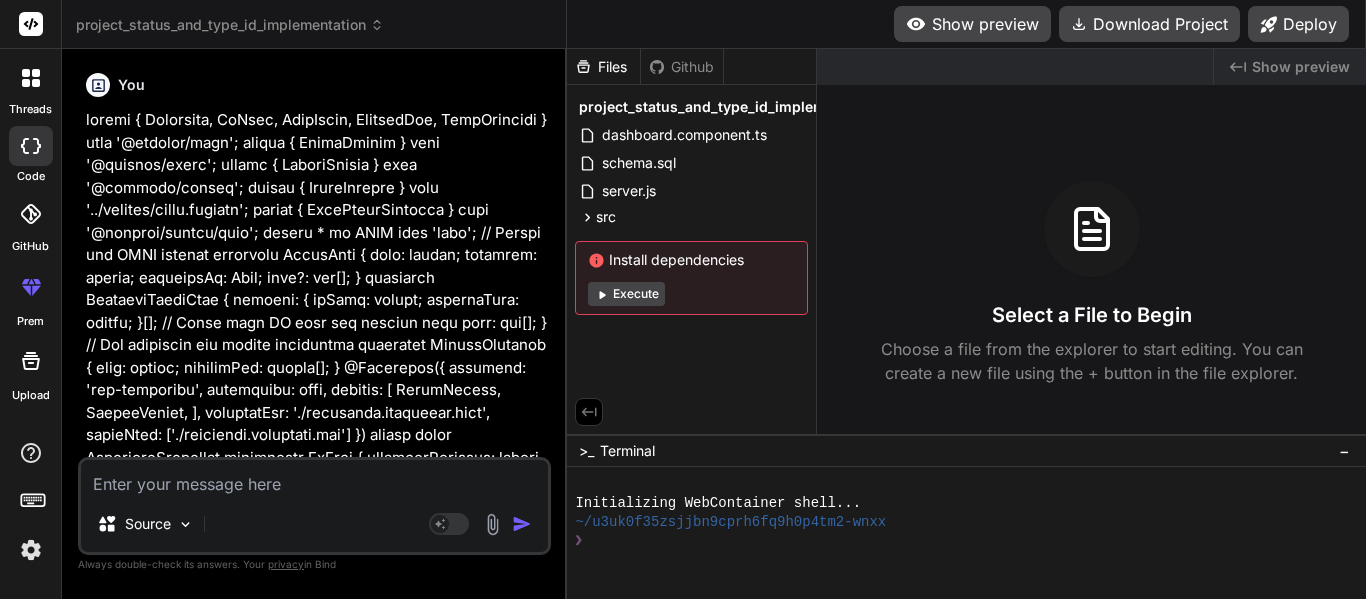 scroll, scrollTop: 0, scrollLeft: 0, axis: both 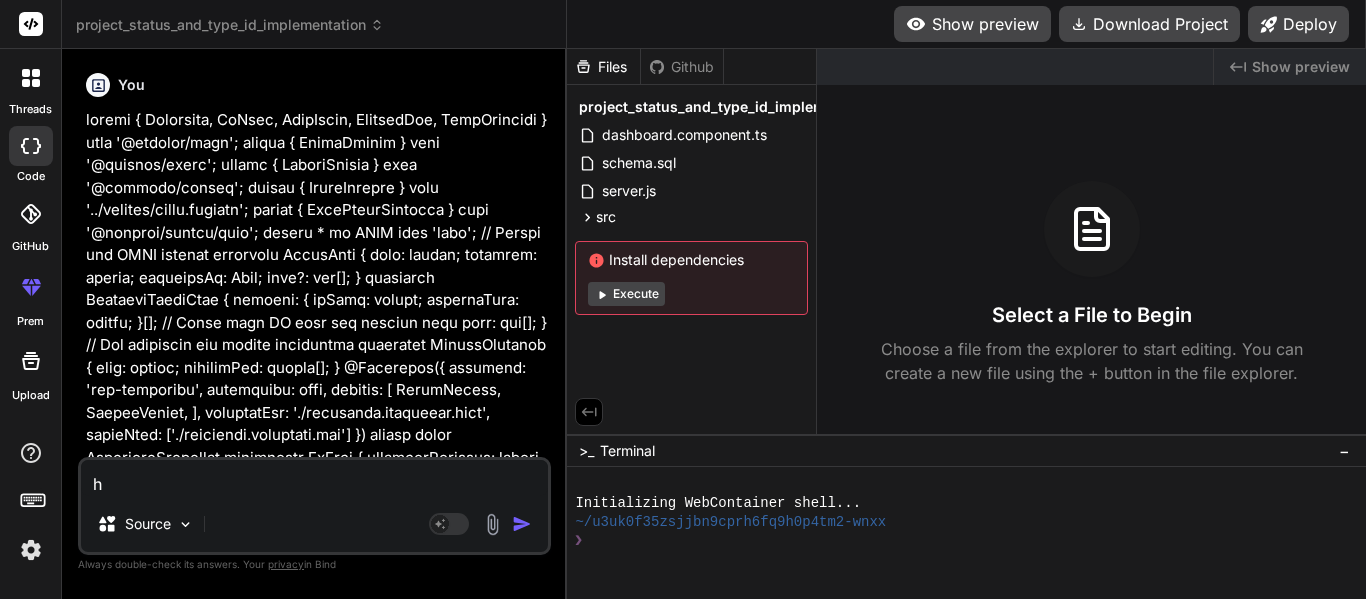 type on "hi" 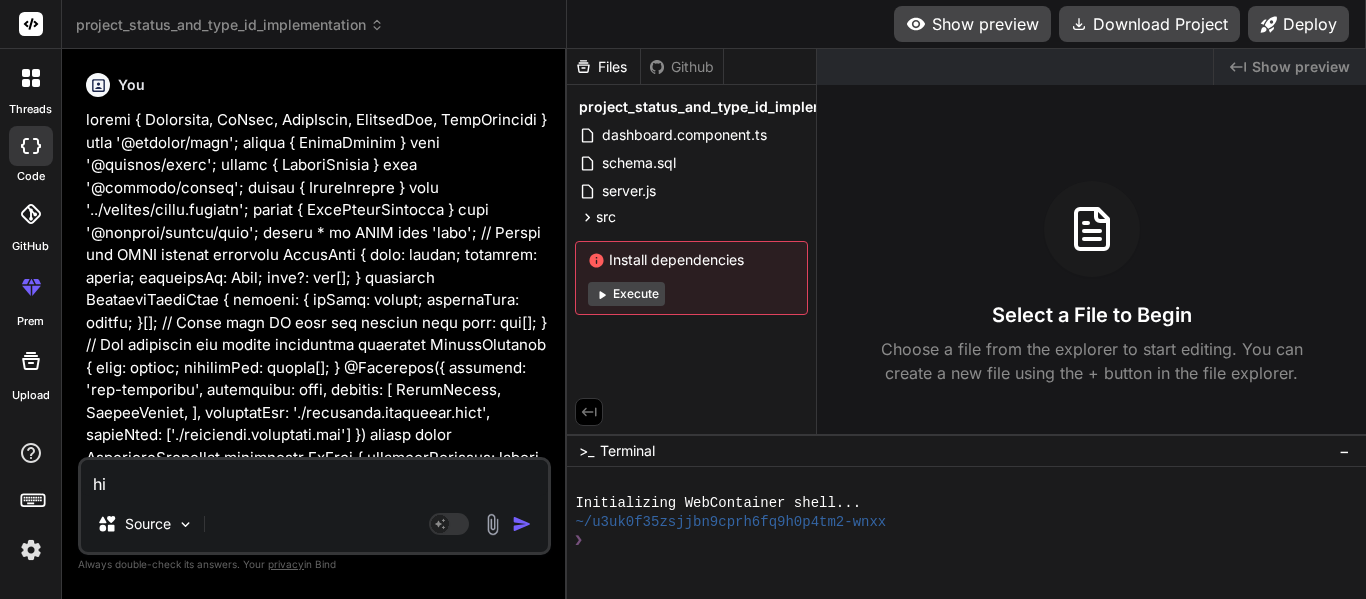 type on "x" 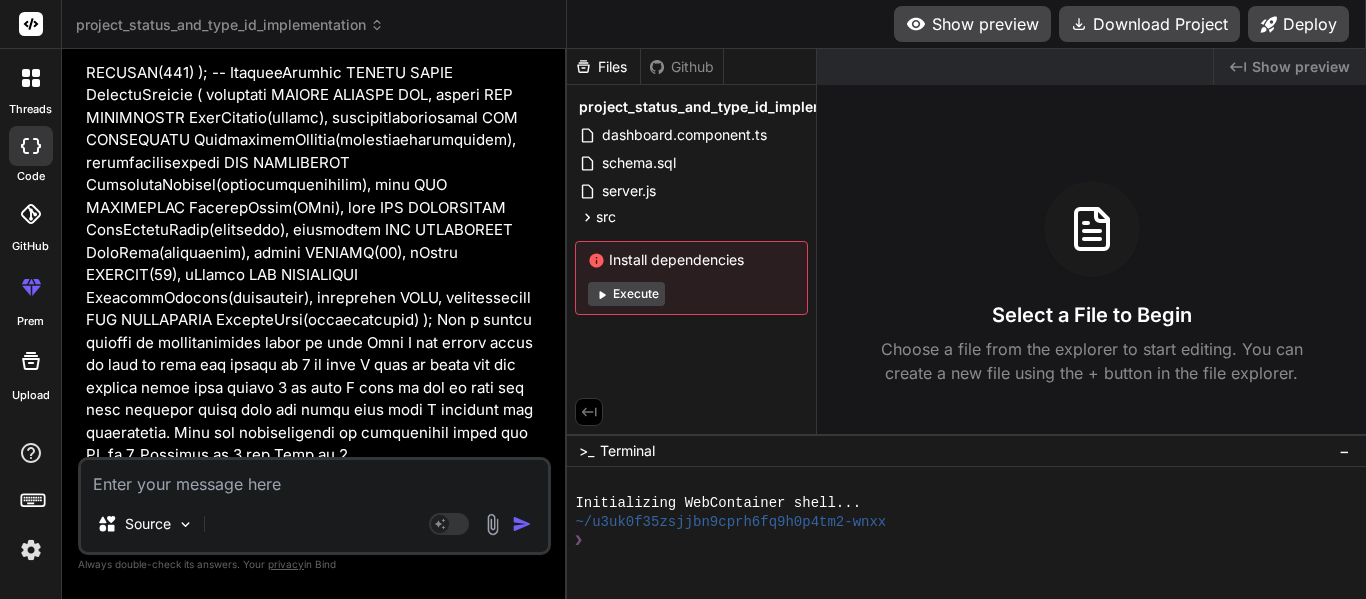 scroll, scrollTop: 30930, scrollLeft: 0, axis: vertical 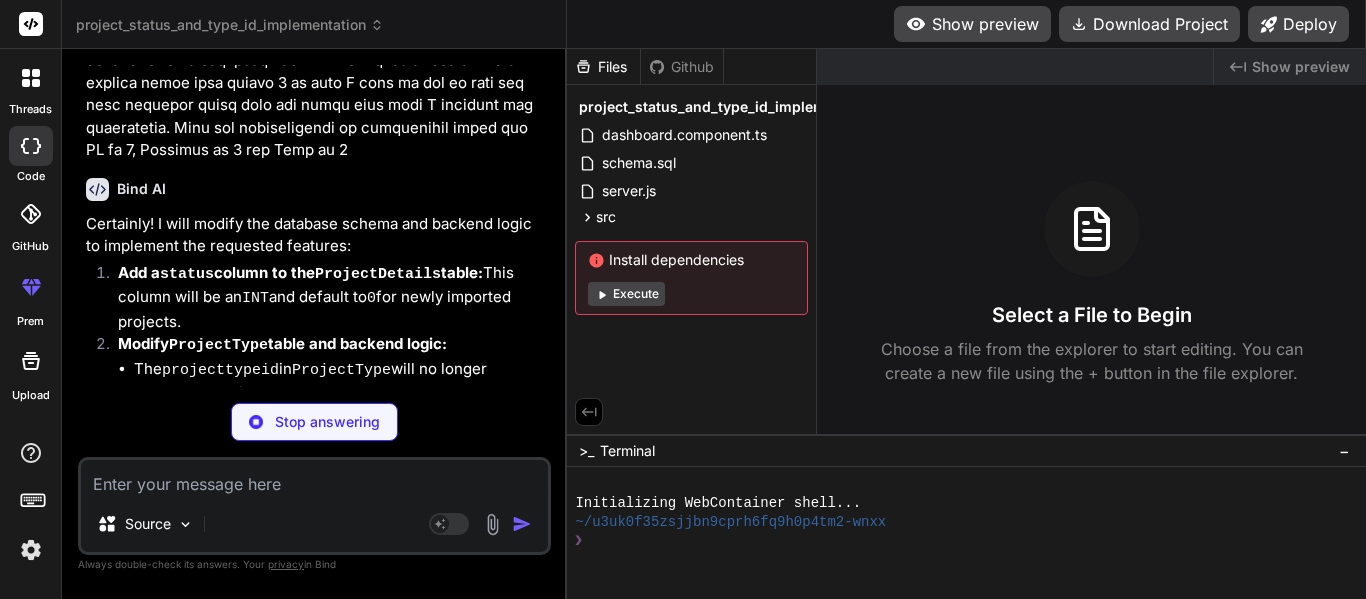 type on "x" 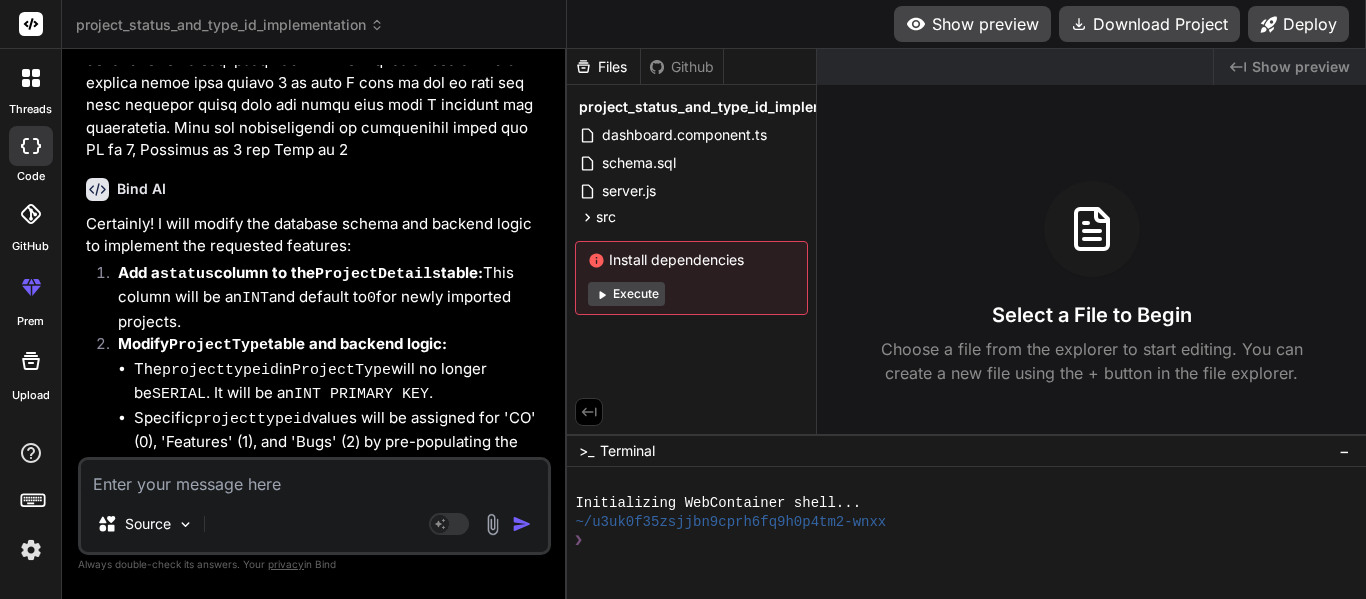 scroll, scrollTop: 30866, scrollLeft: 0, axis: vertical 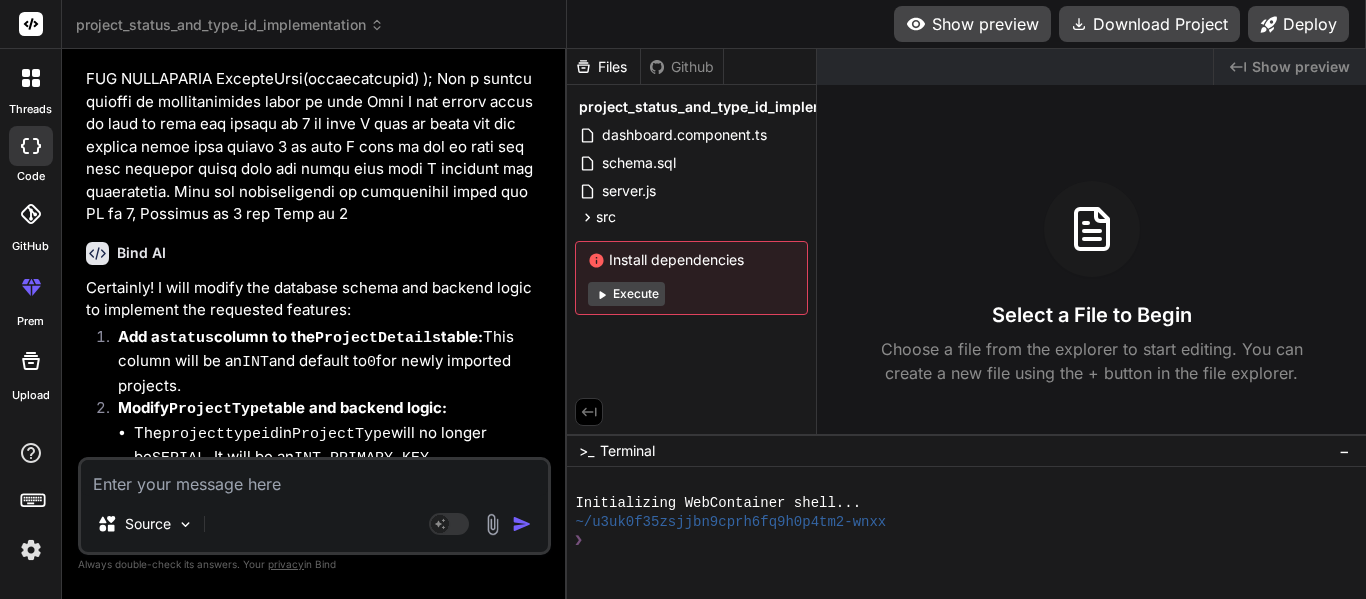 click at bounding box center [314, 478] 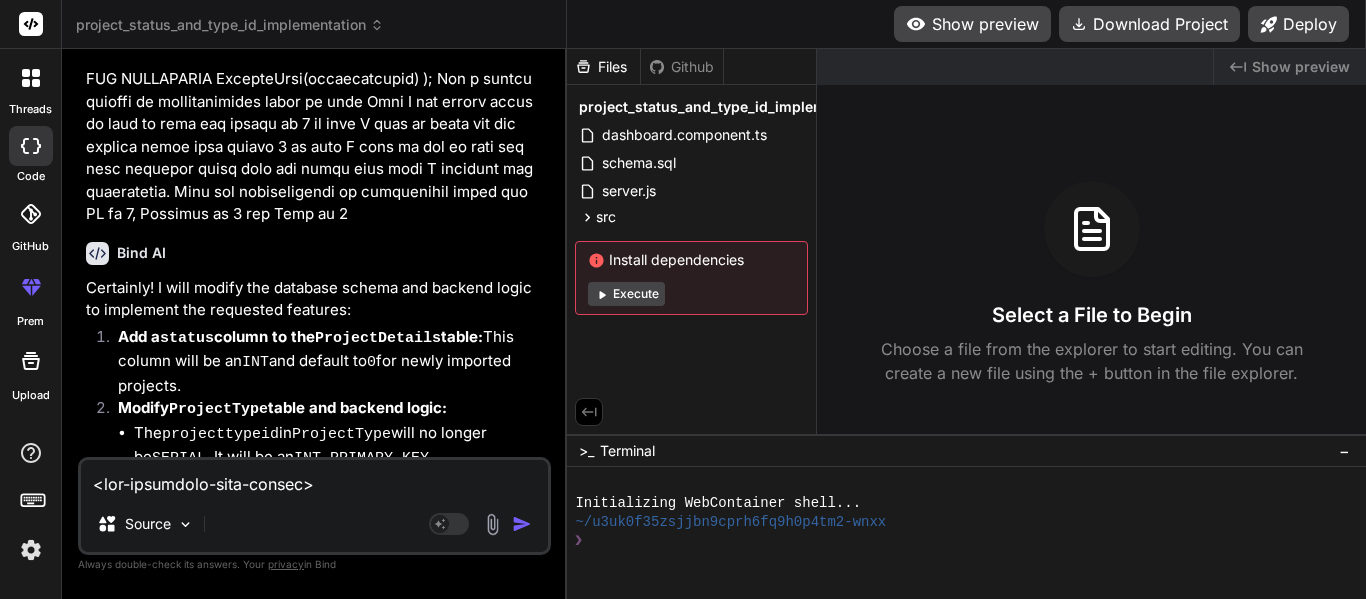 scroll, scrollTop: 914, scrollLeft: 0, axis: vertical 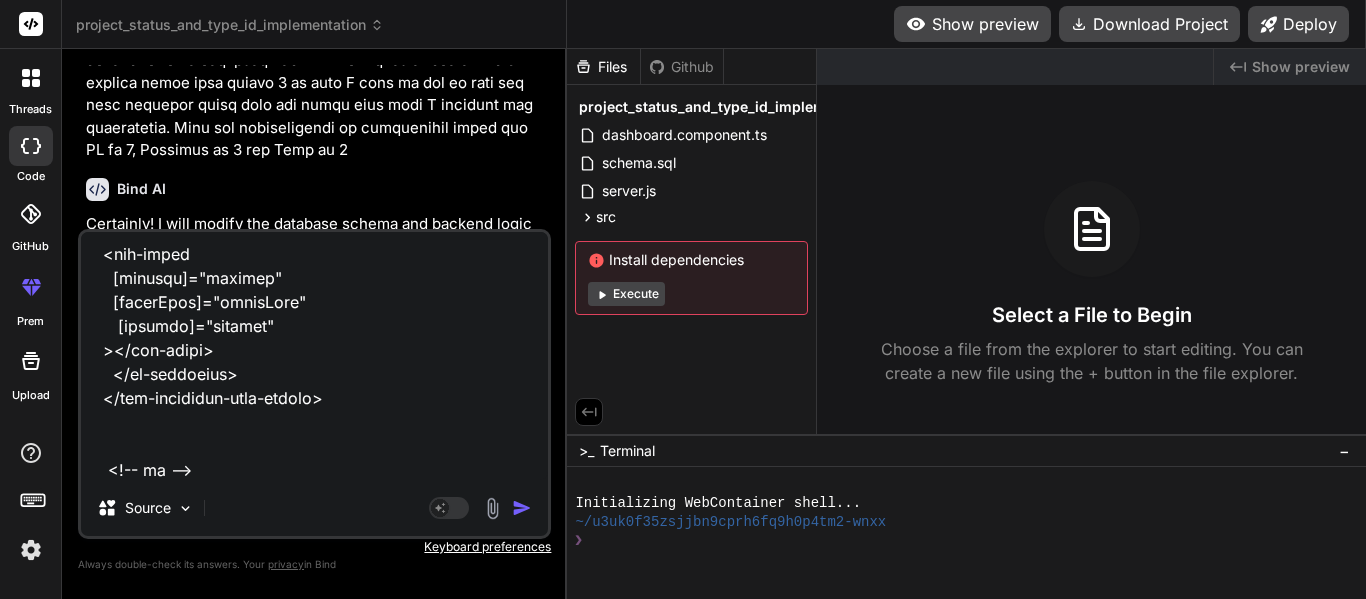 type on "<app-dashboard-tabs-layout>
<ng-container tab-filters>
<div class="control-container">
<div class="left-controls">
<input [name]="'projectId'" type="text" [(ngModel)]="projectId" placeholder="Project Name">
<input [name]="'status'" type="text" [(ngModel)]="status" placeholder="Status">
</div>
<div  class="right-controls">
<app-buttons-block
[buttons]="[{ type: 'primary', label: 'Create Project', show: true }]"
(onPrimaryClick)="projectCreation()"
>
</app-buttons-block>
</div>
</div>
</ng-container>
<ng-container tab-table>
<ng-template #actionTemplate let-row>
<img src="assets/icons/table_viewIcon.png" alt="View" (click)="onView(row)" class="icon" />
<img src="assets/icons/table_editIcon.png"  alt="Edit" (click)="onEdit(row)" class="icon" />
<img src="assets/icons/table_deleteIcon.png"  alt="Edit" (click)="onEdit(row)" class="icon" />
<img src="assets/icons/table_downloadIcon.png"  alt="Edit" (click" 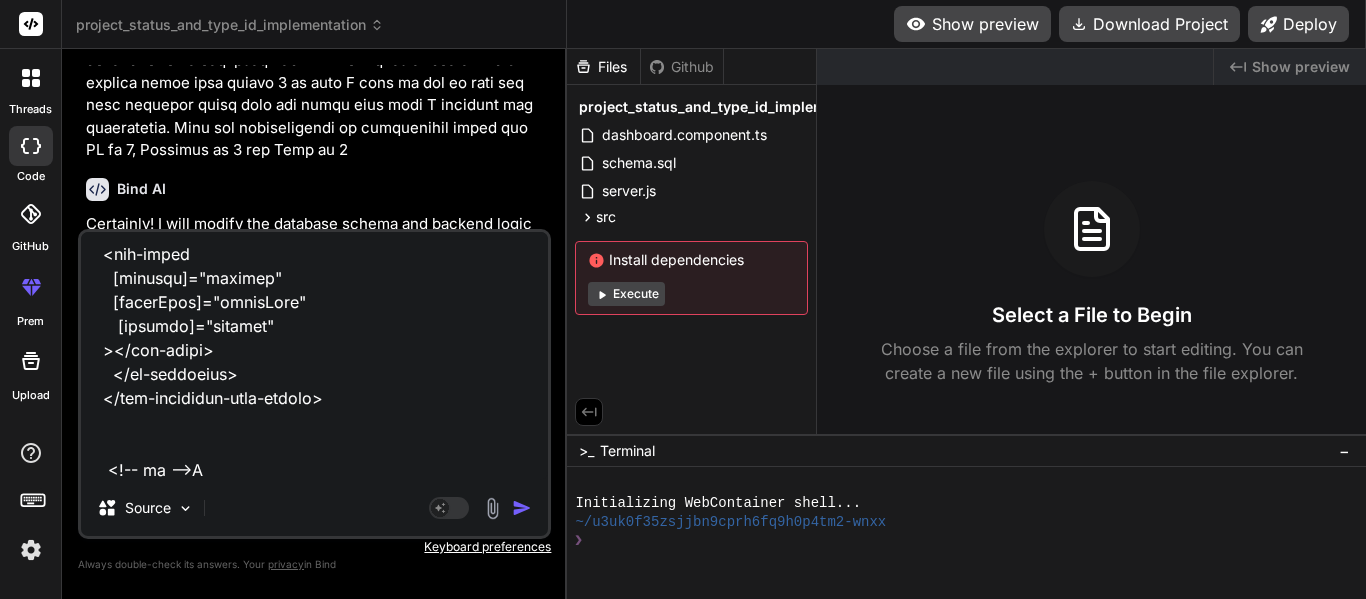 type on "<app-dashboard-tabs-layout>
<ng-container tab-filters>
<div class="control-container">
<div class="left-controls">
<input [name]="'projectId'" type="text" [(ngModel)]="projectId" placeholder="Project Name">
<input [name]="'status'" type="text" [(ngModel)]="status" placeholder="Status">
</div>
<div  class="right-controls">
<app-buttons-block
[buttons]="[{ type: 'primary', label: 'Create Project', show: true }]"
(onPrimaryClick)="projectCreation()"
>
</app-buttons-block>
</div>
</div>
</ng-container>
<ng-container tab-table>
<ng-template #actionTemplate let-row>
<img src="assets/icons/table_viewIcon.png" alt="View" (click)="onView(row)" class="icon" />
<img src="assets/icons/table_editIcon.png"  alt="Edit" (click)="onEdit(row)" class="icon" />
<img src="assets/icons/table_deleteIcon.png"  alt="Edit" (click)="onEdit(row)" class="icon" />
<img src="assets/icons/table_downloadIcon.png"  alt="Edit" (click" 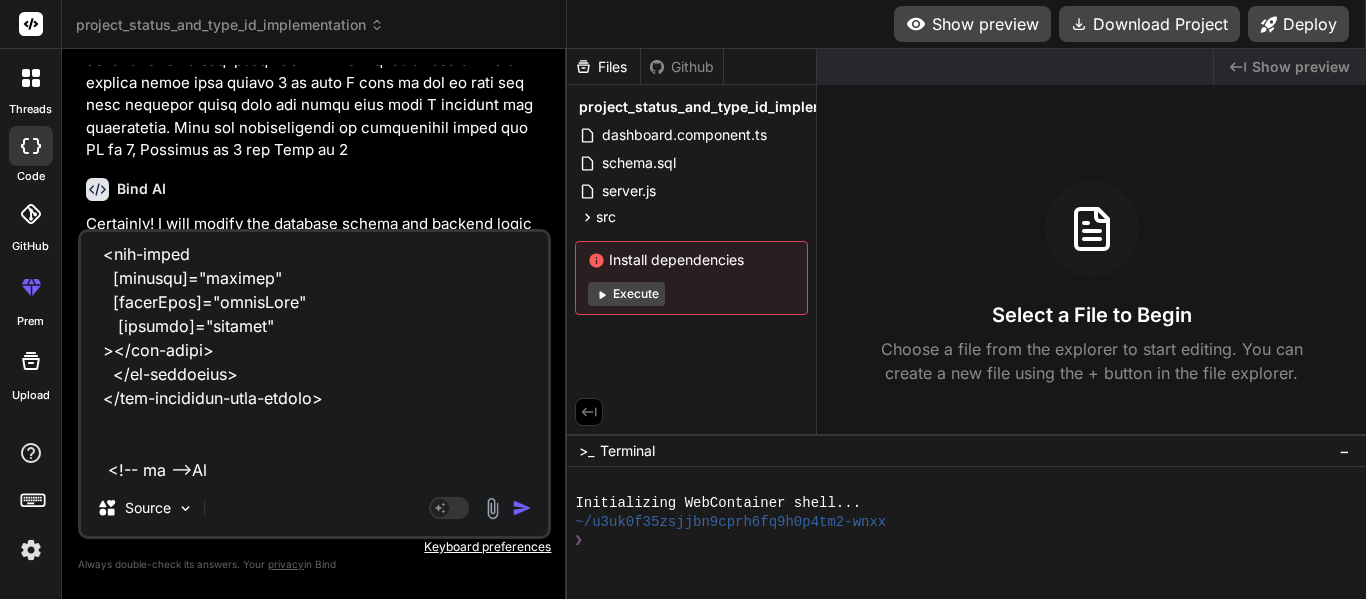 type on "<app-dashboard-tabs-layout>
<ng-container tab-filters>
<div class="control-container">
<div class="left-controls">
<input [name]="'projectId'" type="text" [(ngModel)]="projectId" placeholder="Project Name">
<input [name]="'status'" type="text" [(ngModel)]="status" placeholder="Status">
</div>
<div  class="right-controls">
<app-buttons-block
[buttons]="[{ type: 'primary', label: 'Create Project', show: true }]"
(onPrimaryClick)="projectCreation()"
>
</app-buttons-block>
</div>
</div>
</ng-container>
<ng-container tab-table>
<ng-template #actionTemplate let-row>
<img src="assets/icons/table_viewIcon.png" alt="View" (click)="onView(row)" class="icon" />
<img src="assets/icons/table_editIcon.png"  alt="Edit" (click)="onEdit(row)" class="icon" />
<img src="assets/icons/table_deleteIcon.png"  alt="Edit" (click)="onEdit(row)" class="icon" />
<img src="assets/icons/table_downloadIcon.png"  alt="Edit" (click" 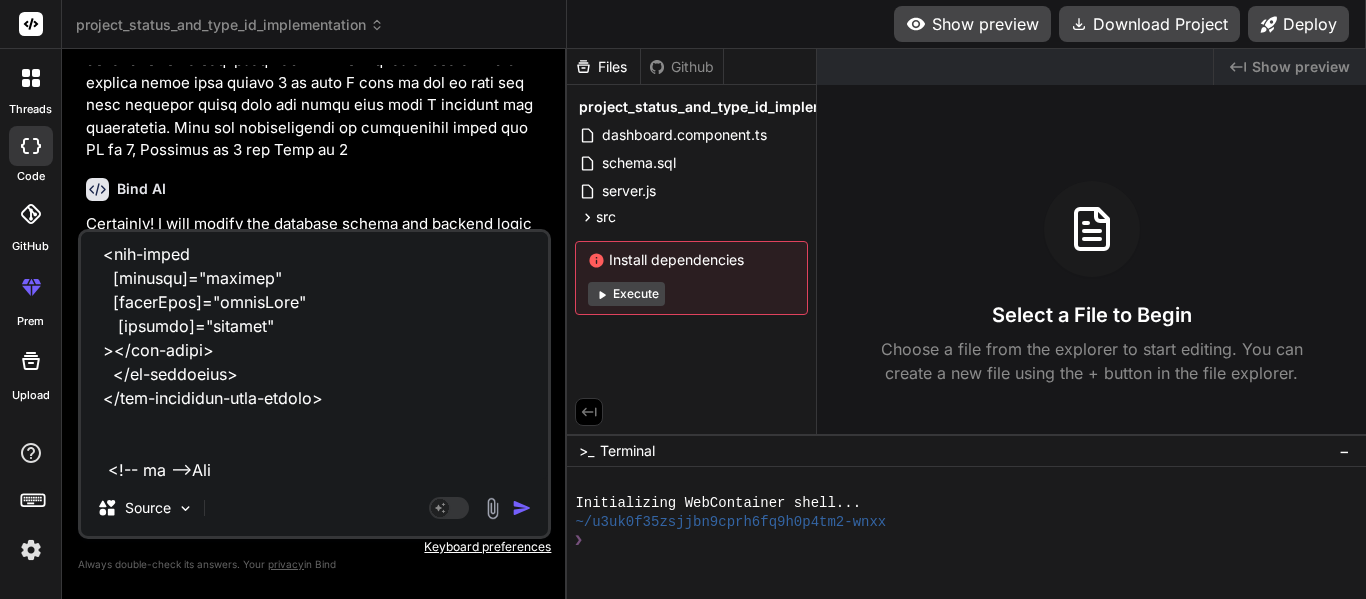 type on "<app-dashboard-tabs-layout>
<ng-container tab-filters>
<div class="control-container">
<div class="left-controls">
<input [name]="'projectId'" type="text" [(ngModel)]="projectId" placeholder="Project Name">
<input [name]="'status'" type="text" [(ngModel)]="status" placeholder="Status">
</div>
<div  class="right-controls">
<app-buttons-block
[buttons]="[{ type: 'primary', label: 'Create Project', show: true }]"
(onPrimaryClick)="projectCreation()"
>
</app-buttons-block>
</div>
</div>
</ng-container>
<ng-container tab-table>
<ng-template #actionTemplate let-row>
<img src="assets/icons/table_viewIcon.png" alt="View" (click)="onView(row)" class="icon" />
<img src="assets/icons/table_editIcon.png"  alt="Edit" (click)="onEdit(row)" class="icon" />
<img src="assets/icons/table_deleteIcon.png"  alt="Edit" (click)="onEdit(row)" class="icon" />
<img src="assets/icons/table_downloadIcon.png"  alt="Edit" (click" 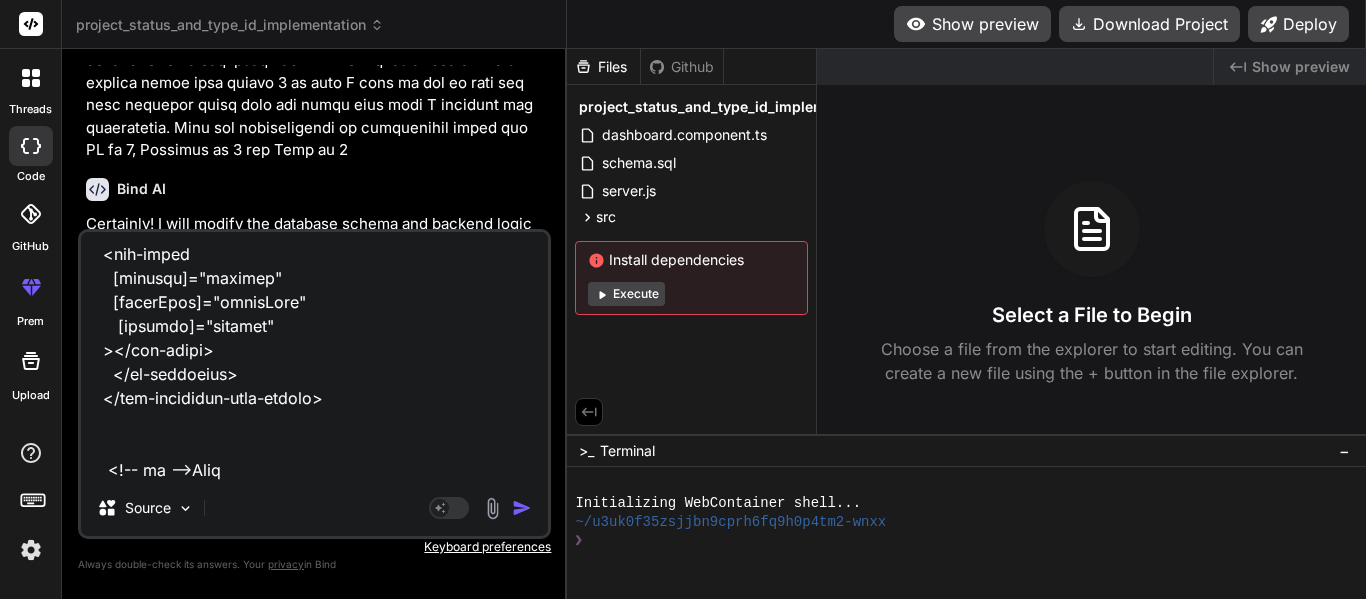 type on "<app-dashboard-tabs-layout>
<ng-container tab-filters>
<div class="control-container">
<div class="left-controls">
<input [name]="'projectId'" type="text" [(ngModel)]="projectId" placeholder="Project Name">
<input [name]="'status'" type="text" [(ngModel)]="status" placeholder="Status">
</div>
<div  class="right-controls">
<app-buttons-block
[buttons]="[{ type: 'primary', label: 'Create Project', show: true }]"
(onPrimaryClick)="projectCreation()"
>
</app-buttons-block>
</div>
</div>
</ng-container>
<ng-container tab-table>
<ng-template #actionTemplate let-row>
<img src="assets/icons/table_viewIcon.png" alt="View" (click)="onView(row)" class="icon" />
<img src="assets/icons/table_editIcon.png"  alt="Edit" (click)="onEdit(row)" class="icon" />
<img src="assets/icons/table_deleteIcon.png"  alt="Edit" (click)="onEdit(row)" class="icon" />
<img src="assets/icons/table_downloadIcon.png"  alt="Edit" (click" 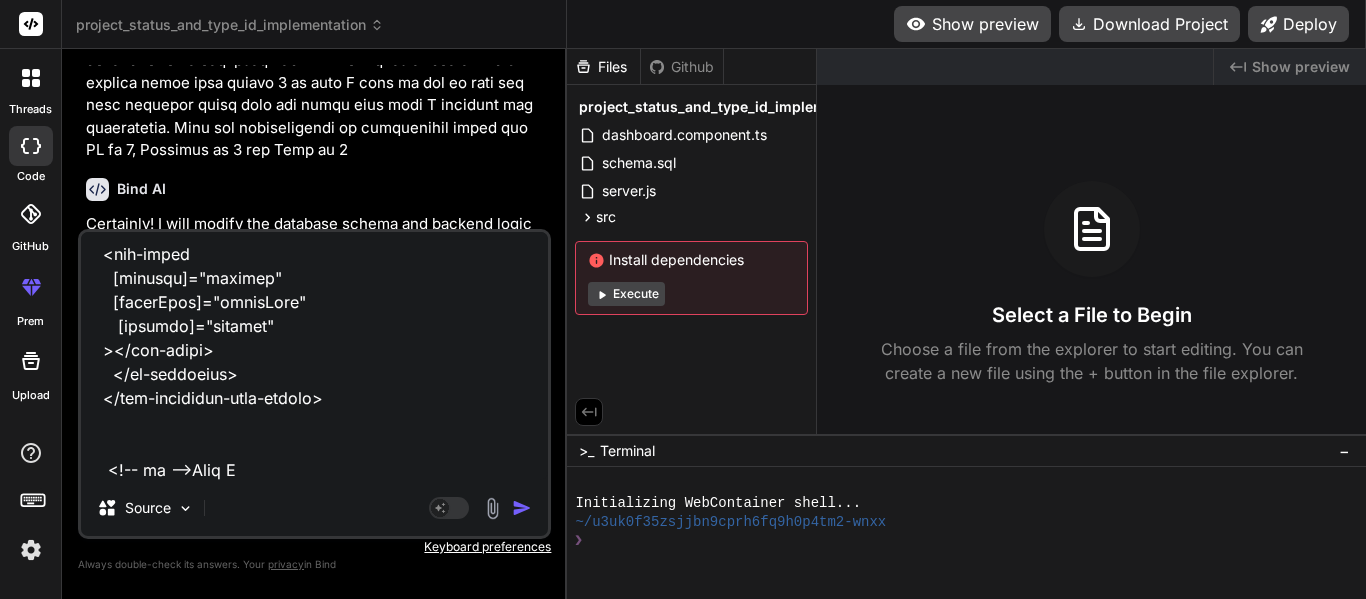 type on "<app-dashboard-tabs-layout>
<ng-container tab-filters>
<div class="control-container">
<div class="left-controls">
<input [name]="'projectId'" type="text" [(ngModel)]="projectId" placeholder="Project Name">
<input [name]="'status'" type="text" [(ngModel)]="status" placeholder="Status">
</div>
<div  class="right-controls">
<app-buttons-block
[buttons]="[{ type: 'primary', label: 'Create Project', show: true }]"
(onPrimaryClick)="projectCreation()"
>
</app-buttons-block>
</div>
</div>
</ng-container>
<ng-container tab-table>
<ng-template #actionTemplate let-row>
<img src="assets/icons/table_viewIcon.png" alt="View" (click)="onView(row)" class="icon" />
<img src="assets/icons/table_editIcon.png"  alt="Edit" (click)="onEdit(row)" class="icon" />
<img src="assets/icons/table_deleteIcon.png"  alt="Edit" (click)="onEdit(row)" class="icon" />
<img src="assets/icons/table_downloadIcon.png"  alt="Edit" (click" 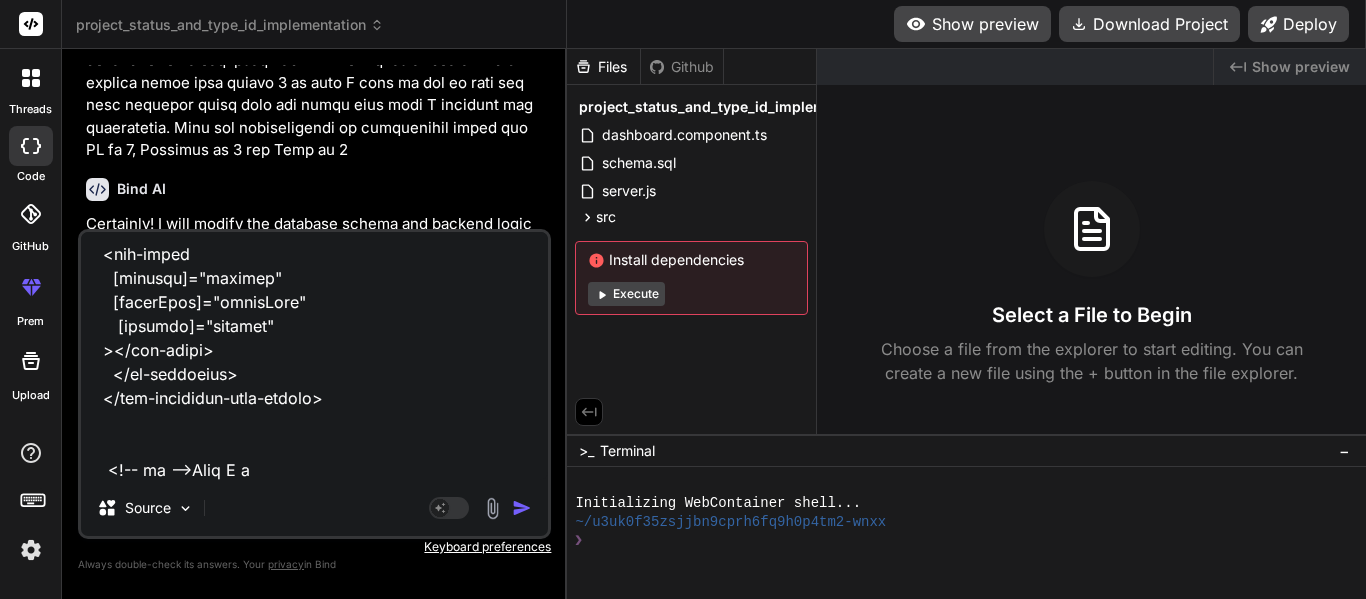 type on "<app-dashboard-tabs-layout>
<ng-container tab-filters>
<div class="control-container">
<div class="left-controls">
<input [name]="'projectId'" type="text" [(ngModel)]="projectId" placeholder="Project Name">
<input [name]="'status'" type="text" [(ngModel)]="status" placeholder="Status">
</div>
<div  class="right-controls">
<app-buttons-block
[buttons]="[{ type: 'primary', label: 'Create Project', show: true }]"
(onPrimaryClick)="projectCreation()"
>
</app-buttons-block>
</div>
</div>
</ng-container>
<ng-container tab-table>
<ng-template #actionTemplate let-row>
<img src="assets/icons/table_viewIcon.png" alt="View" (click)="onView(row)" class="icon" />
<img src="assets/icons/table_editIcon.png"  alt="Edit" (click)="onEdit(row)" class="icon" />
<img src="assets/icons/table_deleteIcon.png"  alt="Edit" (click)="onEdit(row)" class="icon" />
<img src="assets/icons/table_downloadIcon.png"  alt="Edit" (click" 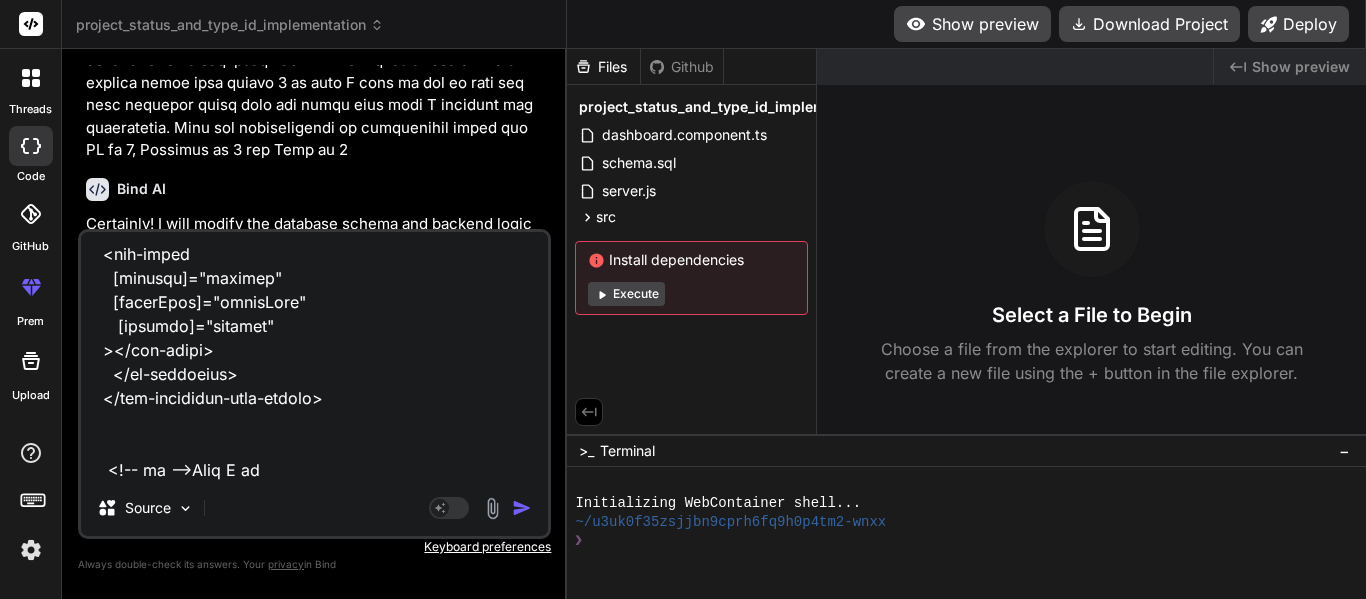 type on "<app-dashboard-tabs-layout>
<ng-container tab-filters>
<div class="control-container">
<div class="left-controls">
<input [name]="'projectId'" type="text" [(ngModel)]="projectId" placeholder="Project Name">
<input [name]="'status'" type="text" [(ngModel)]="status" placeholder="Status">
</div>
<div  class="right-controls">
<app-buttons-block
[buttons]="[{ type: 'primary', label: 'Create Project', show: true }]"
(onPrimaryClick)="projectCreation()"
>
</app-buttons-block>
</div>
</div>
</ng-container>
<ng-container tab-table>
<ng-template #actionTemplate let-row>
<img src="assets/icons/table_viewIcon.png" alt="View" (click)="onView(row)" class="icon" />
<img src="assets/icons/table_editIcon.png"  alt="Edit" (click)="onEdit(row)" class="icon" />
<img src="assets/icons/table_deleteIcon.png"  alt="Edit" (click)="onEdit(row)" class="icon" />
<img src="assets/icons/table_downloadIcon.png"  alt="Edit" (click" 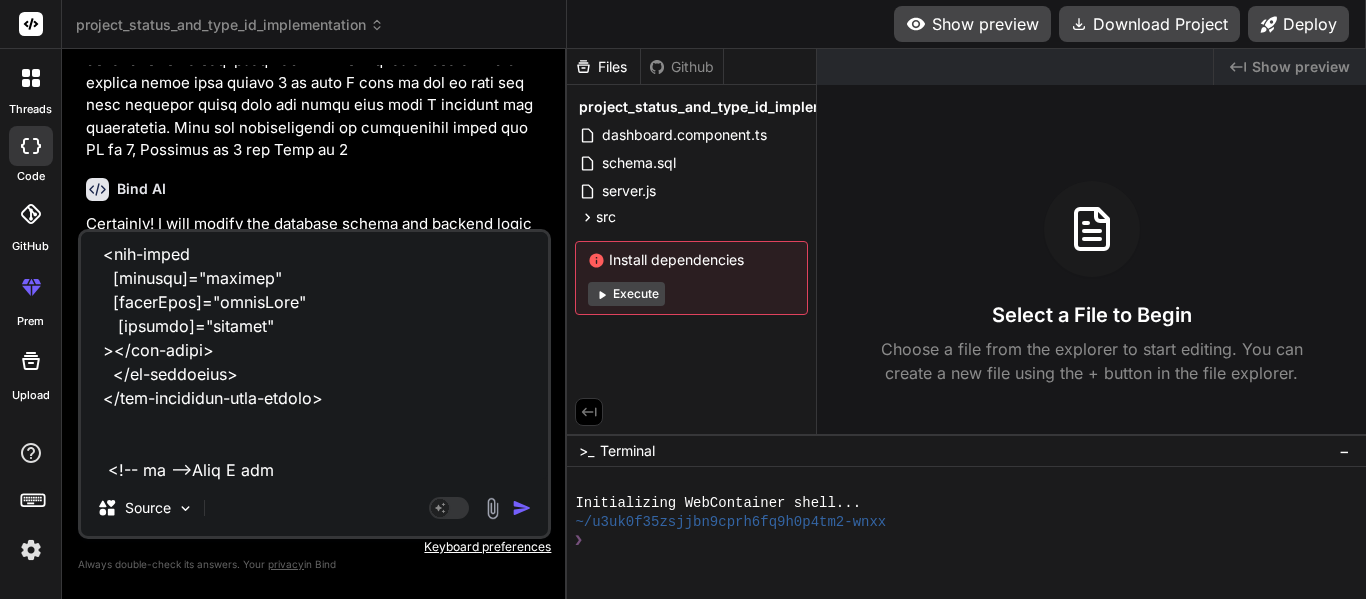 type on "<app-dashboard-tabs-layout>
<ng-container tab-filters>
<div class="control-container">
<div class="left-controls">
<input [name]="'projectId'" type="text" [(ngModel)]="projectId" placeholder="Project Name">
<input [name]="'status'" type="text" [(ngModel)]="status" placeholder="Status">
</div>
<div  class="right-controls">
<app-buttons-block
[buttons]="[{ type: 'primary', label: 'Create Project', show: true }]"
(onPrimaryClick)="projectCreation()"
>
</app-buttons-block>
</div>
</div>
</ng-container>
<ng-container tab-table>
<ng-template #actionTemplate let-row>
<img src="assets/icons/table_viewIcon.png" alt="View" (click)="onView(row)" class="icon" />
<img src="assets/icons/table_editIcon.png"  alt="Edit" (click)="onEdit(row)" class="icon" />
<img src="assets/icons/table_deleteIcon.png"  alt="Edit" (click)="onEdit(row)" class="icon" />
<img src="assets/icons/table_downloadIcon.png"  alt="Edit" (click" 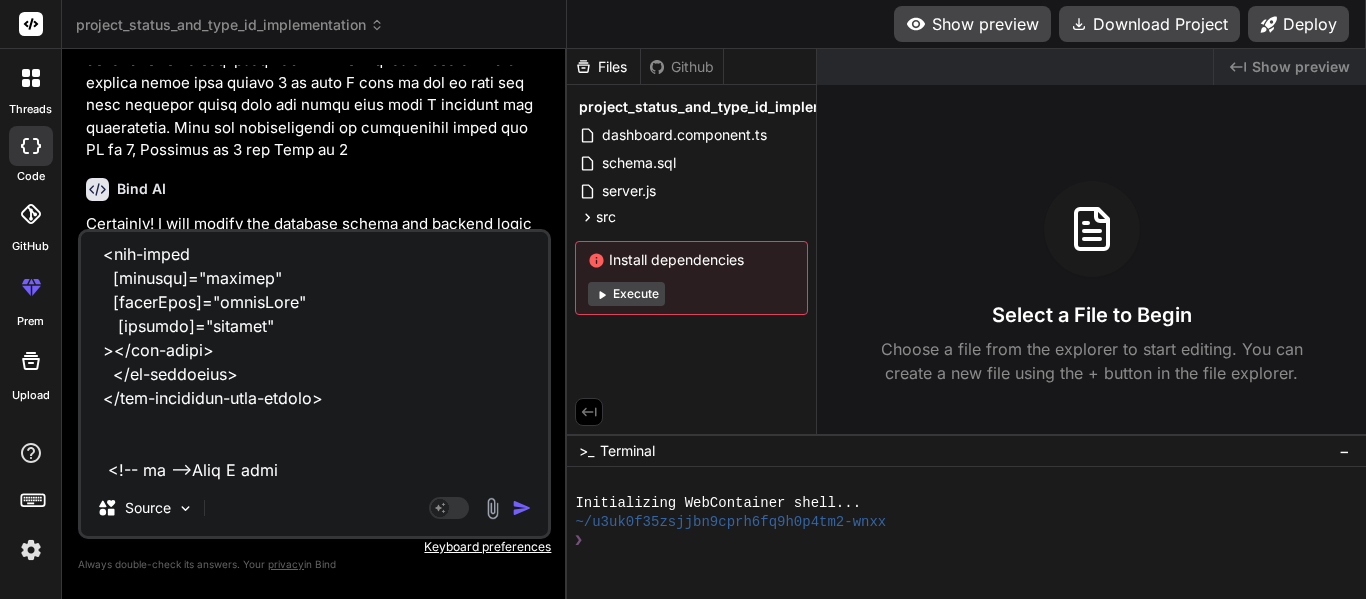 type on "<app-dashboard-tabs-layout>
<ng-container tab-filters>
<div class="control-container">
<div class="left-controls">
<input [name]="'projectId'" type="text" [(ngModel)]="projectId" placeholder="Project Name">
<input [name]="'status'" type="text" [(ngModel)]="status" placeholder="Status">
</div>
<div  class="right-controls">
<app-buttons-block
[buttons]="[{ type: 'primary', label: 'Create Project', show: true }]"
(onPrimaryClick)="projectCreation()"
>
</app-buttons-block>
</div>
</div>
</ng-container>
<ng-container tab-table>
<ng-template #actionTemplate let-row>
<img src="assets/icons/table_viewIcon.png" alt="View" (click)="onView(row)" class="icon" />
<img src="assets/icons/table_editIcon.png"  alt="Edit" (click)="onEdit(row)" class="icon" />
<img src="assets/icons/table_deleteIcon.png"  alt="Edit" (click)="onEdit(row)" class="icon" />
<img src="assets/icons/table_downloadIcon.png"  alt="Edit" (click" 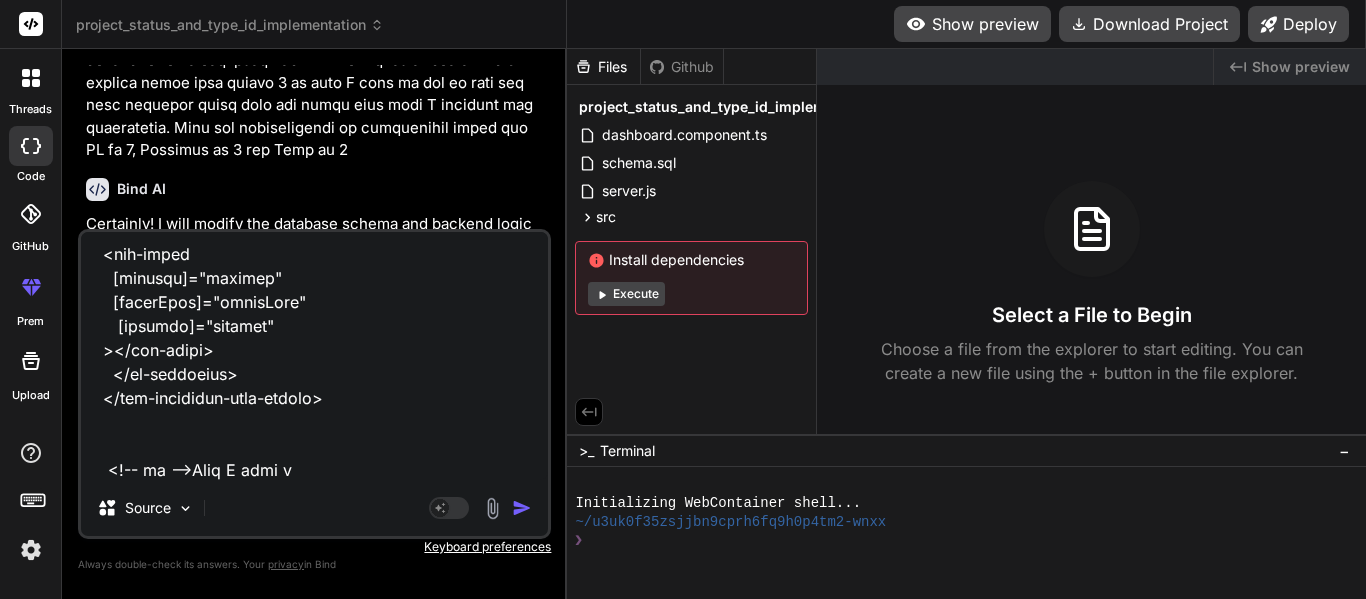 type on "<app-dashboard-tabs-layout>
<ng-container tab-filters>
<div class="control-container">
<div class="left-controls">
<input [name]="'projectId'" type="text" [(ngModel)]="projectId" placeholder="Project Name">
<input [name]="'status'" type="text" [(ngModel)]="status" placeholder="Status">
</div>
<div  class="right-controls">
<app-buttons-block
[buttons]="[{ type: 'primary', label: 'Create Project', show: true }]"
(onPrimaryClick)="projectCreation()"
>
</app-buttons-block>
</div>
</div>
</ng-container>
<ng-container tab-table>
<ng-template #actionTemplate let-row>
<img src="assets/icons/table_viewIcon.png" alt="View" (click)="onView(row)" class="icon" />
<img src="assets/icons/table_editIcon.png"  alt="Edit" (click)="onEdit(row)" class="icon" />
<img src="assets/icons/table_deleteIcon.png"  alt="Edit" (click)="onEdit(row)" class="icon" />
<img src="assets/icons/table_downloadIcon.png"  alt="Edit" (click" 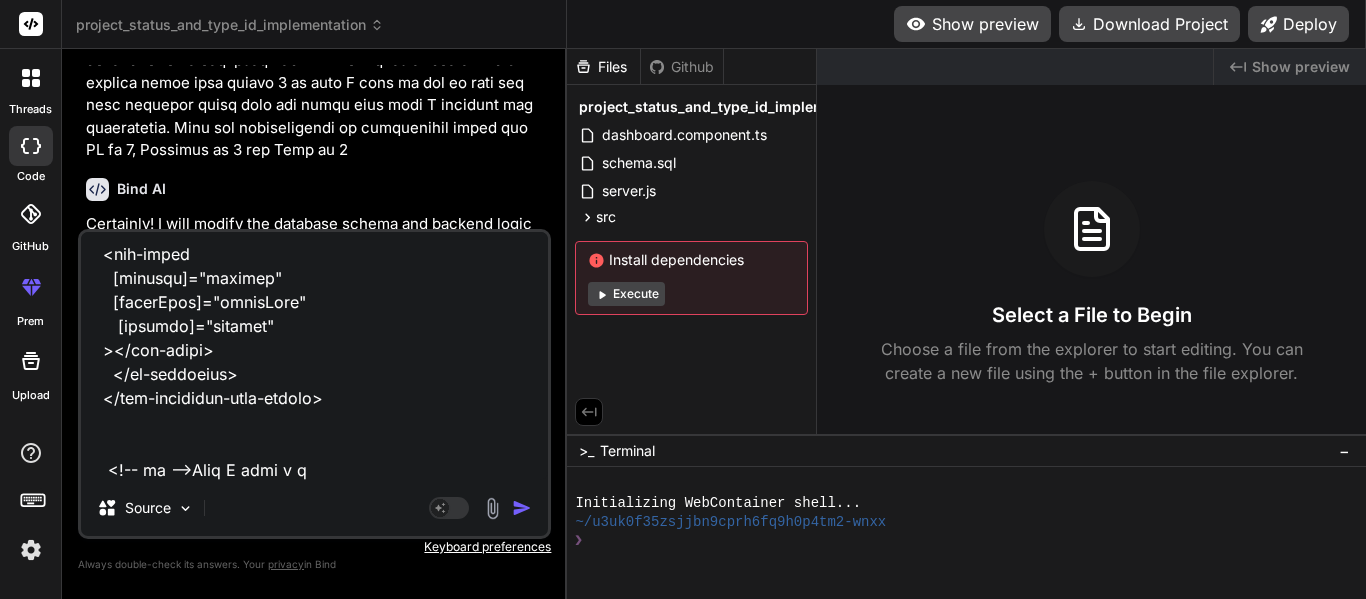type on "<app-dashboard-tabs-layout>
<ng-container tab-filters>
<div class="control-container">
<div class="left-controls">
<input [name]="'projectId'" type="text" [(ngModel)]="projectId" placeholder="Project Name">
<input [name]="'status'" type="text" [(ngModel)]="status" placeholder="Status">
</div>
<div  class="right-controls">
<app-buttons-block
[buttons]="[{ type: 'primary', label: 'Create Project', show: true }]"
(onPrimaryClick)="projectCreation()"
>
</app-buttons-block>
</div>
</div>
</ng-container>
<ng-container tab-table>
<ng-template #actionTemplate let-row>
<img src="assets/icons/table_viewIcon.png" alt="View" (click)="onView(row)" class="icon" />
<img src="assets/icons/table_editIcon.png"  alt="Edit" (click)="onEdit(row)" class="icon" />
<img src="assets/icons/table_deleteIcon.png"  alt="Edit" (click)="onEdit(row)" class="icon" />
<img src="assets/icons/table_downloadIcon.png"  alt="Edit" (click" 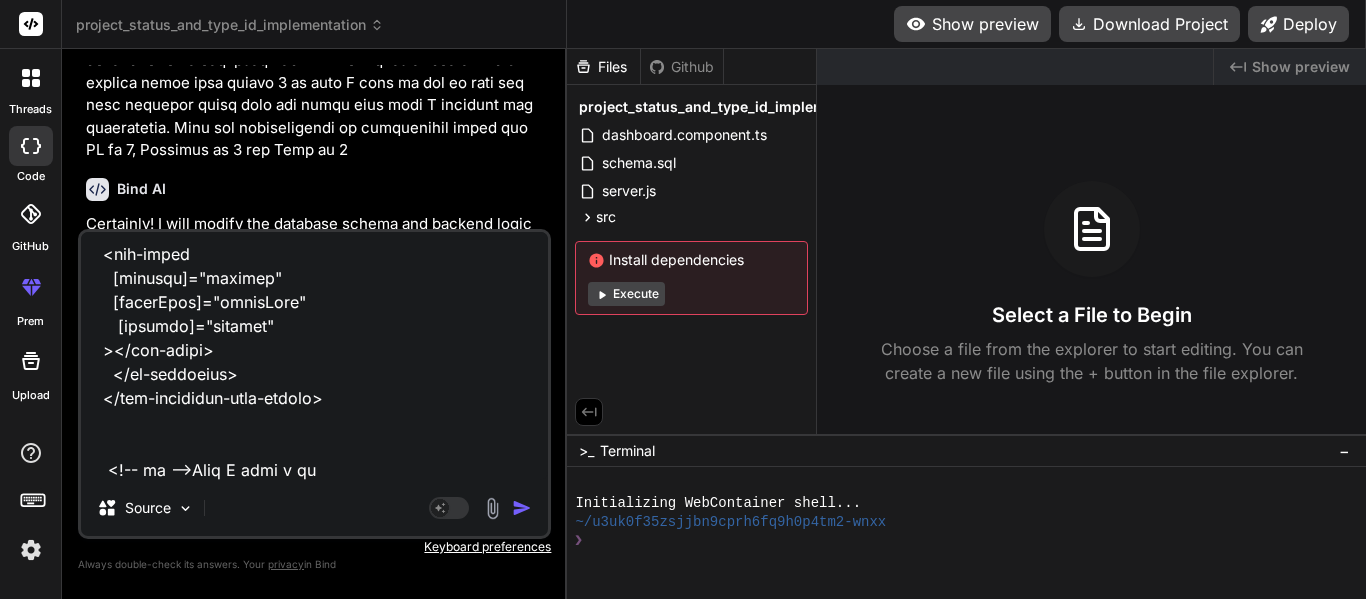 type on "<app-dashboard-tabs-layout>
<ng-container tab-filters>
<div class="control-container">
<div class="left-controls">
<input [name]="'projectId'" type="text" [(ngModel)]="projectId" placeholder="Project Name">
<input [name]="'status'" type="text" [(ngModel)]="status" placeholder="Status">
</div>
<div  class="right-controls">
<app-buttons-block
[buttons]="[{ type: 'primary', label: 'Create Project', show: true }]"
(onPrimaryClick)="projectCreation()"
>
</app-buttons-block>
</div>
</div>
</ng-container>
<ng-container tab-table>
<ng-template #actionTemplate let-row>
<img src="assets/icons/table_viewIcon.png" alt="View" (click)="onView(row)" class="icon" />
<img src="assets/icons/table_editIcon.png"  alt="Edit" (click)="onEdit(row)" class="icon" />
<img src="assets/icons/table_deleteIcon.png"  alt="Edit" (click)="onEdit(row)" class="icon" />
<img src="assets/icons/table_downloadIcon.png"  alt="Edit" (click" 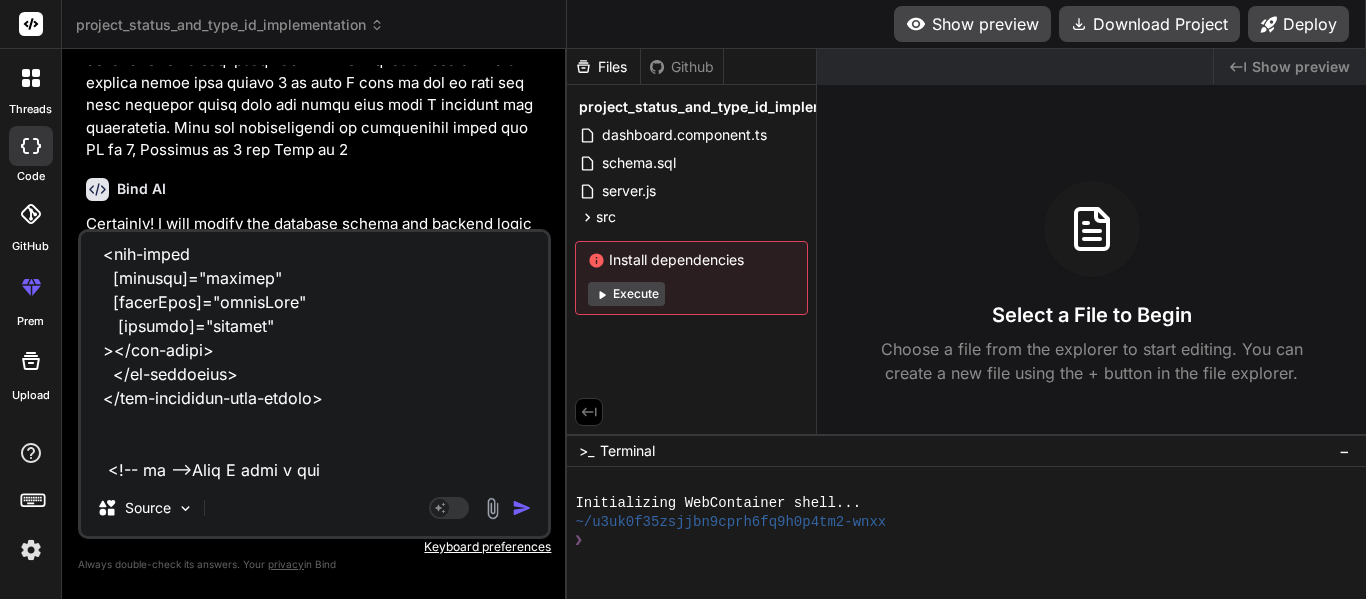 type on "<app-dashboard-tabs-layout>
<ng-container tab-filters>
<div class="control-container">
<div class="left-controls">
<input [name]="'projectId'" type="text" [(ngModel)]="projectId" placeholder="Project Name">
<input [name]="'status'" type="text" [(ngModel)]="status" placeholder="Status">
</div>
<div  class="right-controls">
<app-buttons-block
[buttons]="[{ type: 'primary', label: 'Create Project', show: true }]"
(onPrimaryClick)="projectCreation()"
>
</app-buttons-block>
</div>
</div>
</ng-container>
<ng-container tab-table>
<ng-template #actionTemplate let-row>
<img src="assets/icons/table_viewIcon.png" alt="View" (click)="onView(row)" class="icon" />
<img src="assets/icons/table_editIcon.png"  alt="Edit" (click)="onEdit(row)" class="icon" />
<img src="assets/icons/table_deleteIcon.png"  alt="Edit" (click)="onEdit(row)" class="icon" />
<img src="assets/icons/table_downloadIcon.png"  alt="Edit" (click" 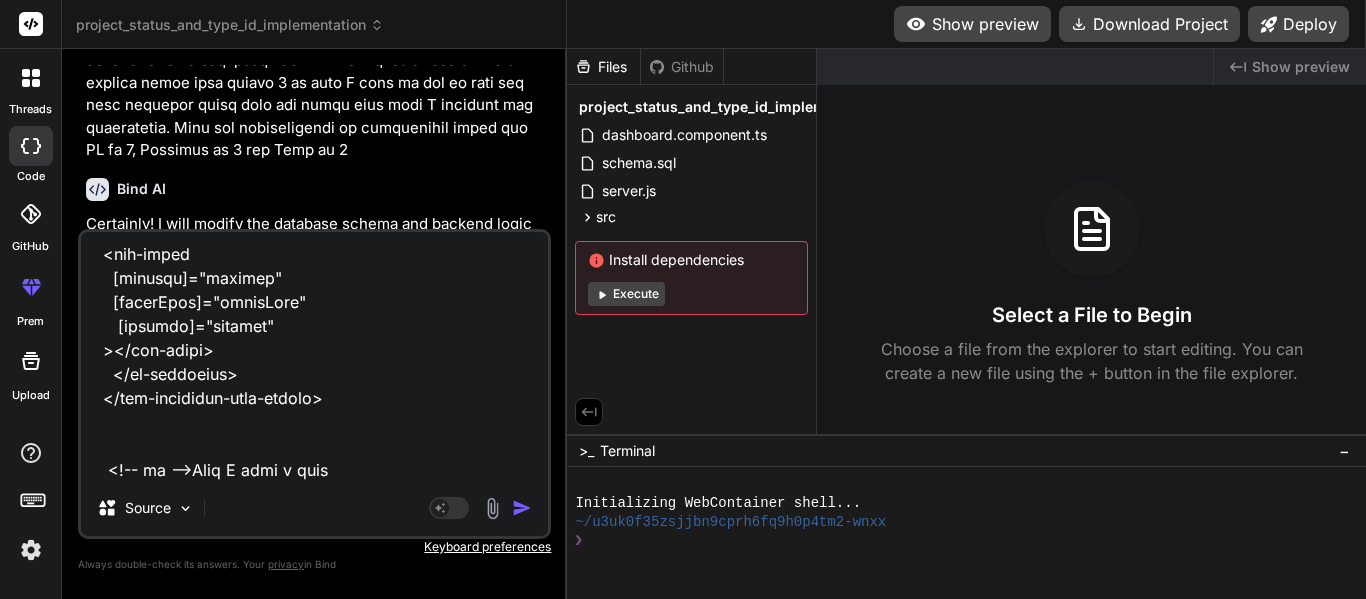 type on "<app-dashboard-tabs-layout>
<ng-container tab-filters>
<div class="control-container">
<div class="left-controls">
<input [name]="'projectId'" type="text" [(ngModel)]="projectId" placeholder="Project Name">
<input [name]="'status'" type="text" [(ngModel)]="status" placeholder="Status">
</div>
<div  class="right-controls">
<app-buttons-block
[buttons]="[{ type: 'primary', label: 'Create Project', show: true }]"
(onPrimaryClick)="projectCreation()"
>
</app-buttons-block>
</div>
</div>
</ng-container>
<ng-container tab-table>
<ng-template #actionTemplate let-row>
<img src="assets/icons/table_viewIcon.png" alt="View" (click)="onView(row)" class="icon" />
<img src="assets/icons/table_editIcon.png"  alt="Edit" (click)="onEdit(row)" class="icon" />
<img src="assets/icons/table_deleteIcon.png"  alt="Edit" (click)="onEdit(row)" class="icon" />
<img src="assets/icons/table_downloadIcon.png"  alt="Edit" (click" 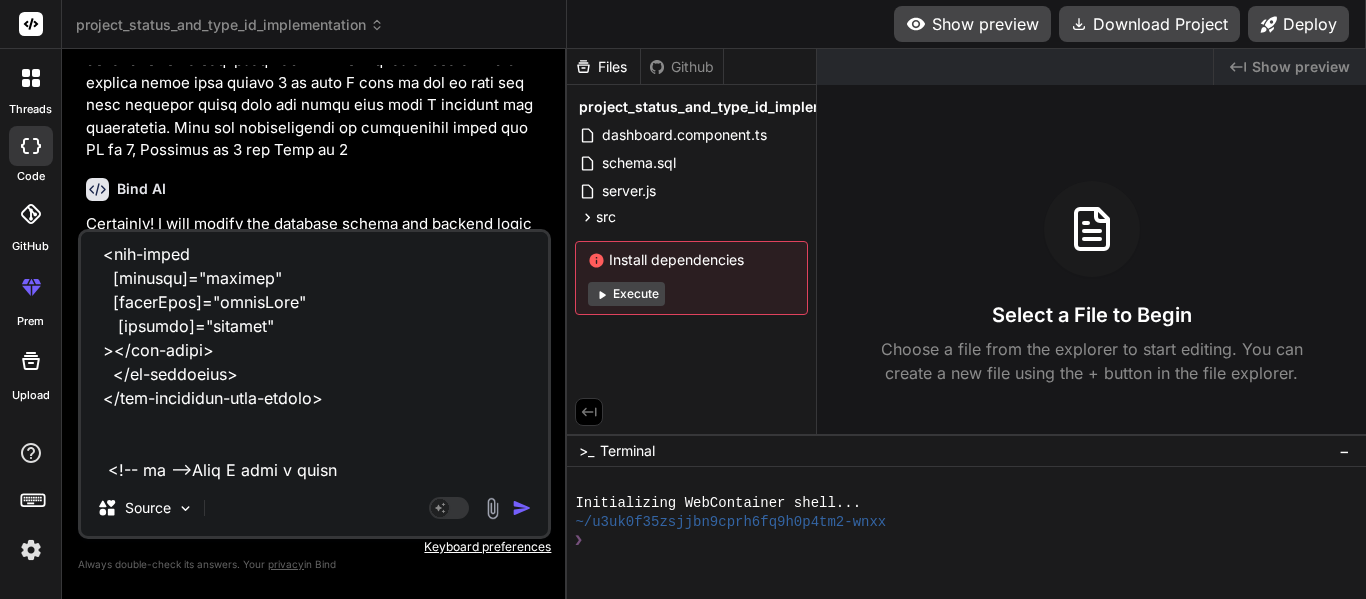 type on "<app-dashboard-tabs-layout>
<ng-container tab-filters>
<div class="control-container">
<div class="left-controls">
<input [name]="'projectId'" type="text" [(ngModel)]="projectId" placeholder="Project Name">
<input [name]="'status'" type="text" [(ngModel)]="status" placeholder="Status">
</div>
<div  class="right-controls">
<app-buttons-block
[buttons]="[{ type: 'primary', label: 'Create Project', show: true }]"
(onPrimaryClick)="projectCreation()"
>
</app-buttons-block>
</div>
</div>
</ng-container>
<ng-container tab-table>
<ng-template #actionTemplate let-row>
<img src="assets/icons/table_viewIcon.png" alt="View" (click)="onView(row)" class="icon" />
<img src="assets/icons/table_editIcon.png"  alt="Edit" (click)="onEdit(row)" class="icon" />
<img src="assets/icons/table_deleteIcon.png"  alt="Edit" (click)="onEdit(row)" class="icon" />
<img src="assets/icons/table_downloadIcon.png"  alt="Edit" (click" 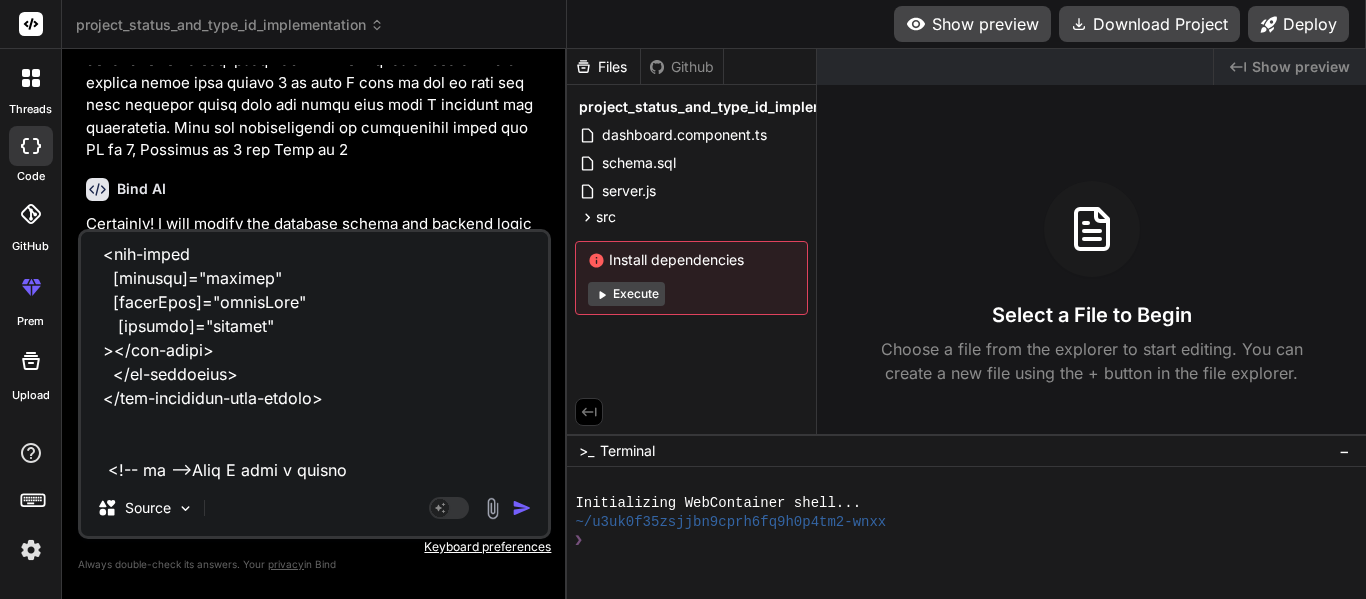 type on "<app-dashboard-tabs-layout>
<ng-container tab-filters>
<div class="control-container">
<div class="left-controls">
<input [name]="'projectId'" type="text" [(ngModel)]="projectId" placeholder="Project Name">
<input [name]="'status'" type="text" [(ngModel)]="status" placeholder="Status">
</div>
<div  class="right-controls">
<app-buttons-block
[buttons]="[{ type: 'primary', label: 'Create Project', show: true }]"
(onPrimaryClick)="projectCreation()"
>
</app-buttons-block>
</div>
</div>
</ng-container>
<ng-container tab-table>
<ng-template #actionTemplate let-row>
<img src="assets/icons/table_viewIcon.png" alt="View" (click)="onView(row)" class="icon" />
<img src="assets/icons/table_editIcon.png"  alt="Edit" (click)="onEdit(row)" class="icon" />
<img src="assets/icons/table_deleteIcon.png"  alt="Edit" (click)="onEdit(row)" class="icon" />
<img src="assets/icons/table_downloadIcon.png"  alt="Edit" (click" 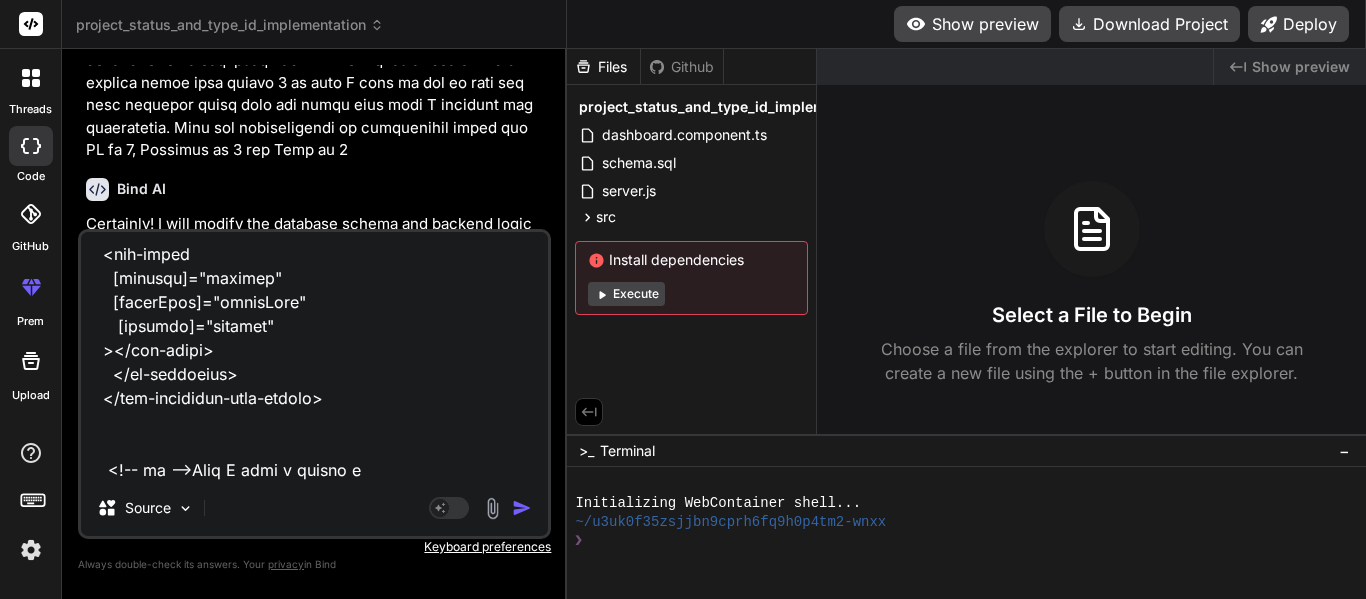 type on "<app-dashboard-tabs-layout>
<ng-container tab-filters>
<div class="control-container">
<div class="left-controls">
<input [name]="'projectId'" type="text" [(ngModel)]="projectId" placeholder="Project Name">
<input [name]="'status'" type="text" [(ngModel)]="status" placeholder="Status">
</div>
<div  class="right-controls">
<app-buttons-block
[buttons]="[{ type: 'primary', label: 'Create Project', show: true }]"
(onPrimaryClick)="projectCreation()"
>
</app-buttons-block>
</div>
</div>
</ng-container>
<ng-container tab-table>
<ng-template #actionTemplate let-row>
<img src="assets/icons/table_viewIcon.png" alt="View" (click)="onView(row)" class="icon" />
<img src="assets/icons/table_editIcon.png"  alt="Edit" (click)="onEdit(row)" class="icon" />
<img src="assets/icons/table_deleteIcon.png"  alt="Edit" (click)="onEdit(row)" class="icon" />
<img src="assets/icons/table_downloadIcon.png"  alt="Edit" (click" 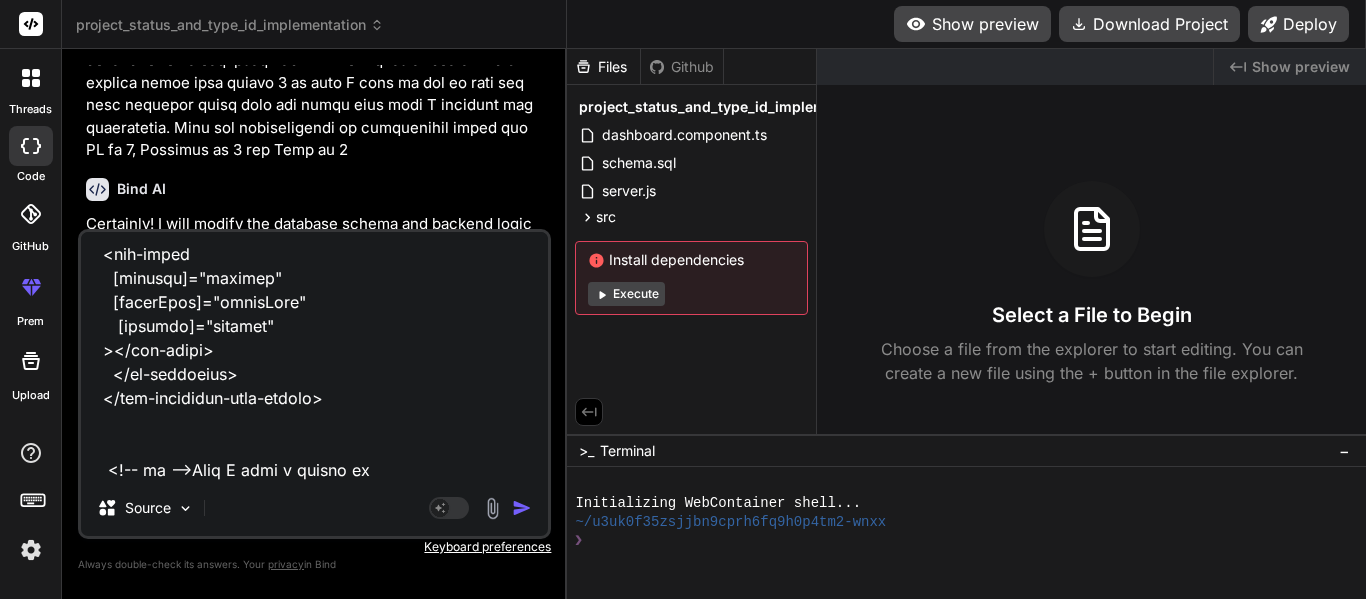 type on "<app-dashboard-tabs-layout>
<ng-container tab-filters>
<div class="control-container">
<div class="left-controls">
<input [name]="'projectId'" type="text" [(ngModel)]="projectId" placeholder="Project Name">
<input [name]="'status'" type="text" [(ngModel)]="status" placeholder="Status">
</div>
<div  class="right-controls">
<app-buttons-block
[buttons]="[{ type: 'primary', label: 'Create Project', show: true }]"
(onPrimaryClick)="projectCreation()"
>
</app-buttons-block>
</div>
</div>
</ng-container>
<ng-container tab-table>
<ng-template #actionTemplate let-row>
<img src="assets/icons/table_viewIcon.png" alt="View" (click)="onView(row)" class="icon" />
<img src="assets/icons/table_editIcon.png"  alt="Edit" (click)="onEdit(row)" class="icon" />
<img src="assets/icons/table_deleteIcon.png"  alt="Edit" (click)="onEdit(row)" class="icon" />
<img src="assets/icons/table_downloadIcon.png"  alt="Edit" (click" 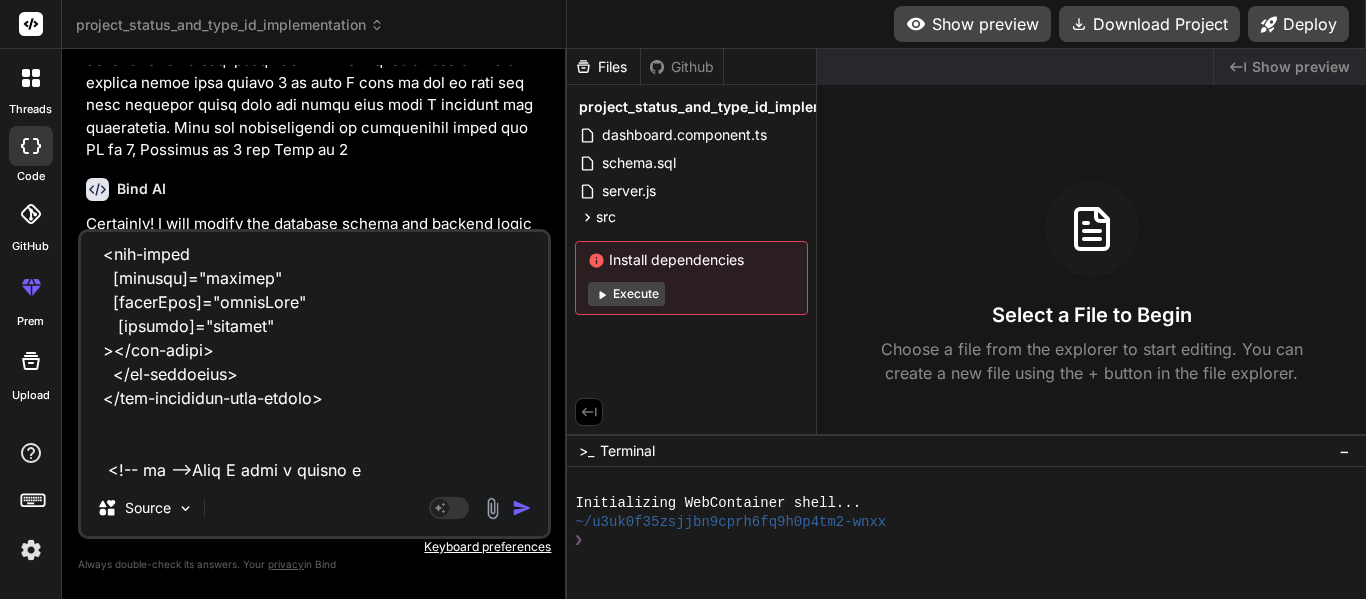 type on "<app-dashboard-tabs-layout>
<ng-container tab-filters>
<div class="control-container">
<div class="left-controls">
<input [name]="'projectId'" type="text" [(ngModel)]="projectId" placeholder="Project Name">
<input [name]="'status'" type="text" [(ngModel)]="status" placeholder="Status">
</div>
<div  class="right-controls">
<app-buttons-block
[buttons]="[{ type: 'primary', label: 'Create Project', show: true }]"
(onPrimaryClick)="projectCreation()"
>
</app-buttons-block>
</div>
</div>
</ng-container>
<ng-container tab-table>
<ng-template #actionTemplate let-row>
<img src="assets/icons/table_viewIcon.png" alt="View" (click)="onView(row)" class="icon" />
<img src="assets/icons/table_editIcon.png"  alt="Edit" (click)="onEdit(row)" class="icon" />
<img src="assets/icons/table_deleteIcon.png"  alt="Edit" (click)="onEdit(row)" class="icon" />
<img src="assets/icons/table_downloadIcon.png"  alt="Edit" (click" 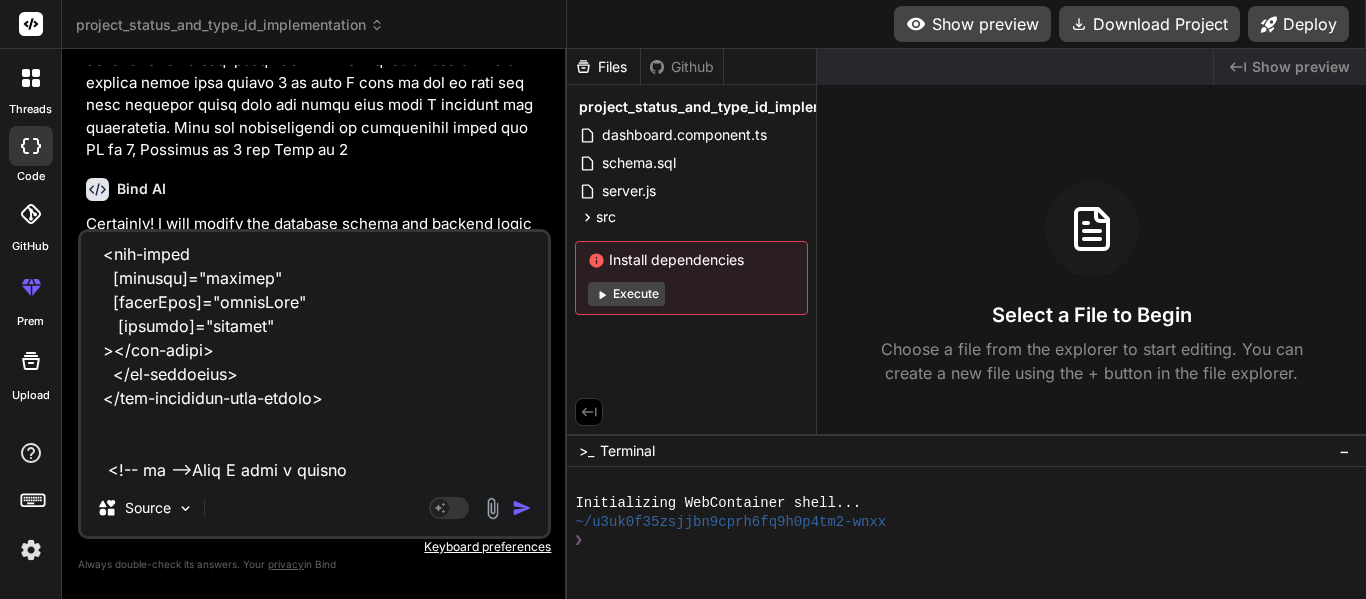 type on "<app-dashboard-tabs-layout>
<ng-container tab-filters>
<div class="control-container">
<div class="left-controls">
<input [name]="'projectId'" type="text" [(ngModel)]="projectId" placeholder="Project Name">
<input [name]="'status'" type="text" [(ngModel)]="status" placeholder="Status">
</div>
<div  class="right-controls">
<app-buttons-block
[buttons]="[{ type: 'primary', label: 'Create Project', show: true }]"
(onPrimaryClick)="projectCreation()"
>
</app-buttons-block>
</div>
</div>
</ng-container>
<ng-container tab-table>
<ng-template #actionTemplate let-row>
<img src="assets/icons/table_viewIcon.png" alt="View" (click)="onView(row)" class="icon" />
<img src="assets/icons/table_editIcon.png"  alt="Edit" (click)="onEdit(row)" class="icon" />
<img src="assets/icons/table_deleteIcon.png"  alt="Edit" (click)="onEdit(row)" class="icon" />
<img src="assets/icons/table_downloadIcon.png"  alt="Edit" (click" 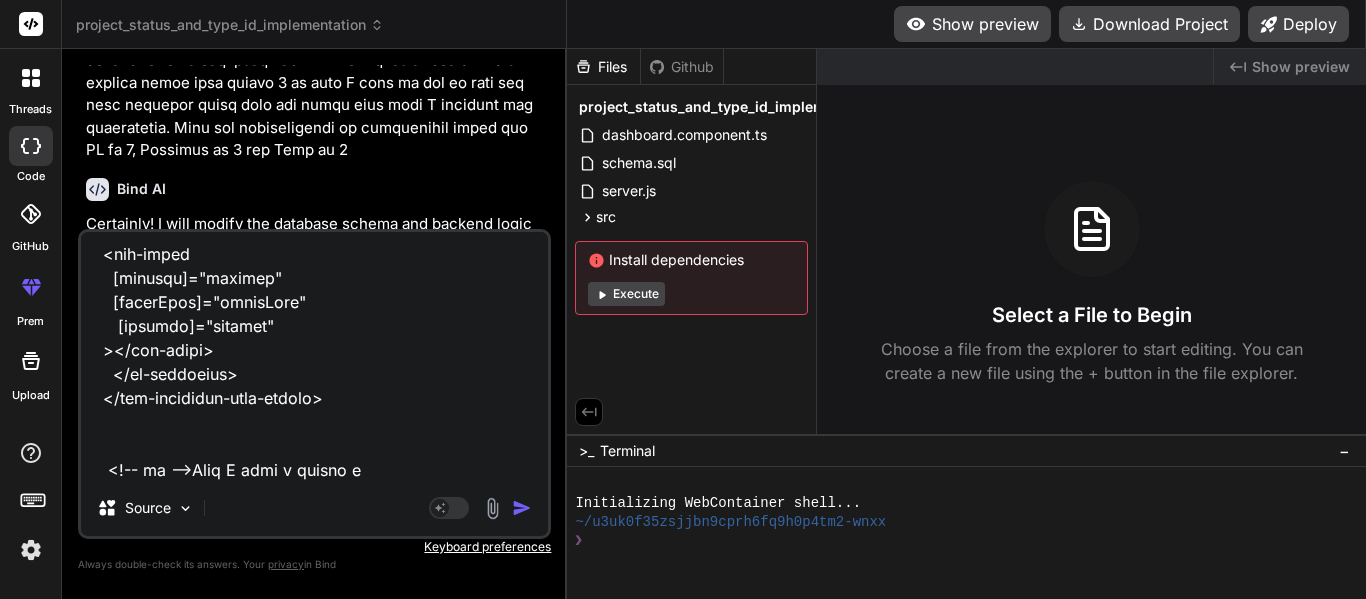 type on "<app-dashboard-tabs-layout>
<ng-container tab-filters>
<div class="control-container">
<div class="left-controls">
<input [name]="'projectId'" type="text" [(ngModel)]="projectId" placeholder="Project Name">
<input [name]="'status'" type="text" [(ngModel)]="status" placeholder="Status">
</div>
<div  class="right-controls">
<app-buttons-block
[buttons]="[{ type: 'primary', label: 'Create Project', show: true }]"
(onPrimaryClick)="projectCreation()"
>
</app-buttons-block>
</div>
</div>
</ng-container>
<ng-container tab-table>
<ng-template #actionTemplate let-row>
<img src="assets/icons/table_viewIcon.png" alt="View" (click)="onView(row)" class="icon" />
<img src="assets/icons/table_editIcon.png"  alt="Edit" (click)="onEdit(row)" class="icon" />
<img src="assets/icons/table_deleteIcon.png"  alt="Edit" (click)="onEdit(row)" class="icon" />
<img src="assets/icons/table_downloadIcon.png"  alt="Edit" (click" 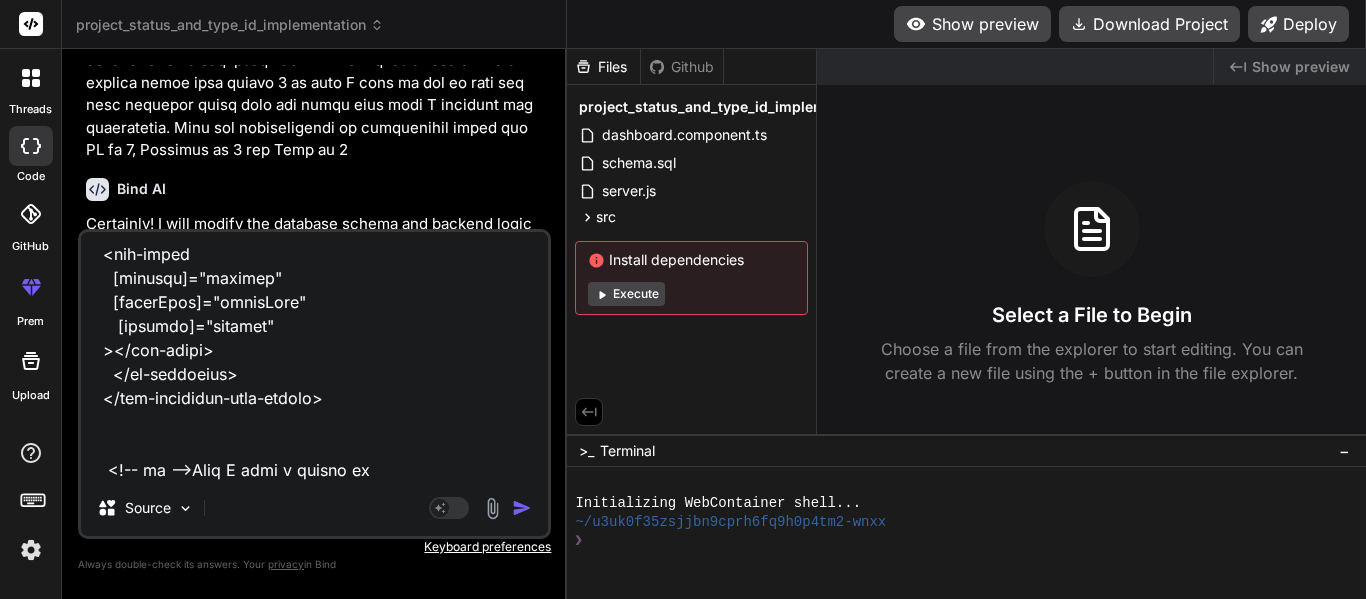 type on "<app-dashboard-tabs-layout>
<ng-container tab-filters>
<div class="control-container">
<div class="left-controls">
<input [name]="'projectId'" type="text" [(ngModel)]="projectId" placeholder="Project Name">
<input [name]="'status'" type="text" [(ngModel)]="status" placeholder="Status">
</div>
<div  class="right-controls">
<app-buttons-block
[buttons]="[{ type: 'primary', label: 'Create Project', show: true }]"
(onPrimaryClick)="projectCreation()"
>
</app-buttons-block>
</div>
</div>
</ng-container>
<ng-container tab-table>
<ng-template #actionTemplate let-row>
<img src="assets/icons/table_viewIcon.png" alt="View" (click)="onView(row)" class="icon" />
<img src="assets/icons/table_editIcon.png"  alt="Edit" (click)="onEdit(row)" class="icon" />
<img src="assets/icons/table_deleteIcon.png"  alt="Edit" (click)="onEdit(row)" class="icon" />
<img src="assets/icons/table_downloadIcon.png"  alt="Edit" (click" 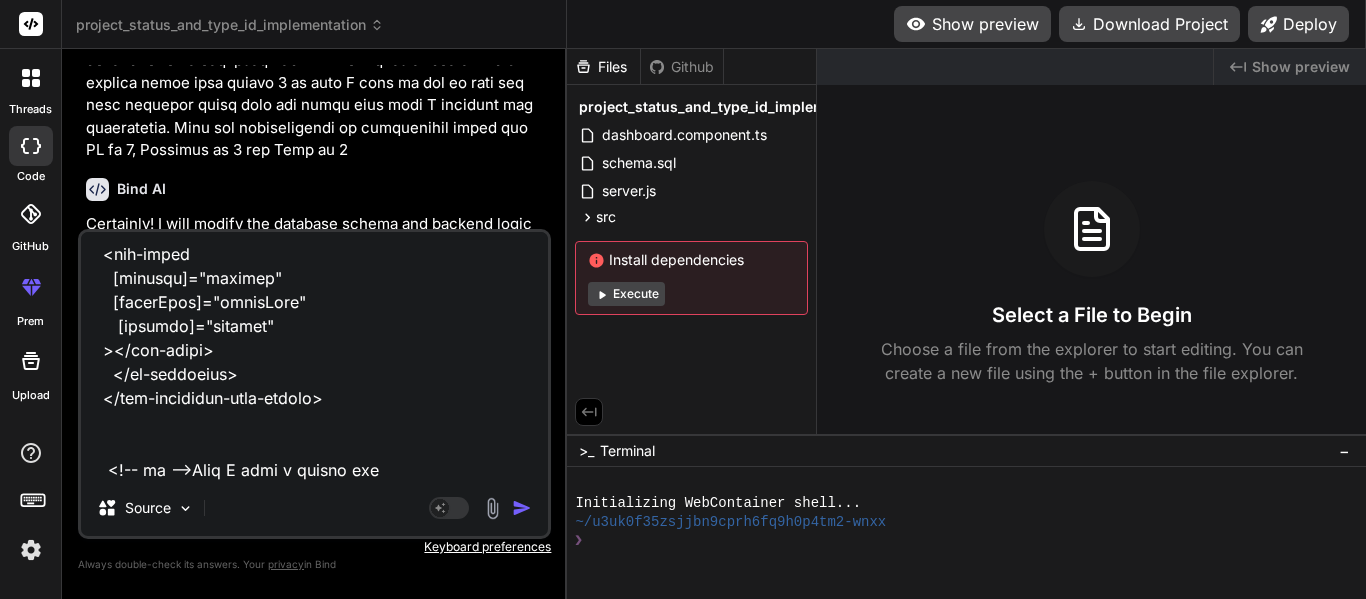 type on "<app-dashboard-tabs-layout>
<ng-container tab-filters>
<div class="control-container">
<div class="left-controls">
<input [name]="'projectId'" type="text" [(ngModel)]="projectId" placeholder="Project Name">
<input [name]="'status'" type="text" [(ngModel)]="status" placeholder="Status">
</div>
<div  class="right-controls">
<app-buttons-block
[buttons]="[{ type: 'primary', label: 'Create Project', show: true }]"
(onPrimaryClick)="projectCreation()"
>
</app-buttons-block>
</div>
</div>
</ng-container>
<ng-container tab-table>
<ng-template #actionTemplate let-row>
<img src="assets/icons/table_viewIcon.png" alt="View" (click)="onView(row)" class="icon" />
<img src="assets/icons/table_editIcon.png"  alt="Edit" (click)="onEdit(row)" class="icon" />
<img src="assets/icons/table_deleteIcon.png"  alt="Edit" (click)="onEdit(row)" class="icon" />
<img src="assets/icons/table_downloadIcon.png"  alt="Edit" (click" 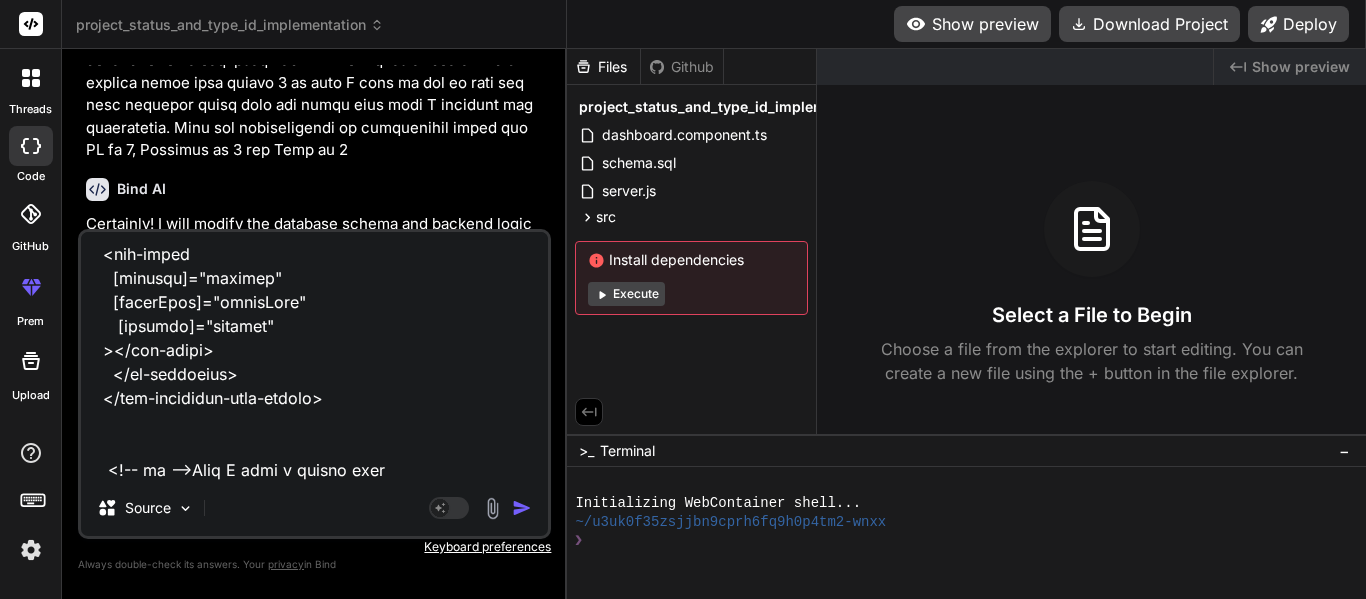 type on "<app-dashboard-tabs-layout>
<ng-container tab-filters>
<div class="control-container">
<div class="left-controls">
<input [name]="'projectId'" type="text" [(ngModel)]="projectId" placeholder="Project Name">
<input [name]="'status'" type="text" [(ngModel)]="status" placeholder="Status">
</div>
<div  class="right-controls">
<app-buttons-block
[buttons]="[{ type: 'primary', label: 'Create Project', show: true }]"
(onPrimaryClick)="projectCreation()"
>
</app-buttons-block>
</div>
</div>
</ng-container>
<ng-container tab-table>
<ng-template #actionTemplate let-row>
<img src="assets/icons/table_viewIcon.png" alt="View" (click)="onView(row)" class="icon" />
<img src="assets/icons/table_editIcon.png"  alt="Edit" (click)="onEdit(row)" class="icon" />
<img src="assets/icons/table_deleteIcon.png"  alt="Edit" (click)="onEdit(row)" class="icon" />
<img src="assets/icons/table_downloadIcon.png"  alt="Edit" (click" 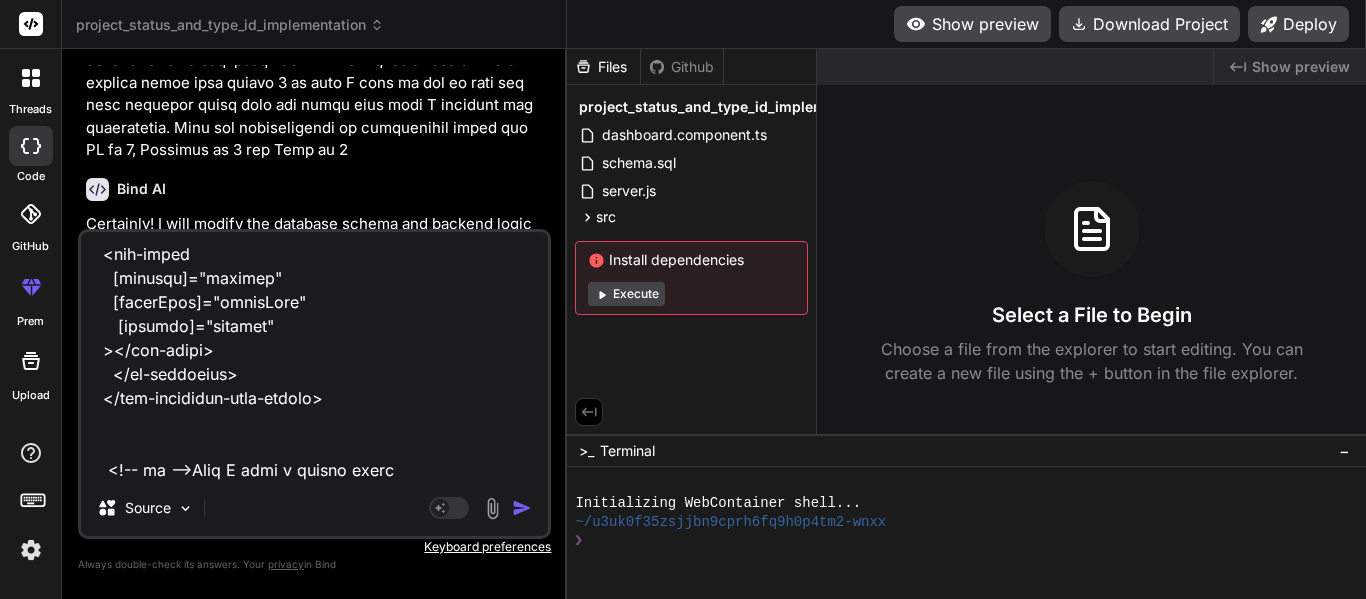 type on "<app-dashboard-tabs-layout>
<ng-container tab-filters>
<div class="control-container">
<div class="left-controls">
<input [name]="'projectId'" type="text" [(ngModel)]="projectId" placeholder="Project Name">
<input [name]="'status'" type="text" [(ngModel)]="status" placeholder="Status">
</div>
<div  class="right-controls">
<app-buttons-block
[buttons]="[{ type: 'primary', label: 'Create Project', show: true }]"
(onPrimaryClick)="projectCreation()"
>
</app-buttons-block>
</div>
</div>
</ng-container>
<ng-container tab-table>
<ng-template #actionTemplate let-row>
<img src="assets/icons/table_viewIcon.png" alt="View" (click)="onView(row)" class="icon" />
<img src="assets/icons/table_editIcon.png"  alt="Edit" (click)="onEdit(row)" class="icon" />
<img src="assets/icons/table_deleteIcon.png"  alt="Edit" (click)="onEdit(row)" class="icon" />
<img src="assets/icons/table_downloadIcon.png"  alt="Edit" (click" 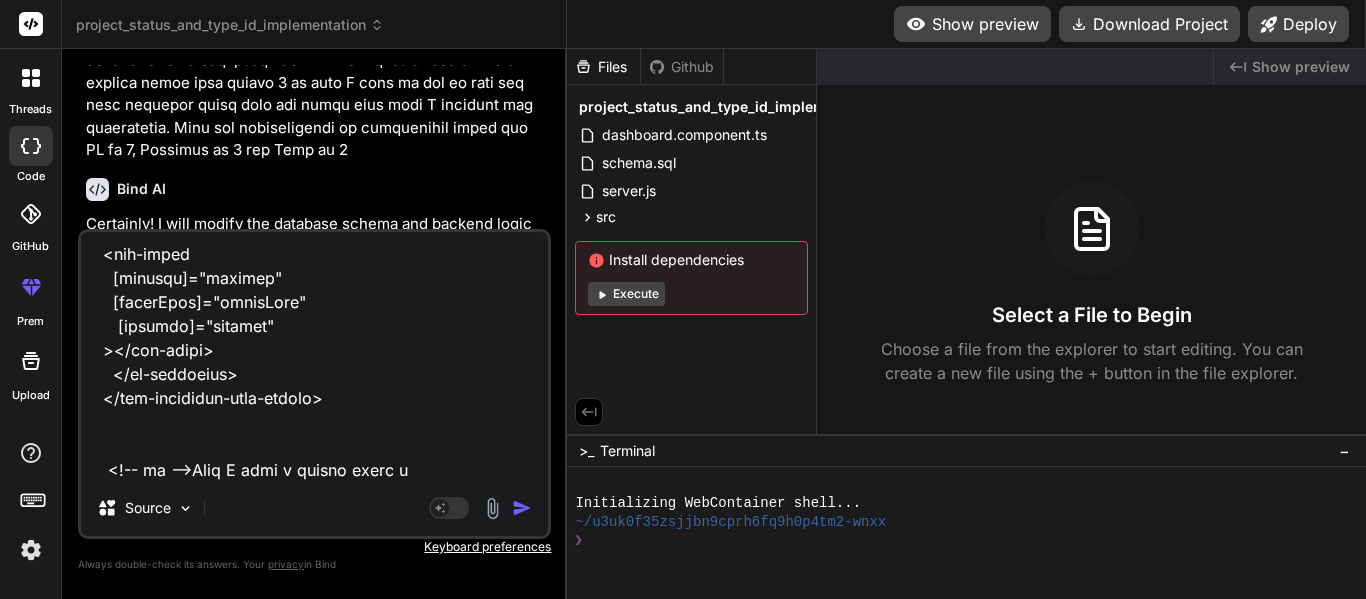 type on "<app-dashboard-tabs-layout>
<ng-container tab-filters>
<div class="control-container">
<div class="left-controls">
<input [name]="'projectId'" type="text" [(ngModel)]="projectId" placeholder="Project Name">
<input [name]="'status'" type="text" [(ngModel)]="status" placeholder="Status">
</div>
<div  class="right-controls">
<app-buttons-block
[buttons]="[{ type: 'primary', label: 'Create Project', show: true }]"
(onPrimaryClick)="projectCreation()"
>
</app-buttons-block>
</div>
</div>
</ng-container>
<ng-container tab-table>
<ng-template #actionTemplate let-row>
<img src="assets/icons/table_viewIcon.png" alt="View" (click)="onView(row)" class="icon" />
<img src="assets/icons/table_editIcon.png"  alt="Edit" (click)="onEdit(row)" class="icon" />
<img src="assets/icons/table_deleteIcon.png"  alt="Edit" (click)="onEdit(row)" class="icon" />
<img src="assets/icons/table_downloadIcon.png"  alt="Edit" (click" 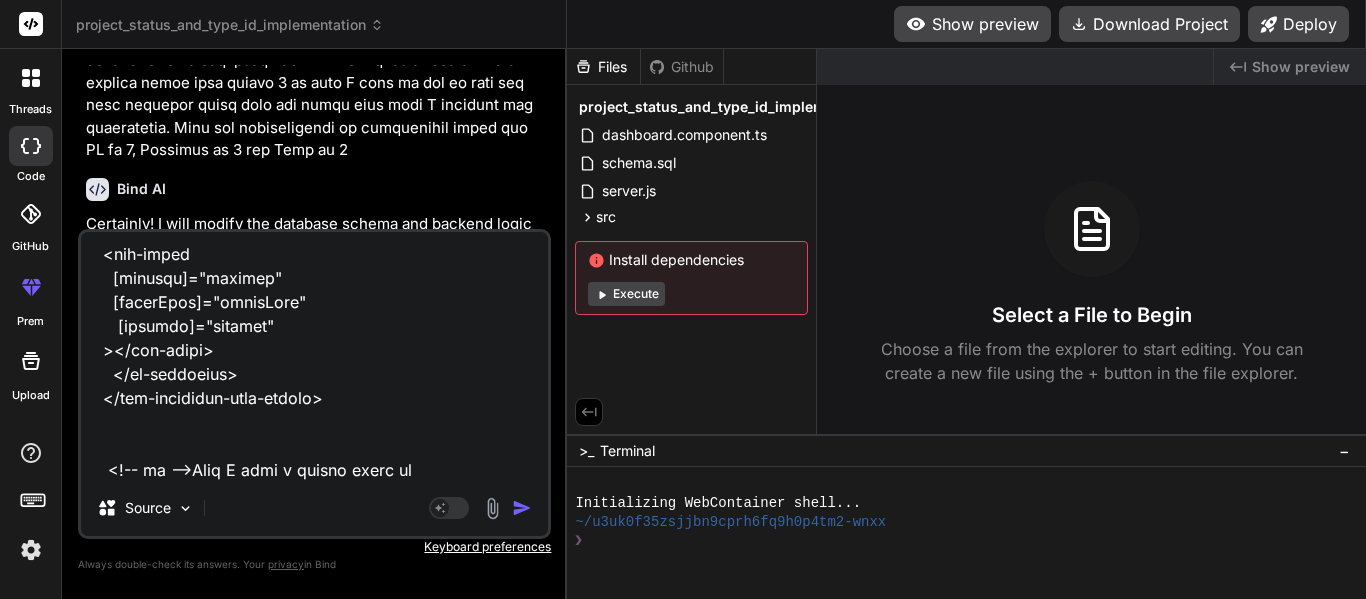 type on "<app-dashboard-tabs-layout>
<ng-container tab-filters>
<div class="control-container">
<div class="left-controls">
<input [name]="'projectId'" type="text" [(ngModel)]="projectId" placeholder="Project Name">
<input [name]="'status'" type="text" [(ngModel)]="status" placeholder="Status">
</div>
<div  class="right-controls">
<app-buttons-block
[buttons]="[{ type: 'primary', label: 'Create Project', show: true }]"
(onPrimaryClick)="projectCreation()"
>
</app-buttons-block>
</div>
</div>
</ng-container>
<ng-container tab-table>
<ng-template #actionTemplate let-row>
<img src="assets/icons/table_viewIcon.png" alt="View" (click)="onView(row)" class="icon" />
<img src="assets/icons/table_editIcon.png"  alt="Edit" (click)="onEdit(row)" class="icon" />
<img src="assets/icons/table_deleteIcon.png"  alt="Edit" (click)="onEdit(row)" class="icon" />
<img src="assets/icons/table_downloadIcon.png"  alt="Edit" (click" 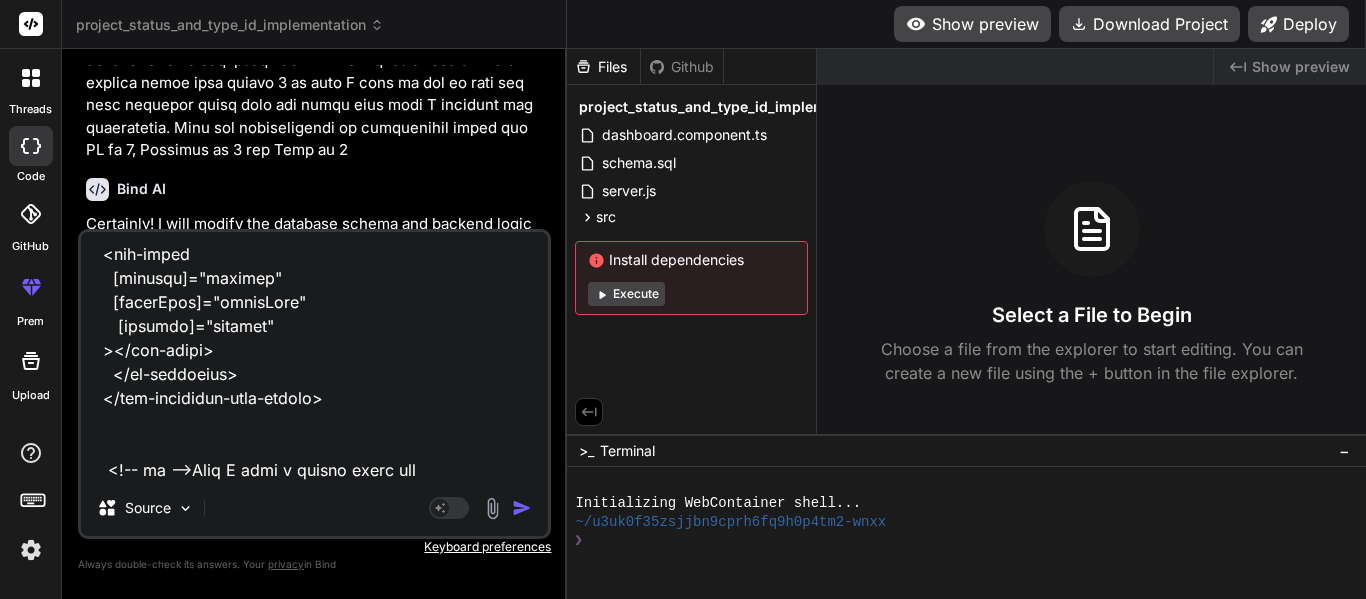 type on "<app-dashboard-tabs-layout>
<ng-container tab-filters>
<div class="control-container">
<div class="left-controls">
<input [name]="'projectId'" type="text" [(ngModel)]="projectId" placeholder="Project Name">
<input [name]="'status'" type="text" [(ngModel)]="status" placeholder="Status">
</div>
<div  class="right-controls">
<app-buttons-block
[buttons]="[{ type: 'primary', label: 'Create Project', show: true }]"
(onPrimaryClick)="projectCreation()"
>
</app-buttons-block>
</div>
</div>
</ng-container>
<ng-container tab-table>
<ng-template #actionTemplate let-row>
<img src="assets/icons/table_viewIcon.png" alt="View" (click)="onView(row)" class="icon" />
<img src="assets/icons/table_editIcon.png"  alt="Edit" (click)="onEdit(row)" class="icon" />
<img src="assets/icons/table_deleteIcon.png"  alt="Edit" (click)="onEdit(row)" class="icon" />
<img src="assets/icons/table_downloadIcon.png"  alt="Edit" (click" 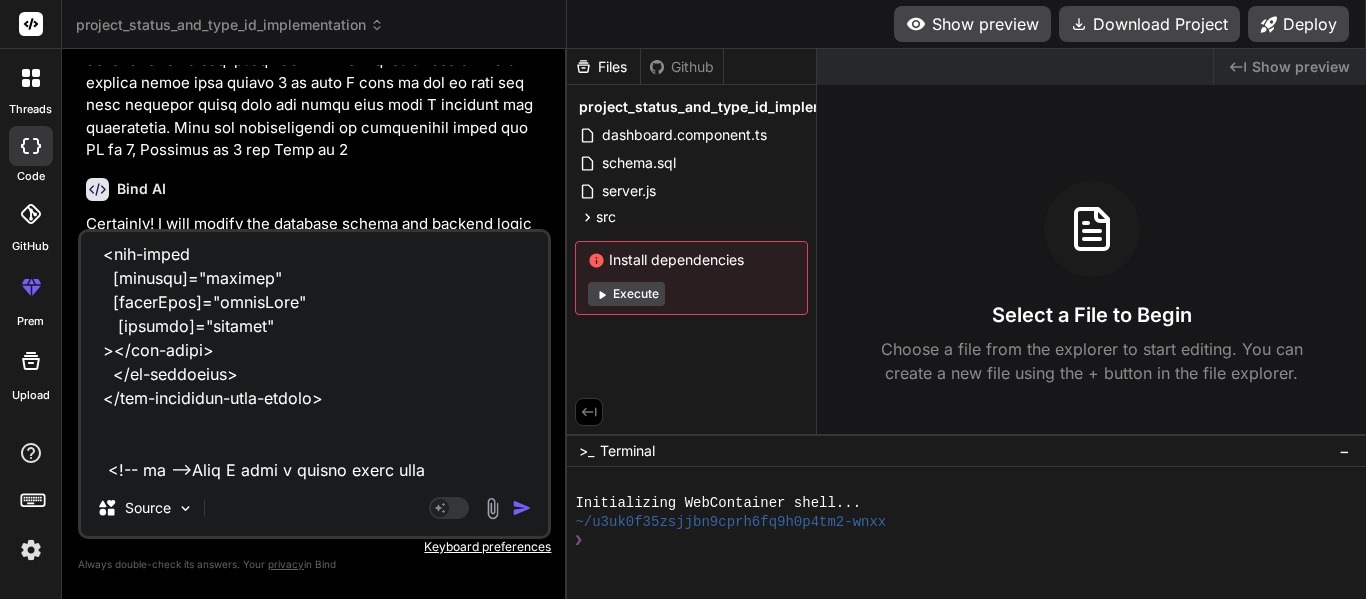 type on "<app-dashboard-tabs-layout>
<ng-container tab-filters>
<div class="control-container">
<div class="left-controls">
<input [name]="'projectId'" type="text" [(ngModel)]="projectId" placeholder="Project Name">
<input [name]="'status'" type="text" [(ngModel)]="status" placeholder="Status">
</div>
<div  class="right-controls">
<app-buttons-block
[buttons]="[{ type: 'primary', label: 'Create Project', show: true }]"
(onPrimaryClick)="projectCreation()"
>
</app-buttons-block>
</div>
</div>
</ng-container>
<ng-container tab-table>
<ng-template #actionTemplate let-row>
<img src="assets/icons/table_viewIcon.png" alt="View" (click)="onView(row)" class="icon" />
<img src="assets/icons/table_editIcon.png"  alt="Edit" (click)="onEdit(row)" class="icon" />
<img src="assets/icons/table_deleteIcon.png"  alt="Edit" (click)="onEdit(row)" class="icon" />
<img src="assets/icons/table_downloadIcon.png"  alt="Edit" (click" 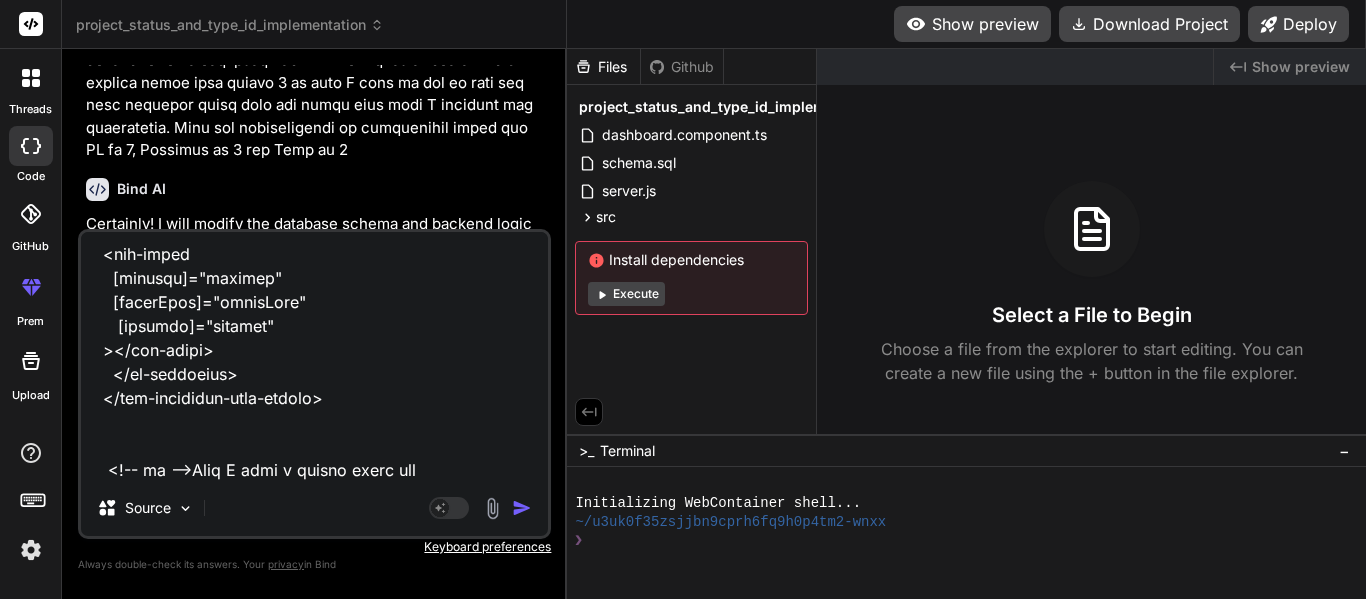 type on "<app-dashboard-tabs-layout>
<ng-container tab-filters>
<div class="control-container">
<div class="left-controls">
<input [name]="'projectId'" type="text" [(ngModel)]="projectId" placeholder="Project Name">
<input [name]="'status'" type="text" [(ngModel)]="status" placeholder="Status">
</div>
<div  class="right-controls">
<app-buttons-block
[buttons]="[{ type: 'primary', label: 'Create Project', show: true }]"
(onPrimaryClick)="projectCreation()"
>
</app-buttons-block>
</div>
</div>
</ng-container>
<ng-container tab-table>
<ng-template #actionTemplate let-row>
<img src="assets/icons/table_viewIcon.png" alt="View" (click)="onView(row)" class="icon" />
<img src="assets/icons/table_editIcon.png"  alt="Edit" (click)="onEdit(row)" class="icon" />
<img src="assets/icons/table_deleteIcon.png"  alt="Edit" (click)="onEdit(row)" class="icon" />
<img src="assets/icons/table_downloadIcon.png"  alt="Edit" (click" 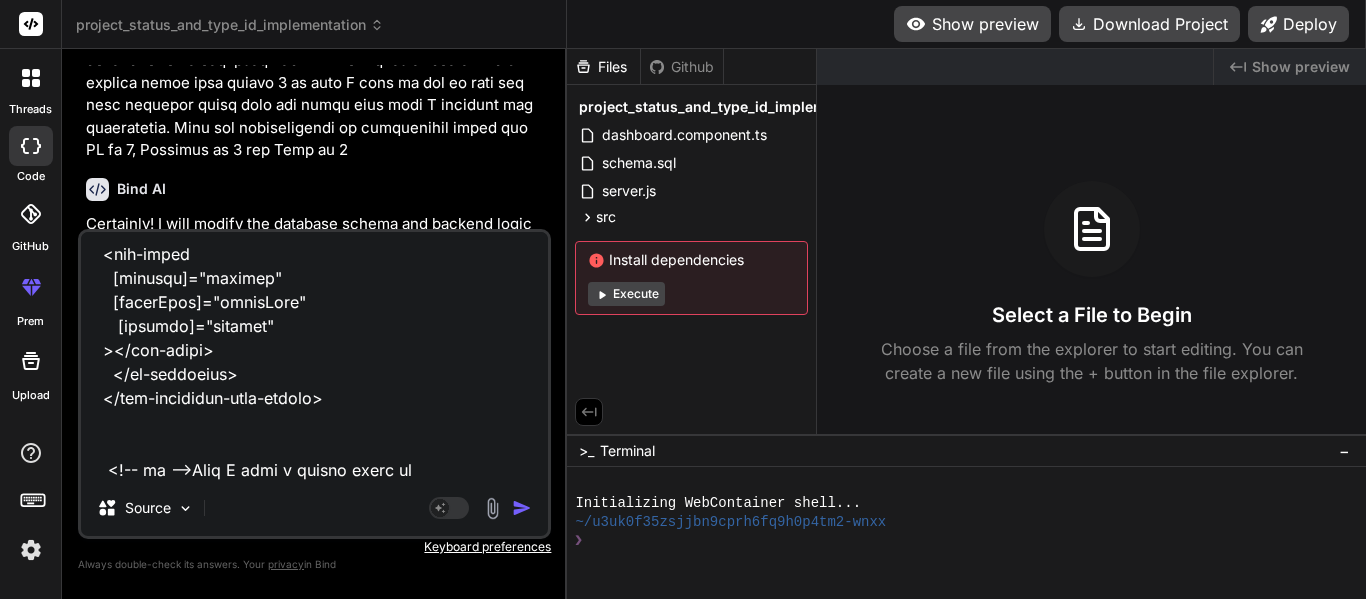 type on "x" 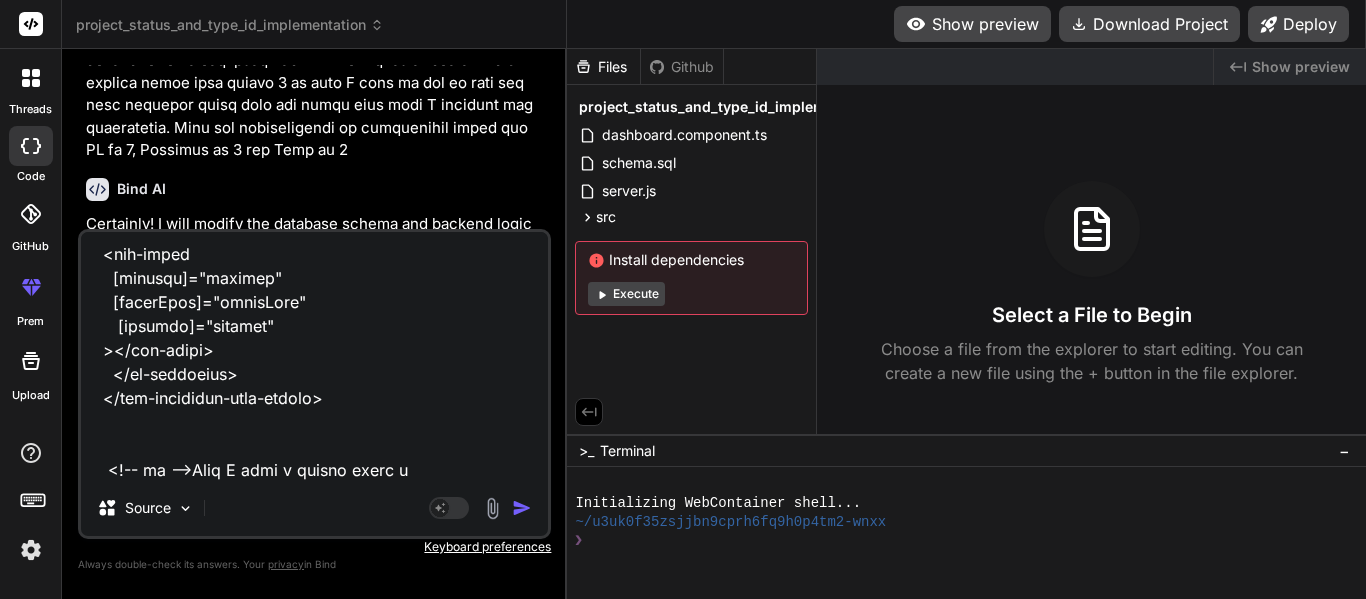type on "<app-dashboard-tabs-layout>
<ng-container tab-filters>
<div class="control-container">
<div class="left-controls">
<input [name]="'projectId'" type="text" [(ngModel)]="projectId" placeholder="Project Name">
<input [name]="'status'" type="text" [(ngModel)]="status" placeholder="Status">
</div>
<div  class="right-controls">
<app-buttons-block
[buttons]="[{ type: 'primary', label: 'Create Project', show: true }]"
(onPrimaryClick)="projectCreation()"
>
</app-buttons-block>
</div>
</div>
</ng-container>
<ng-container tab-table>
<ng-template #actionTemplate let-row>
<img src="assets/icons/table_viewIcon.png" alt="View" (click)="onView(row)" class="icon" />
<img src="assets/icons/table_editIcon.png"  alt="Edit" (click)="onEdit(row)" class="icon" />
<img src="assets/icons/table_deleteIcon.png"  alt="Edit" (click)="onEdit(row)" class="icon" />
<img src="assets/icons/table_downloadIcon.png"  alt="Edit" (click" 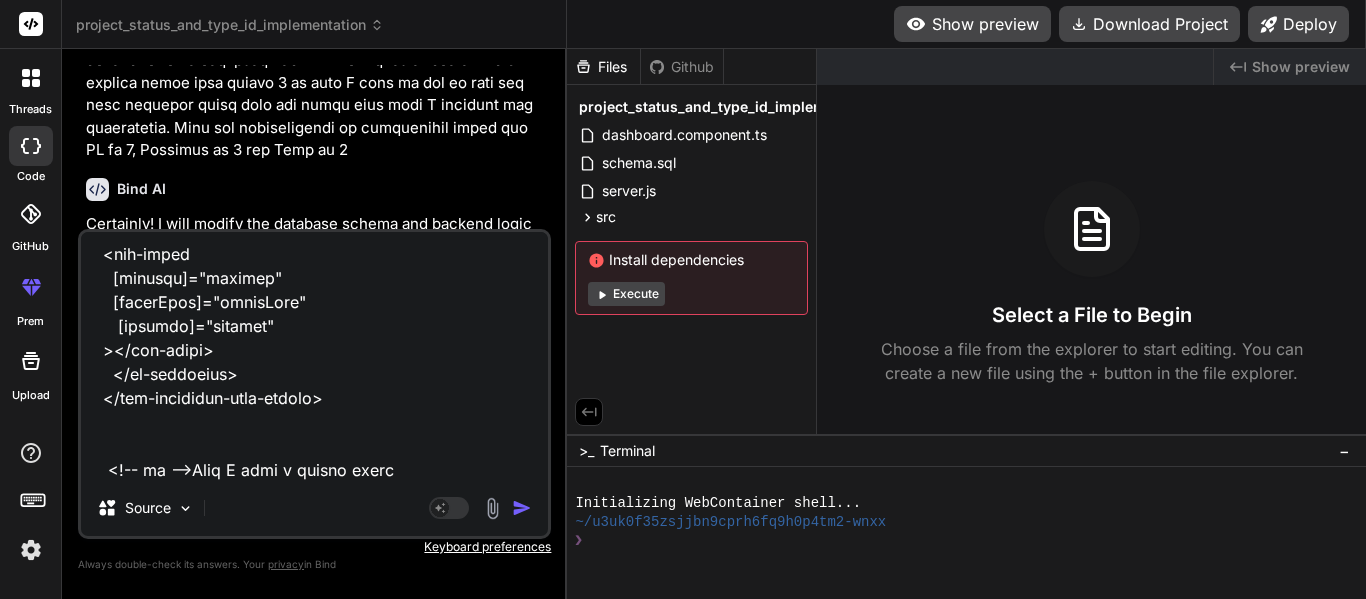 type on "<app-dashboard-tabs-layout>
<ng-container tab-filters>
<div class="control-container">
<div class="left-controls">
<input [name]="'projectId'" type="text" [(ngModel)]="projectId" placeholder="Project Name">
<input [name]="'status'" type="text" [(ngModel)]="status" placeholder="Status">
</div>
<div  class="right-controls">
<app-buttons-block
[buttons]="[{ type: 'primary', label: 'Create Project', show: true }]"
(onPrimaryClick)="projectCreation()"
>
</app-buttons-block>
</div>
</div>
</ng-container>
<ng-container tab-table>
<ng-template #actionTemplate let-row>
<img src="assets/icons/table_viewIcon.png" alt="View" (click)="onView(row)" class="icon" />
<img src="assets/icons/table_editIcon.png"  alt="Edit" (click)="onEdit(row)" class="icon" />
<img src="assets/icons/table_deleteIcon.png"  alt="Edit" (click)="onEdit(row)" class="icon" />
<img src="assets/icons/table_downloadIcon.png"  alt="Edit" (click" 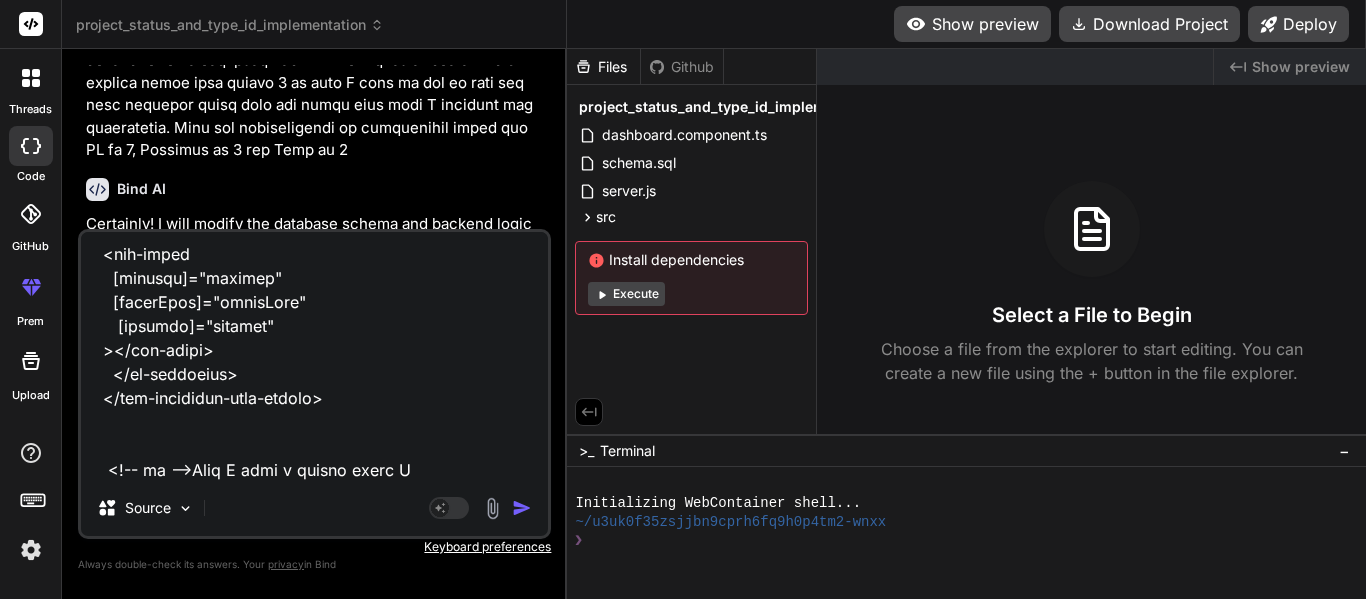 type on "<app-dashboard-tabs-layout>
<ng-container tab-filters>
<div class="control-container">
<div class="left-controls">
<input [name]="'projectId'" type="text" [(ngModel)]="projectId" placeholder="Project Name">
<input [name]="'status'" type="text" [(ngModel)]="status" placeholder="Status">
</div>
<div  class="right-controls">
<app-buttons-block
[buttons]="[{ type: 'primary', label: 'Create Project', show: true }]"
(onPrimaryClick)="projectCreation()"
>
</app-buttons-block>
</div>
</div>
</ng-container>
<ng-container tab-table>
<ng-template #actionTemplate let-row>
<img src="assets/icons/table_viewIcon.png" alt="View" (click)="onView(row)" class="icon" />
<img src="assets/icons/table_editIcon.png"  alt="Edit" (click)="onEdit(row)" class="icon" />
<img src="assets/icons/table_deleteIcon.png"  alt="Edit" (click)="onEdit(row)" class="icon" />
<img src="assets/icons/table_downloadIcon.png"  alt="Edit" (click" 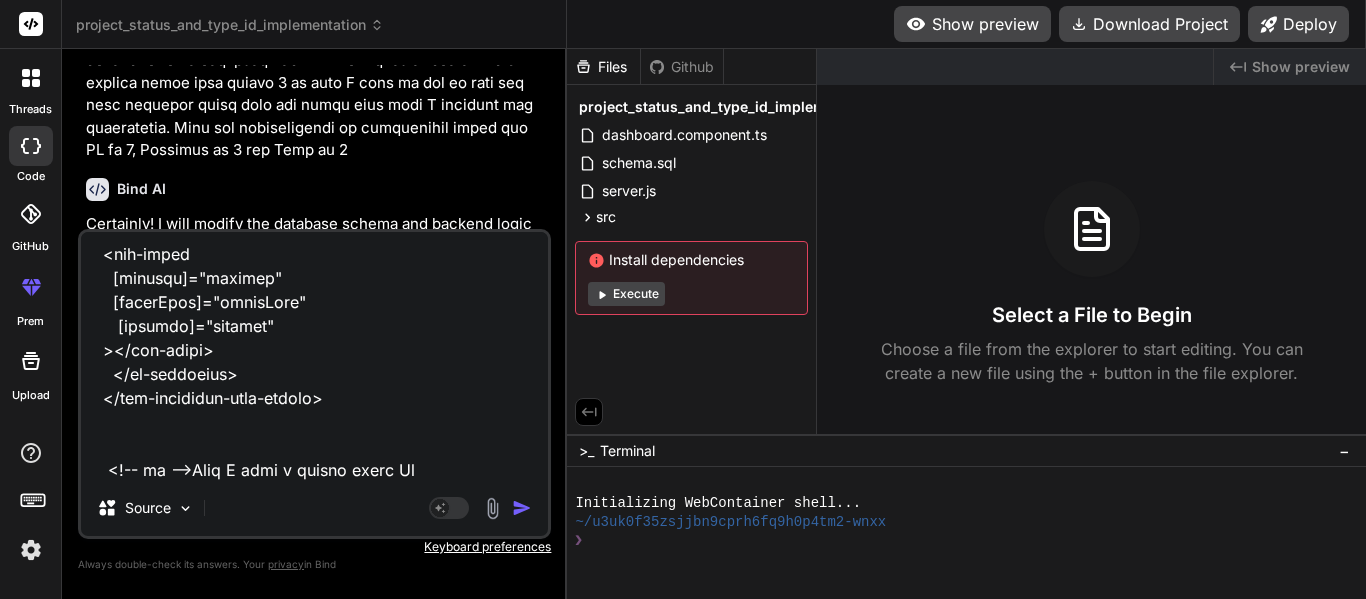 type on "<app-dashboard-tabs-layout>
<ng-container tab-filters>
<div class="control-container">
<div class="left-controls">
<input [name]="'projectId'" type="text" [(ngModel)]="projectId" placeholder="Project Name">
<input [name]="'status'" type="text" [(ngModel)]="status" placeholder="Status">
</div>
<div  class="right-controls">
<app-buttons-block
[buttons]="[{ type: 'primary', label: 'Create Project', show: true }]"
(onPrimaryClick)="projectCreation()"
>
</app-buttons-block>
</div>
</div>
</ng-container>
<ng-container tab-table>
<ng-template #actionTemplate let-row>
<img src="assets/icons/table_viewIcon.png" alt="View" (click)="onView(row)" class="icon" />
<img src="assets/icons/table_editIcon.png"  alt="Edit" (click)="onEdit(row)" class="icon" />
<img src="assets/icons/table_deleteIcon.png"  alt="Edit" (click)="onEdit(row)" class="icon" />
<img src="assets/icons/table_downloadIcon.png"  alt="Edit" (click" 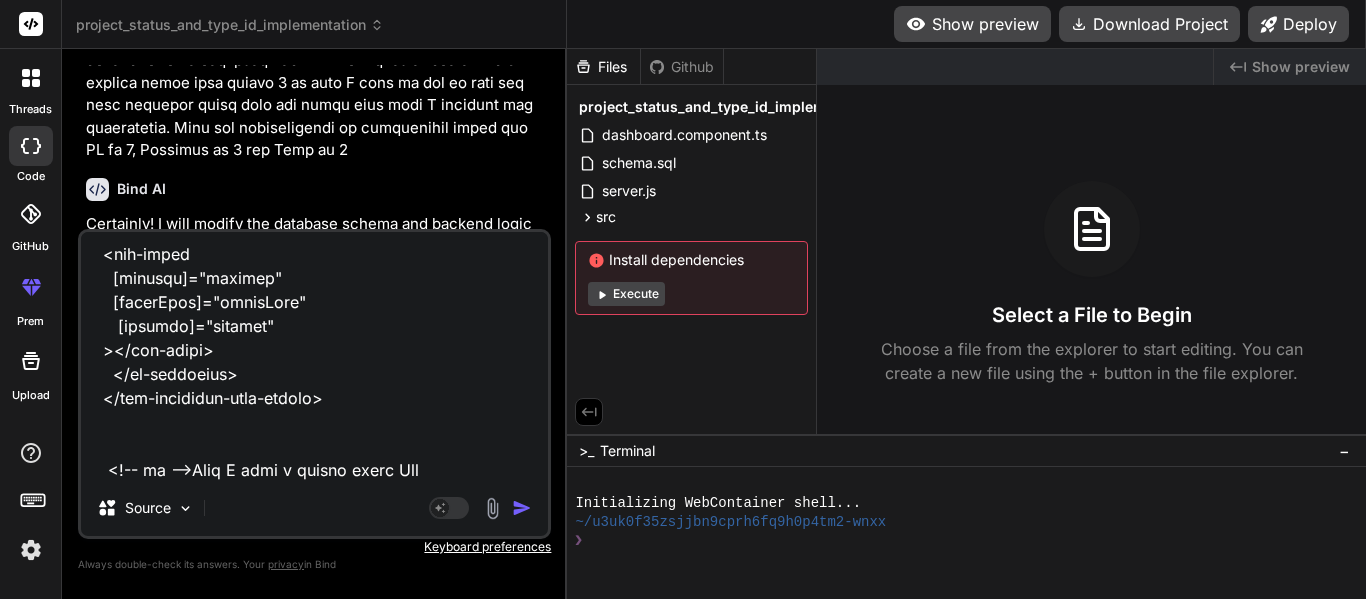 type on "<app-dashboard-tabs-layout>
<ng-container tab-filters>
<div class="control-container">
<div class="left-controls">
<input [name]="'projectId'" type="text" [(ngModel)]="projectId" placeholder="Project Name">
<input [name]="'status'" type="text" [(ngModel)]="status" placeholder="Status">
</div>
<div  class="right-controls">
<app-buttons-block
[buttons]="[{ type: 'primary', label: 'Create Project', show: true }]"
(onPrimaryClick)="projectCreation()"
>
</app-buttons-block>
</div>
</div>
</ng-container>
<ng-container tab-table>
<ng-template #actionTemplate let-row>
<img src="assets/icons/table_viewIcon.png" alt="View" (click)="onView(row)" class="icon" />
<img src="assets/icons/table_editIcon.png"  alt="Edit" (click)="onEdit(row)" class="icon" />
<img src="assets/icons/table_deleteIcon.png"  alt="Edit" (click)="onEdit(row)" class="icon" />
<img src="assets/icons/table_downloadIcon.png"  alt="Edit" (click" 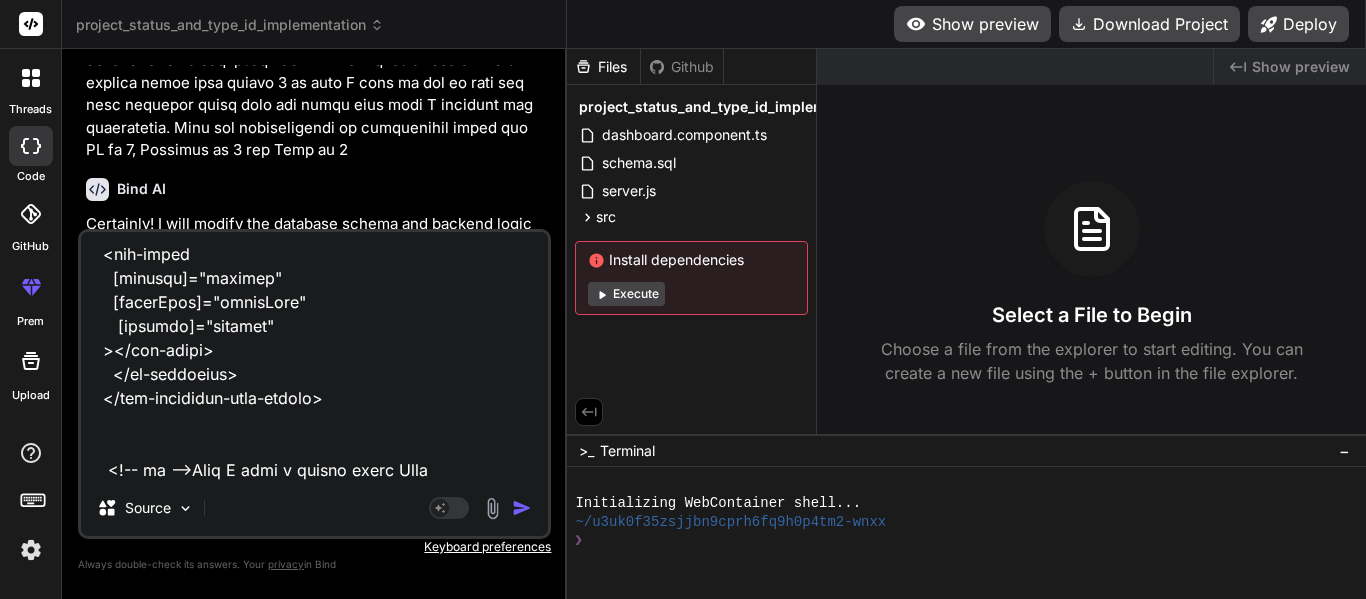 type on "<app-dashboard-tabs-layout>
<ng-container tab-filters>
<div class="control-container">
<div class="left-controls">
<input [name]="'projectId'" type="text" [(ngModel)]="projectId" placeholder="Project Name">
<input [name]="'status'" type="text" [(ngModel)]="status" placeholder="Status">
</div>
<div  class="right-controls">
<app-buttons-block
[buttons]="[{ type: 'primary', label: 'Create Project', show: true }]"
(onPrimaryClick)="projectCreation()"
>
</app-buttons-block>
</div>
</div>
</ng-container>
<ng-container tab-table>
<ng-template #actionTemplate let-row>
<img src="assets/icons/table_viewIcon.png" alt="View" (click)="onView(row)" class="icon" />
<img src="assets/icons/table_editIcon.png"  alt="Edit" (click)="onEdit(row)" class="icon" />
<img src="assets/icons/table_deleteIcon.png"  alt="Edit" (click)="onEdit(row)" class="icon" />
<img src="assets/icons/table_downloadIcon.png"  alt="Edit" (click" 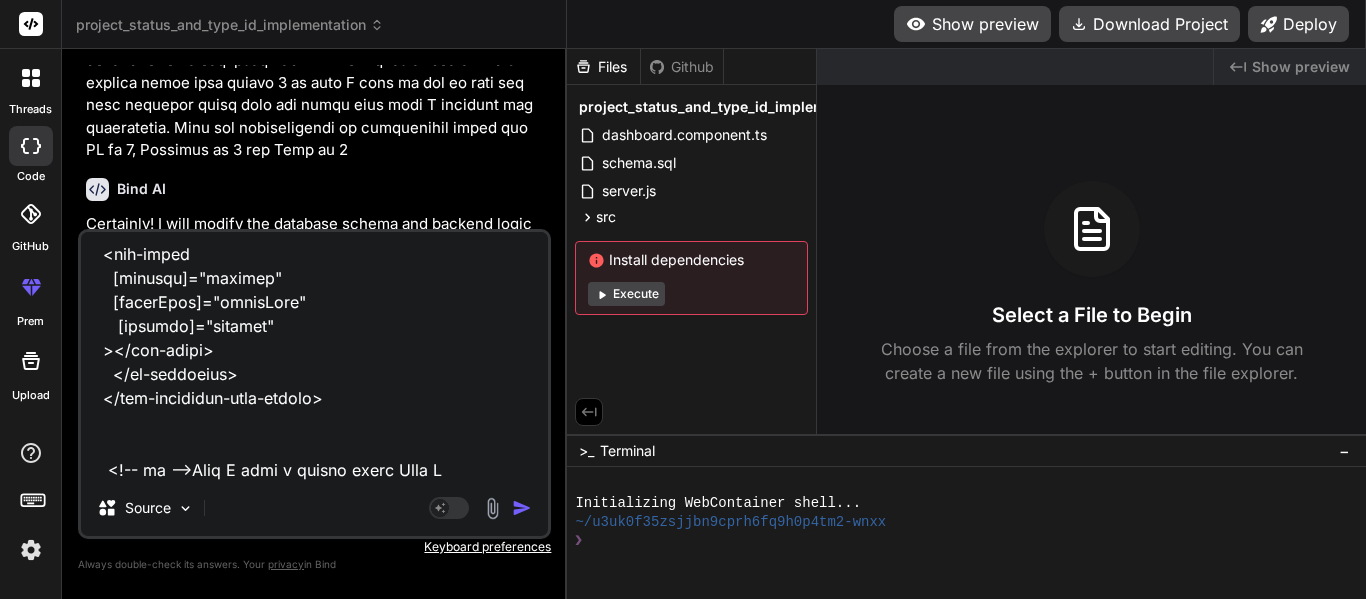 type on "<app-dashboard-tabs-layout>
<ng-container tab-filters>
<div class="control-container">
<div class="left-controls">
<input [name]="'projectId'" type="text" [(ngModel)]="projectId" placeholder="Project Name">
<input [name]="'status'" type="text" [(ngModel)]="status" placeholder="Status">
</div>
<div  class="right-controls">
<app-buttons-block
[buttons]="[{ type: 'primary', label: 'Create Project', show: true }]"
(onPrimaryClick)="projectCreation()"
>
</app-buttons-block>
</div>
</div>
</ng-container>
<ng-container tab-table>
<ng-template #actionTemplate let-row>
<img src="assets/icons/table_viewIcon.png" alt="View" (click)="onView(row)" class="icon" />
<img src="assets/icons/table_editIcon.png"  alt="Edit" (click)="onEdit(row)" class="icon" />
<img src="assets/icons/table_deleteIcon.png"  alt="Edit" (click)="onEdit(row)" class="icon" />
<img src="assets/icons/table_downloadIcon.png"  alt="Edit" (click" 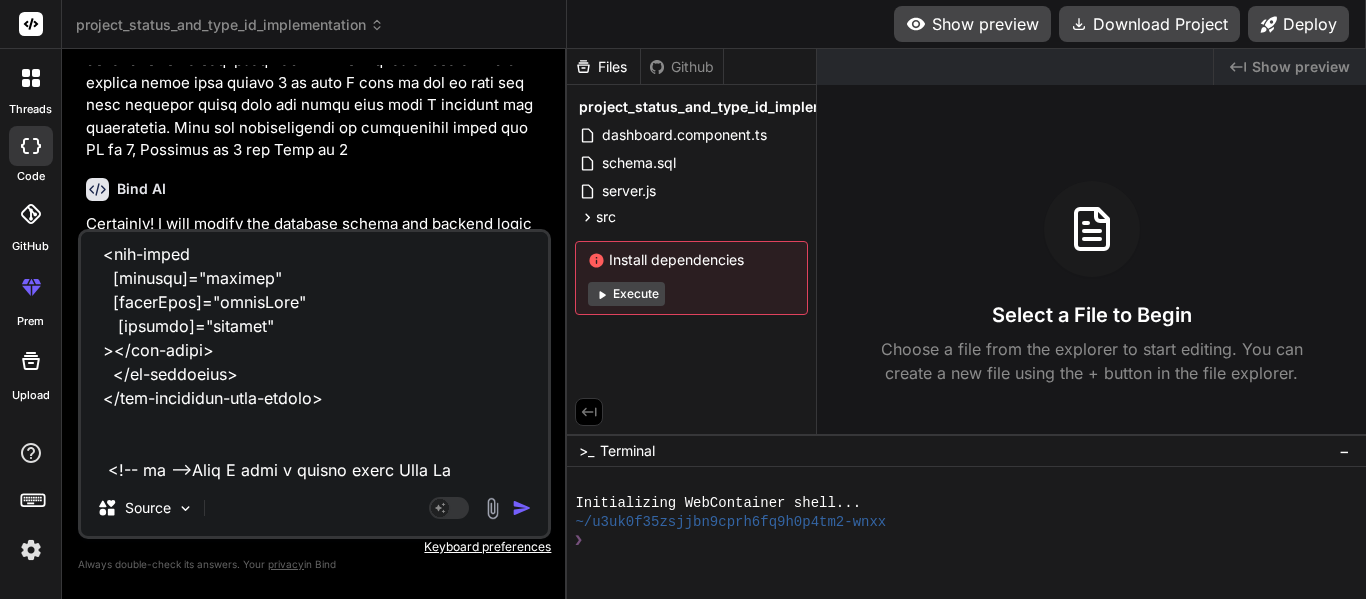 type on "<app-dashboard-tabs-layout>
<ng-container tab-filters>
<div class="control-container">
<div class="left-controls">
<input [name]="'projectId'" type="text" [(ngModel)]="projectId" placeholder="Project Name">
<input [name]="'status'" type="text" [(ngModel)]="status" placeholder="Status">
</div>
<div  class="right-controls">
<app-buttons-block
[buttons]="[{ type: 'primary', label: 'Create Project', show: true }]"
(onPrimaryClick)="projectCreation()"
>
</app-buttons-block>
</div>
</div>
</ng-container>
<ng-container tab-table>
<ng-template #actionTemplate let-row>
<img src="assets/icons/table_viewIcon.png" alt="View" (click)="onView(row)" class="icon" />
<img src="assets/icons/table_editIcon.png"  alt="Edit" (click)="onEdit(row)" class="icon" />
<img src="assets/icons/table_deleteIcon.png"  alt="Edit" (click)="onEdit(row)" class="icon" />
<img src="assets/icons/table_downloadIcon.png"  alt="Edit" (click" 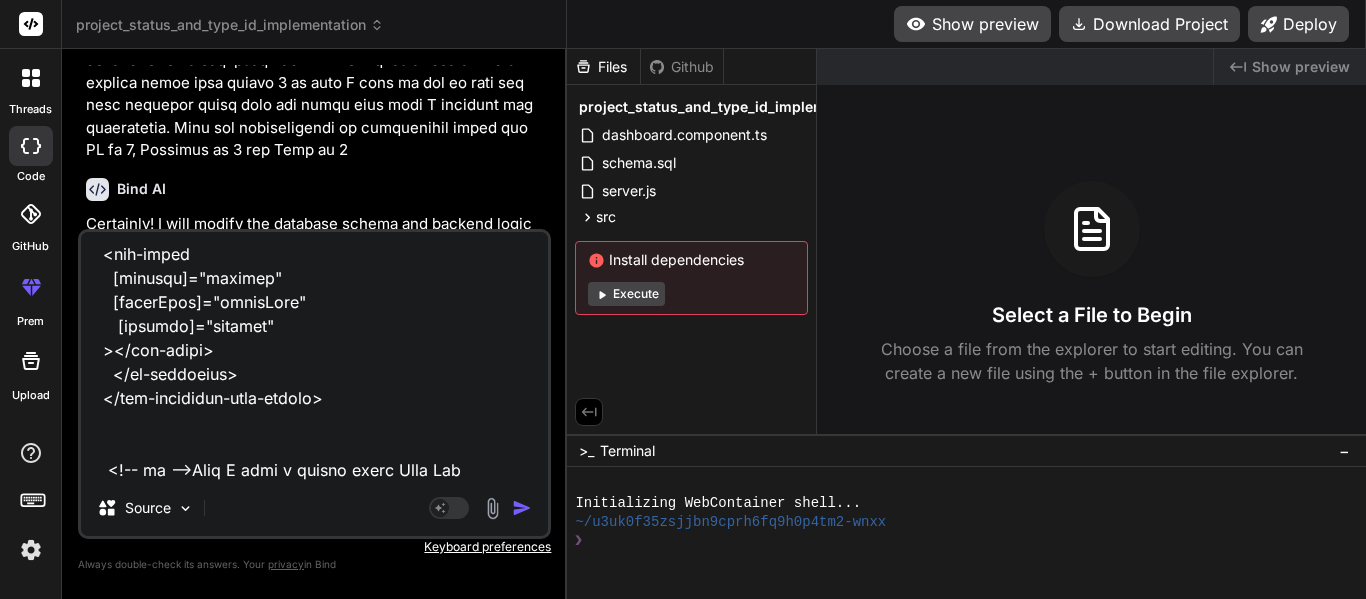 type on "<app-dashboard-tabs-layout>
<ng-container tab-filters>
<div class="control-container">
<div class="left-controls">
<input [name]="'projectId'" type="text" [(ngModel)]="projectId" placeholder="Project Name">
<input [name]="'status'" type="text" [(ngModel)]="status" placeholder="Status">
</div>
<div  class="right-controls">
<app-buttons-block
[buttons]="[{ type: 'primary', label: 'Create Project', show: true }]"
(onPrimaryClick)="projectCreation()"
>
</app-buttons-block>
</div>
</div>
</ng-container>
<ng-container tab-table>
<ng-template #actionTemplate let-row>
<img src="assets/icons/table_viewIcon.png" alt="View" (click)="onView(row)" class="icon" />
<img src="assets/icons/table_editIcon.png"  alt="Edit" (click)="onEdit(row)" class="icon" />
<img src="assets/icons/table_deleteIcon.png"  alt="Edit" (click)="onEdit(row)" class="icon" />
<img src="assets/icons/table_downloadIcon.png"  alt="Edit" (click" 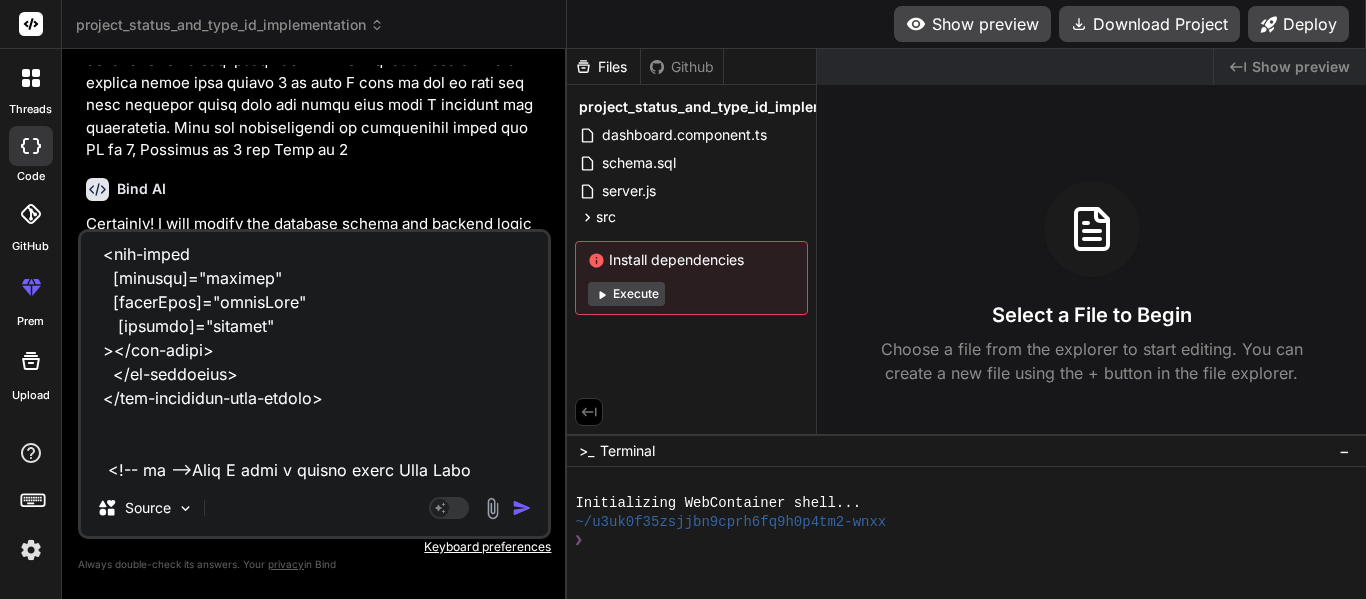 type on "<app-dashboard-tabs-layout>
<ng-container tab-filters>
<div class="control-container">
<div class="left-controls">
<input [name]="'projectId'" type="text" [(ngModel)]="projectId" placeholder="Project Name">
<input [name]="'status'" type="text" [(ngModel)]="status" placeholder="Status">
</div>
<div  class="right-controls">
<app-buttons-block
[buttons]="[{ type: 'primary', label: 'Create Project', show: true }]"
(onPrimaryClick)="projectCreation()"
>
</app-buttons-block>
</div>
</div>
</ng-container>
<ng-container tab-table>
<ng-template #actionTemplate let-row>
<img src="assets/icons/table_viewIcon.png" alt="View" (click)="onView(row)" class="icon" />
<img src="assets/icons/table_editIcon.png"  alt="Edit" (click)="onEdit(row)" class="icon" />
<img src="assets/icons/table_deleteIcon.png"  alt="Edit" (click)="onEdit(row)" class="icon" />
<img src="assets/icons/table_downloadIcon.png"  alt="Edit" (click" 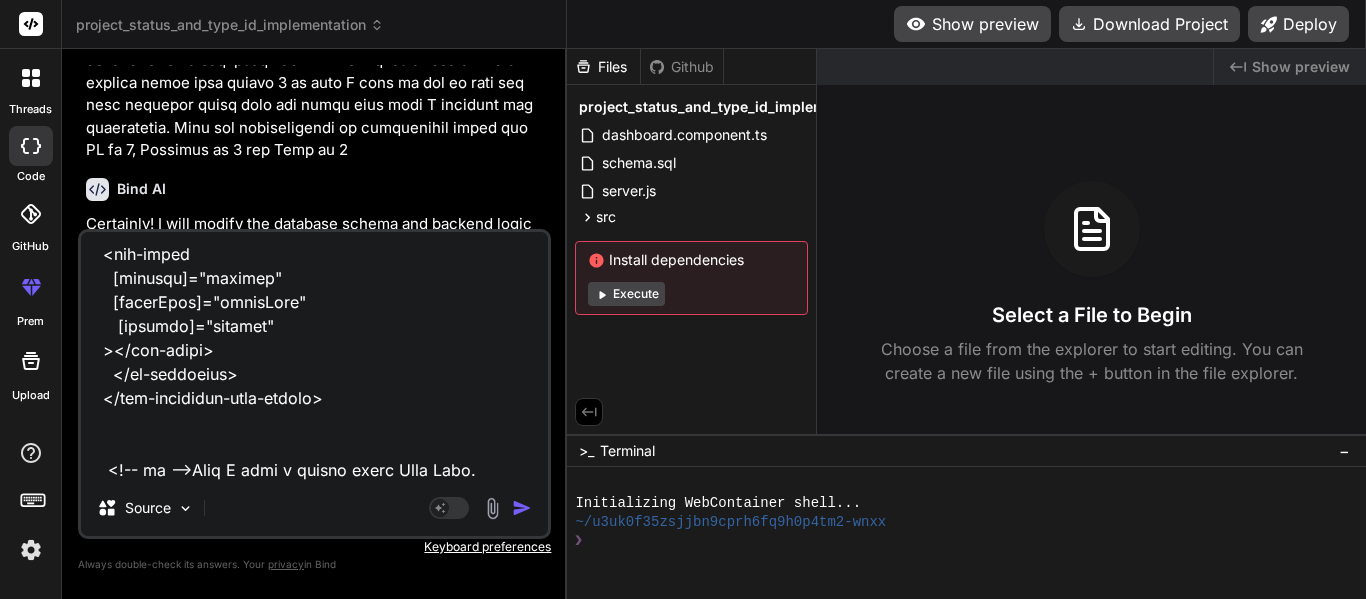 type on "<app-dashboard-tabs-layout>
<ng-container tab-filters>
<div class="control-container">
<div class="left-controls">
<input [name]="'projectId'" type="text" [(ngModel)]="projectId" placeholder="Project Name">
<input [name]="'status'" type="text" [(ngModel)]="status" placeholder="Status">
</div>
<div  class="right-controls">
<app-buttons-block
[buttons]="[{ type: 'primary', label: 'Create Project', show: true }]"
(onPrimaryClick)="projectCreation()"
>
</app-buttons-block>
</div>
</div>
</ng-container>
<ng-container tab-table>
<ng-template #actionTemplate let-row>
<img src="assets/icons/table_viewIcon.png" alt="View" (click)="onView(row)" class="icon" />
<img src="assets/icons/table_editIcon.png"  alt="Edit" (click)="onEdit(row)" class="icon" />
<img src="assets/icons/table_deleteIcon.png"  alt="Edit" (click)="onEdit(row)" class="icon" />
<img src="assets/icons/table_downloadIcon.png"  alt="Edit" (click" 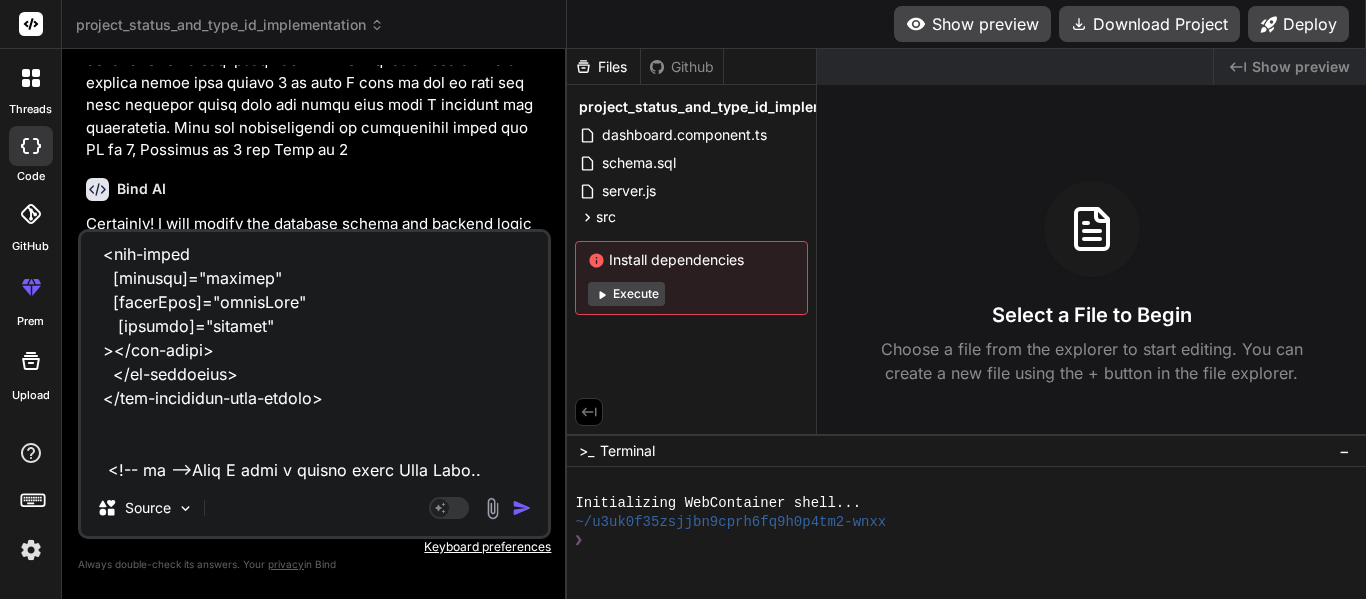 type on "<app-dashboard-tabs-layout>
<ng-container tab-filters>
<div class="control-container">
<div class="left-controls">
<input [name]="'projectId'" type="text" [(ngModel)]="projectId" placeholder="Project Name">
<input [name]="'status'" type="text" [(ngModel)]="status" placeholder="Status">
</div>
<div  class="right-controls">
<app-buttons-block
[buttons]="[{ type: 'primary', label: 'Create Project', show: true }]"
(onPrimaryClick)="projectCreation()"
>
</app-buttons-block>
</div>
</div>
</ng-container>
<ng-container tab-table>
<ng-template #actionTemplate let-row>
<img src="assets/icons/table_viewIcon.png" alt="View" (click)="onView(row)" class="icon" />
<img src="assets/icons/table_editIcon.png"  alt="Edit" (click)="onEdit(row)" class="icon" />
<img src="assets/icons/table_deleteIcon.png"  alt="Edit" (click)="onEdit(row)" class="icon" />
<img src="assets/icons/table_downloadIcon.png"  alt="Edit" (click" 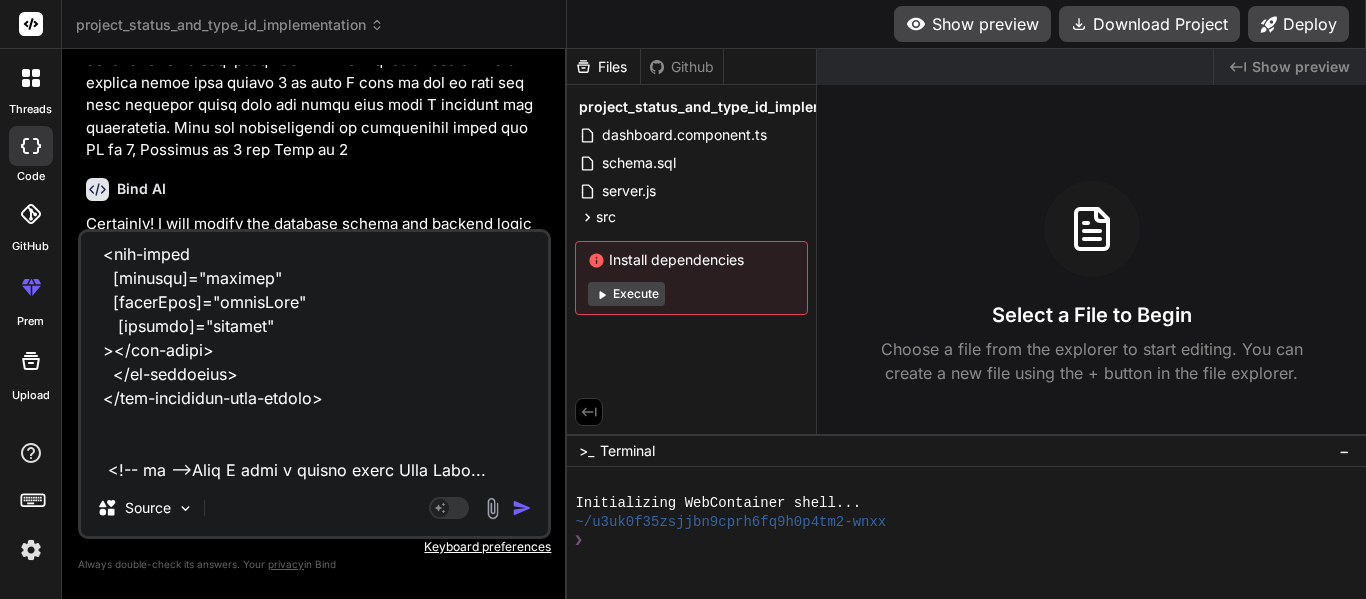type on "<app-dashboard-tabs-layout>
<ng-container tab-filters>
<div class="control-container">
<div class="left-controls">
<input [name]="'projectId'" type="text" [(ngModel)]="projectId" placeholder="Project Name">
<input [name]="'status'" type="text" [(ngModel)]="status" placeholder="Status">
</div>
<div  class="right-controls">
<app-buttons-block
[buttons]="[{ type: 'primary', label: 'Create Project', show: true }]"
(onPrimaryClick)="projectCreation()"
>
</app-buttons-block>
</div>
</div>
</ng-container>
<ng-container tab-table>
<ng-template #actionTemplate let-row>
<img src="assets/icons/table_viewIcon.png" alt="View" (click)="onView(row)" class="icon" />
<img src="assets/icons/table_editIcon.png"  alt="Edit" (click)="onEdit(row)" class="icon" />
<img src="assets/icons/table_deleteIcon.png"  alt="Edit" (click)="onEdit(row)" class="icon" />
<img src="assets/icons/table_downloadIcon.png"  alt="Edit" (click" 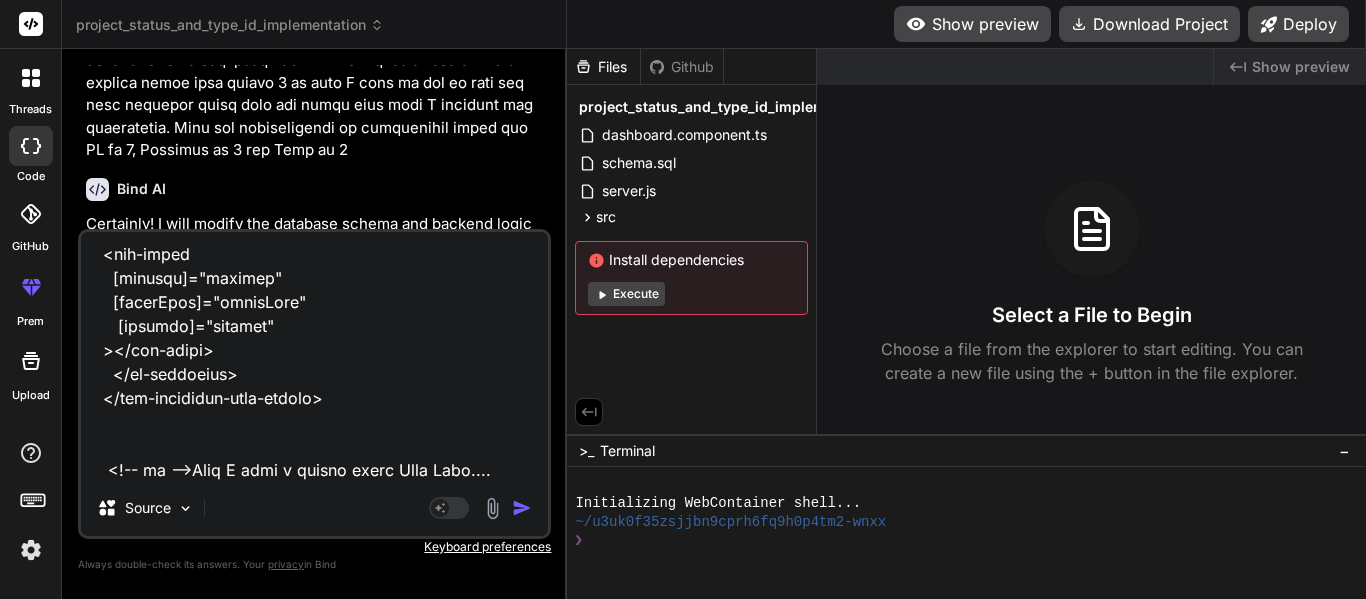 type on "<app-dashboard-tabs-layout>
<ng-container tab-filters>
<div class="control-container">
<div class="left-controls">
<input [name]="'projectId'" type="text" [(ngModel)]="projectId" placeholder="Project Name">
<input [name]="'status'" type="text" [(ngModel)]="status" placeholder="Status">
</div>
<div  class="right-controls">
<app-buttons-block
[buttons]="[{ type: 'primary', label: 'Create Project', show: true }]"
(onPrimaryClick)="projectCreation()"
>
</app-buttons-block>
</div>
</div>
</ng-container>
<ng-container tab-table>
<ng-template #actionTemplate let-row>
<img src="assets/icons/table_viewIcon.png" alt="View" (click)="onView(row)" class="icon" />
<img src="assets/icons/table_editIcon.png"  alt="Edit" (click)="onEdit(row)" class="icon" />
<img src="assets/icons/table_deleteIcon.png"  alt="Edit" (click)="onEdit(row)" class="icon" />
<img src="assets/icons/table_downloadIcon.png"  alt="Edit" (click" 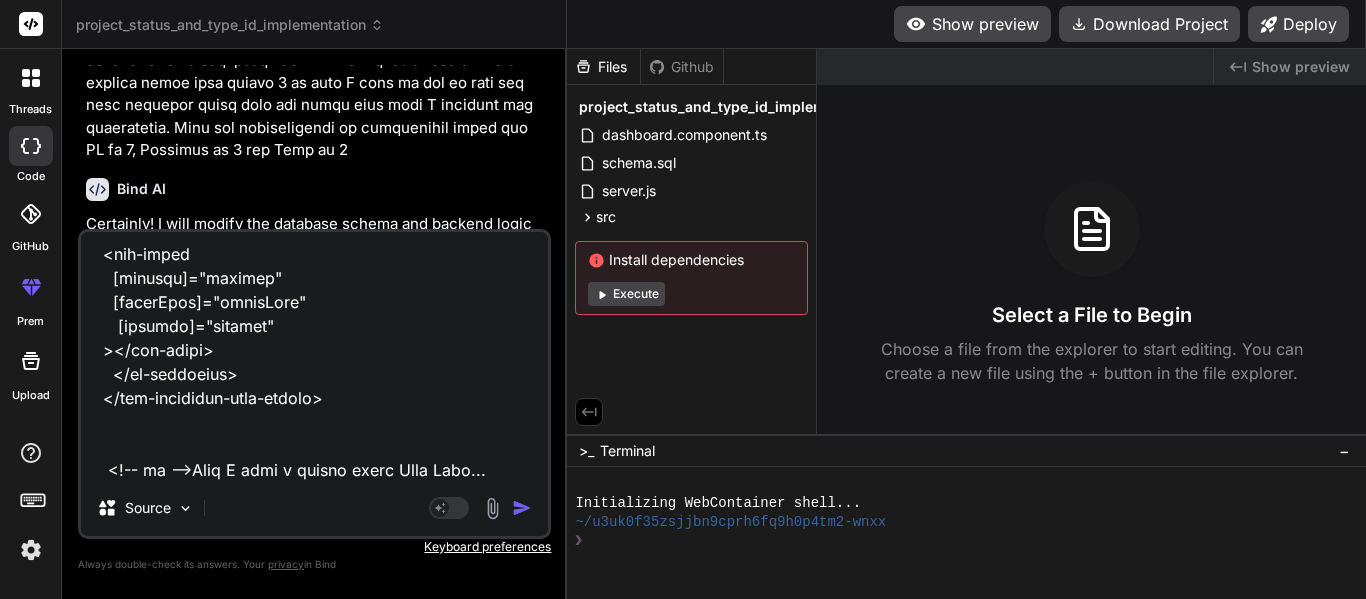 type on "<app-dashboard-tabs-layout>
<ng-container tab-filters>
<div class="control-container">
<div class="left-controls">
<input [name]="'projectId'" type="text" [(ngModel)]="projectId" placeholder="Project Name">
<input [name]="'status'" type="text" [(ngModel)]="status" placeholder="Status">
</div>
<div  class="right-controls">
<app-buttons-block
[buttons]="[{ type: 'primary', label: 'Create Project', show: true }]"
(onPrimaryClick)="projectCreation()"
>
</app-buttons-block>
</div>
</div>
</ng-container>
<ng-container tab-table>
<ng-template #actionTemplate let-row>
<img src="assets/icons/table_viewIcon.png" alt="View" (click)="onView(row)" class="icon" />
<img src="assets/icons/table_editIcon.png"  alt="Edit" (click)="onEdit(row)" class="icon" />
<img src="assets/icons/table_deleteIcon.png"  alt="Edit" (click)="onEdit(row)" class="icon" />
<img src="assets/icons/table_downloadIcon.png"  alt="Edit" (click" 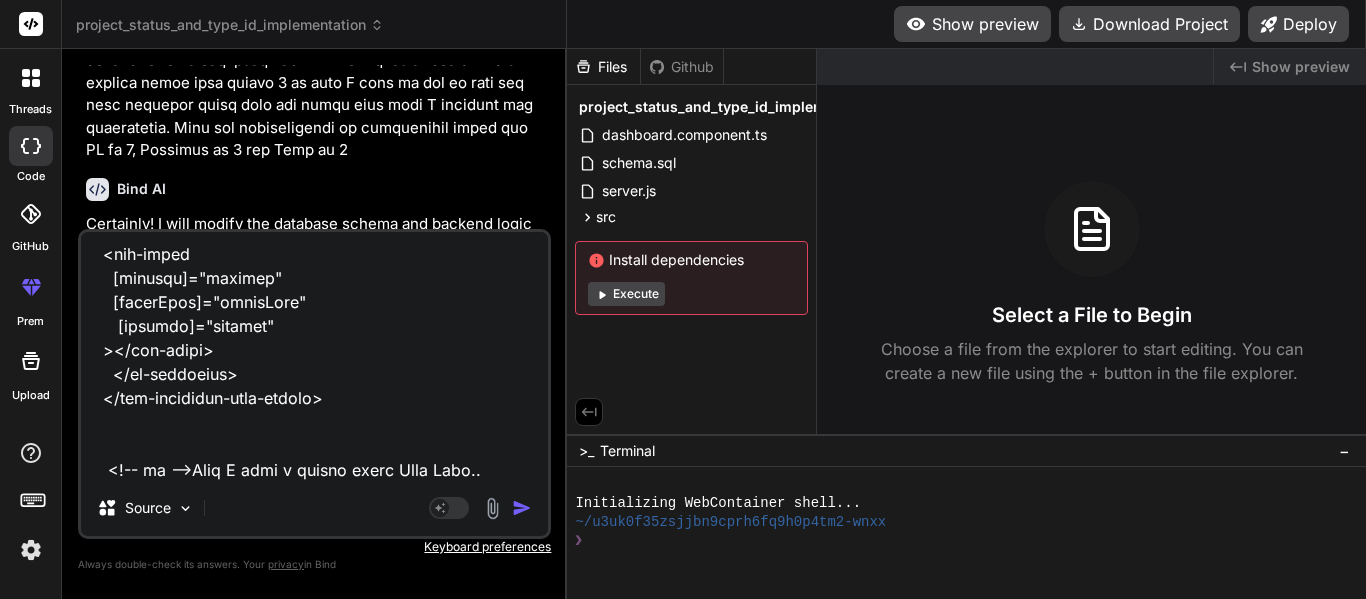 type on "<app-dashboard-tabs-layout>
<ng-container tab-filters>
<div class="control-container">
<div class="left-controls">
<input [name]="'projectId'" type="text" [(ngModel)]="projectId" placeholder="Project Name">
<input [name]="'status'" type="text" [(ngModel)]="status" placeholder="Status">
</div>
<div  class="right-controls">
<app-buttons-block
[buttons]="[{ type: 'primary', label: 'Create Project', show: true }]"
(onPrimaryClick)="projectCreation()"
>
</app-buttons-block>
</div>
</div>
</ng-container>
<ng-container tab-table>
<ng-template #actionTemplate let-row>
<img src="assets/icons/table_viewIcon.png" alt="View" (click)="onView(row)" class="icon" />
<img src="assets/icons/table_editIcon.png"  alt="Edit" (click)="onEdit(row)" class="icon" />
<img src="assets/icons/table_deleteIcon.png"  alt="Edit" (click)="onEdit(row)" class="icon" />
<img src="assets/icons/table_downloadIcon.png"  alt="Edit" (click" 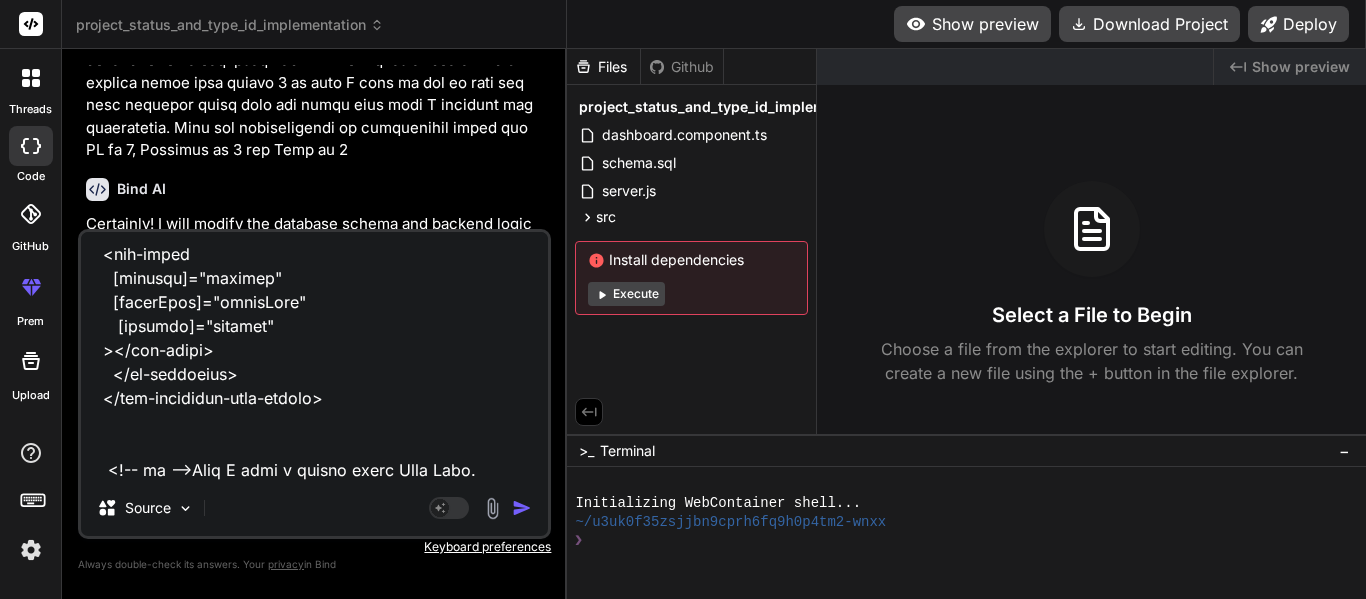 type on "<app-dashboard-tabs-layout>
<ng-container tab-filters>
<div class="control-container">
<div class="left-controls">
<input [name]="'projectId'" type="text" [(ngModel)]="projectId" placeholder="Project Name">
<input [name]="'status'" type="text" [(ngModel)]="status" placeholder="Status">
</div>
<div  class="right-controls">
<app-buttons-block
[buttons]="[{ type: 'primary', label: 'Create Project', show: true }]"
(onPrimaryClick)="projectCreation()"
>
</app-buttons-block>
</div>
</div>
</ng-container>
<ng-container tab-table>
<ng-template #actionTemplate let-row>
<img src="assets/icons/table_viewIcon.png" alt="View" (click)="onView(row)" class="icon" />
<img src="assets/icons/table_editIcon.png"  alt="Edit" (click)="onEdit(row)" class="icon" />
<img src="assets/icons/table_deleteIcon.png"  alt="Edit" (click)="onEdit(row)" class="icon" />
<img src="assets/icons/table_downloadIcon.png"  alt="Edit" (click" 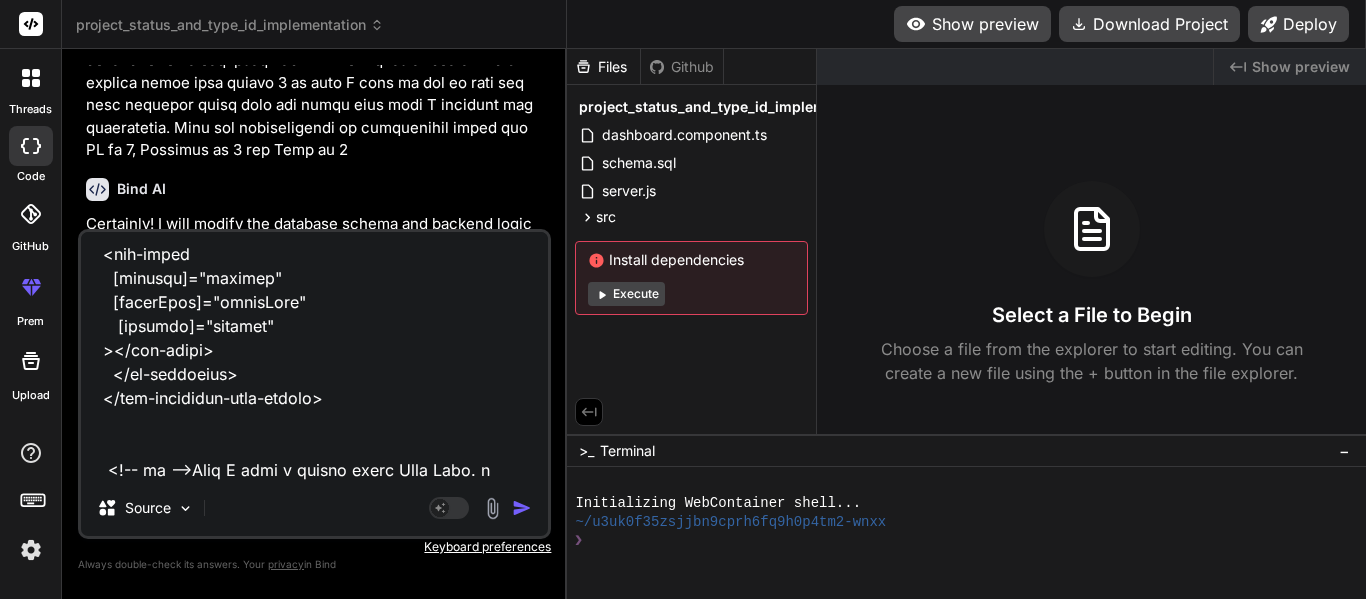 type on "<app-dashboard-tabs-layout>
<ng-container tab-filters>
<div class="control-container">
<div class="left-controls">
<input [name]="'projectId'" type="text" [(ngModel)]="projectId" placeholder="Project Name">
<input [name]="'status'" type="text" [(ngModel)]="status" placeholder="Status">
</div>
<div  class="right-controls">
<app-buttons-block
[buttons]="[{ type: 'primary', label: 'Create Project', show: true }]"
(onPrimaryClick)="projectCreation()"
>
</app-buttons-block>
</div>
</div>
</ng-container>
<ng-container tab-table>
<ng-template #actionTemplate let-row>
<img src="assets/icons/table_viewIcon.png" alt="View" (click)="onView(row)" class="icon" />
<img src="assets/icons/table_editIcon.png"  alt="Edit" (click)="onEdit(row)" class="icon" />
<img src="assets/icons/table_deleteIcon.png"  alt="Edit" (click)="onEdit(row)" class="icon" />
<img src="assets/icons/table_downloadIcon.png"  alt="Edit" (click" 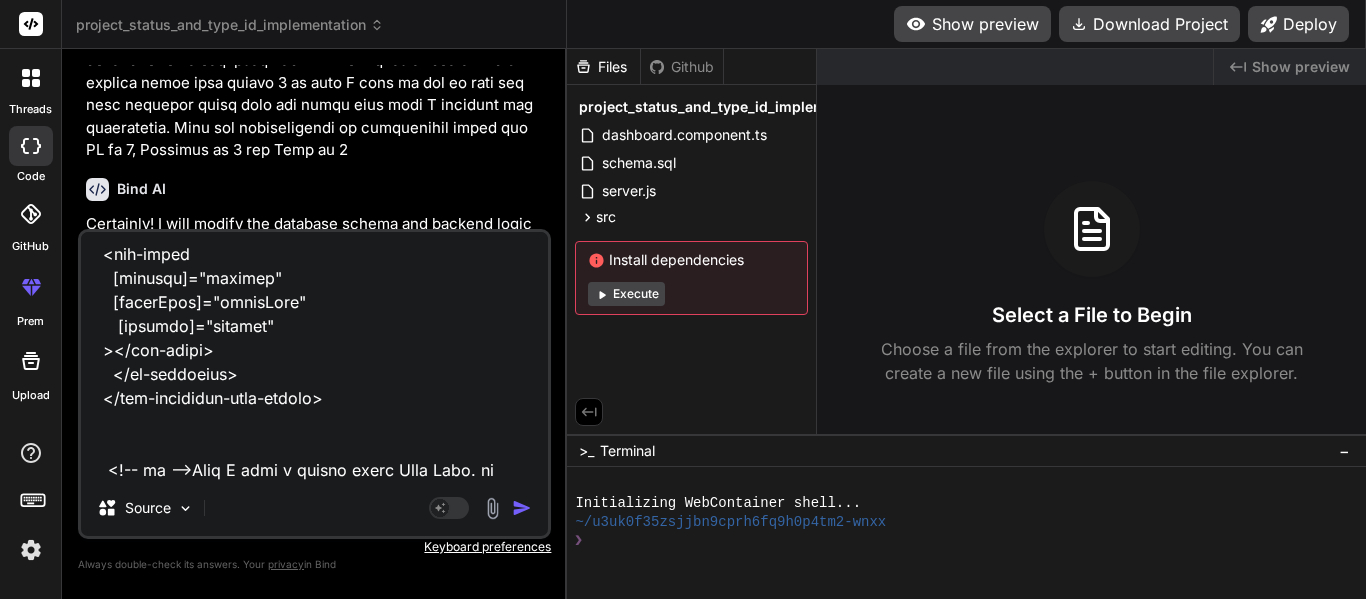 type on "<app-dashboard-tabs-layout>
<ng-container tab-filters>
<div class="control-container">
<div class="left-controls">
<input [name]="'projectId'" type="text" [(ngModel)]="projectId" placeholder="Project Name">
<input [name]="'status'" type="text" [(ngModel)]="status" placeholder="Status">
</div>
<div  class="right-controls">
<app-buttons-block
[buttons]="[{ type: 'primary', label: 'Create Project', show: true }]"
(onPrimaryClick)="projectCreation()"
>
</app-buttons-block>
</div>
</div>
</ng-container>
<ng-container tab-table>
<ng-template #actionTemplate let-row>
<img src="assets/icons/table_viewIcon.png" alt="View" (click)="onView(row)" class="icon" />
<img src="assets/icons/table_editIcon.png"  alt="Edit" (click)="onEdit(row)" class="icon" />
<img src="assets/icons/table_deleteIcon.png"  alt="Edit" (click)="onEdit(row)" class="icon" />
<img src="assets/icons/table_downloadIcon.png"  alt="Edit" (click" 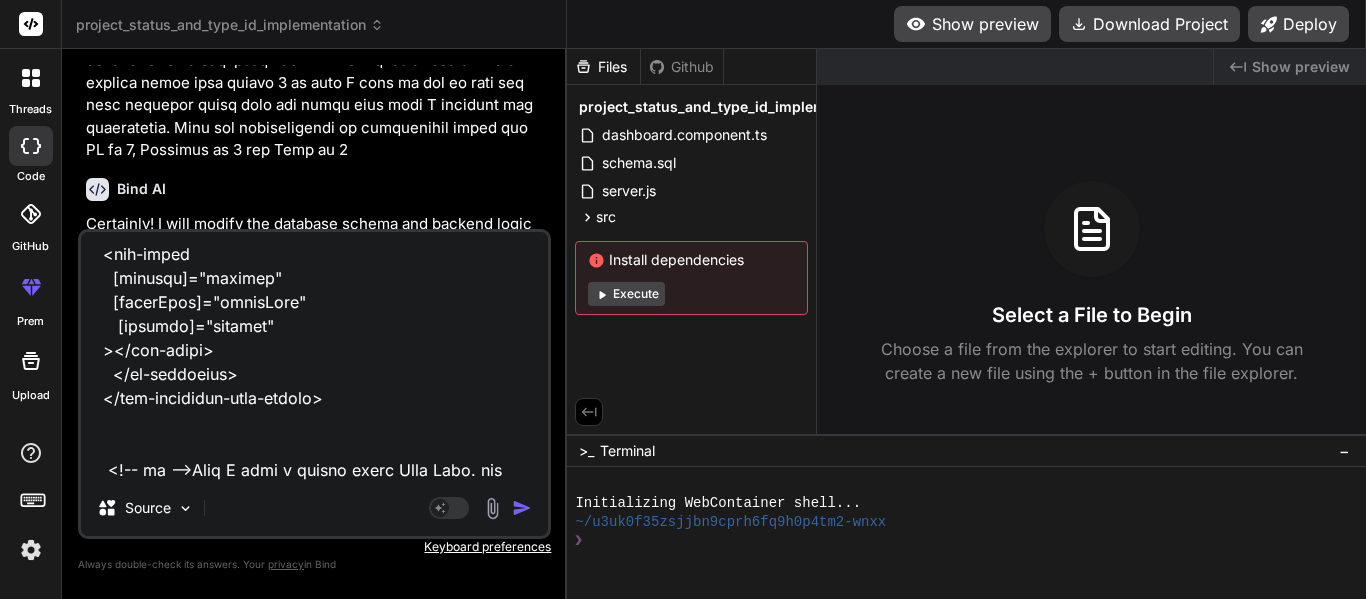 type on "<app-dashboard-tabs-layout>
<ng-container tab-filters>
<div class="control-container">
<div class="left-controls">
<input [name]="'projectId'" type="text" [(ngModel)]="projectId" placeholder="Project Name">
<input [name]="'status'" type="text" [(ngModel)]="status" placeholder="Status">
</div>
<div  class="right-controls">
<app-buttons-block
[buttons]="[{ type: 'primary', label: 'Create Project', show: true }]"
(onPrimaryClick)="projectCreation()"
>
</app-buttons-block>
</div>
</div>
</ng-container>
<ng-container tab-table>
<ng-template #actionTemplate let-row>
<img src="assets/icons/table_viewIcon.png" alt="View" (click)="onView(row)" class="icon" />
<img src="assets/icons/table_editIcon.png"  alt="Edit" (click)="onEdit(row)" class="icon" />
<img src="assets/icons/table_deleteIcon.png"  alt="Edit" (click)="onEdit(row)" class="icon" />
<img src="assets/icons/table_downloadIcon.png"  alt="Edit" (click" 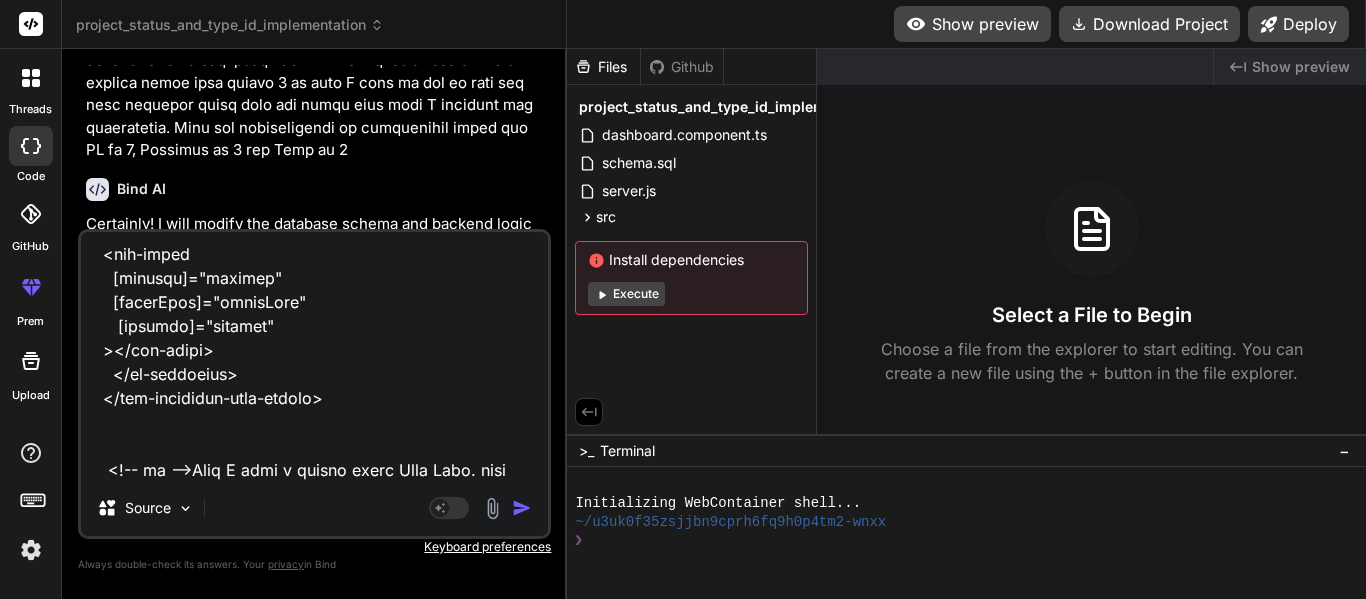 type on "<app-dashboard-tabs-layout>
<ng-container tab-filters>
<div class="control-container">
<div class="left-controls">
<input [name]="'projectId'" type="text" [(ngModel)]="projectId" placeholder="Project Name">
<input [name]="'status'" type="text" [(ngModel)]="status" placeholder="Status">
</div>
<div  class="right-controls">
<app-buttons-block
[buttons]="[{ type: 'primary', label: 'Create Project', show: true }]"
(onPrimaryClick)="projectCreation()"
>
</app-buttons-block>
</div>
</div>
</ng-container>
<ng-container tab-table>
<ng-template #actionTemplate let-row>
<img src="assets/icons/table_viewIcon.png" alt="View" (click)="onView(row)" class="icon" />
<img src="assets/icons/table_editIcon.png"  alt="Edit" (click)="onEdit(row)" class="icon" />
<img src="assets/icons/table_deleteIcon.png"  alt="Edit" (click)="onEdit(row)" class="icon" />
<img src="assets/icons/table_downloadIcon.png"  alt="Edit" (click" 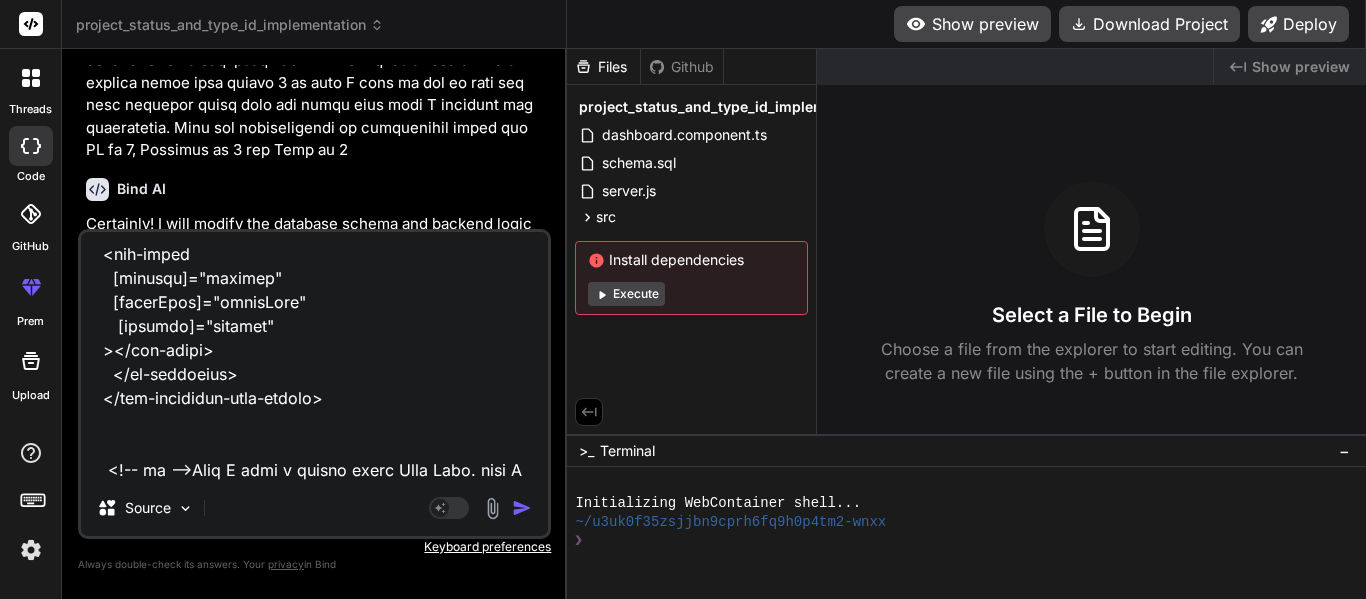 scroll, scrollTop: 938, scrollLeft: 0, axis: vertical 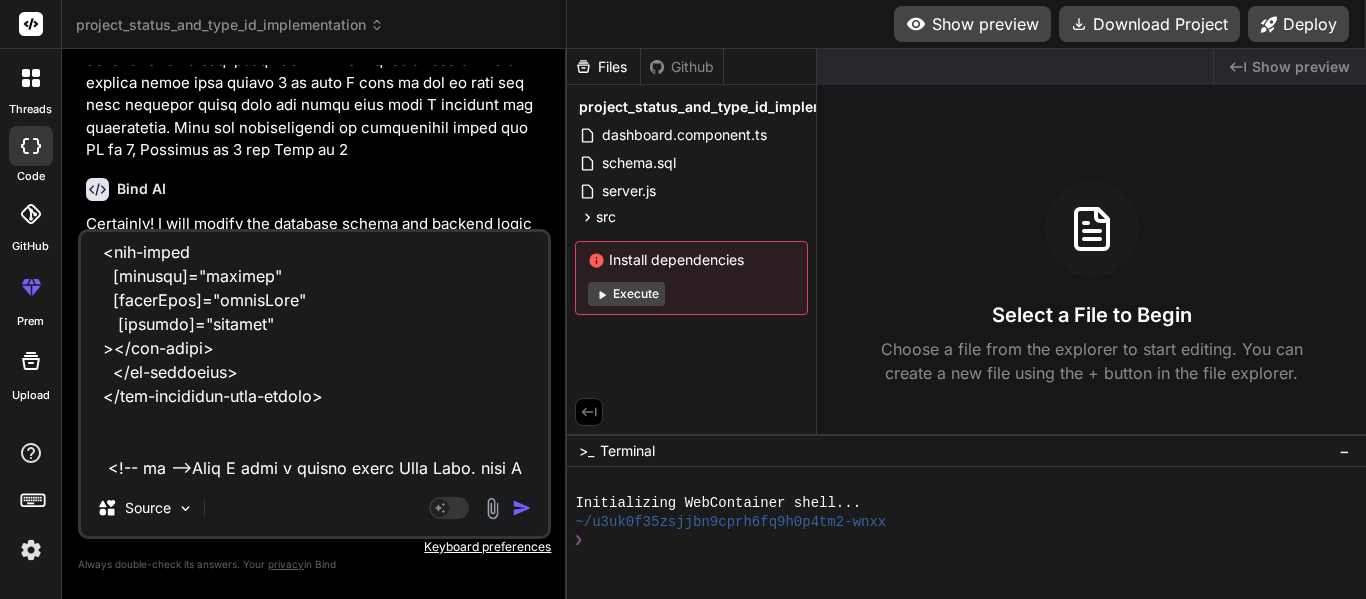 type on "<app-dashboard-tabs-layout>
<ng-container tab-filters>
<div class="control-container">
<div class="left-controls">
<input [name]="'projectId'" type="text" [(ngModel)]="projectId" placeholder="Project Name">
<input [name]="'status'" type="text" [(ngModel)]="status" placeholder="Status">
</div>
<div  class="right-controls">
<app-buttons-block
[buttons]="[{ type: 'primary', label: 'Create Project', show: true }]"
(onPrimaryClick)="projectCreation()"
>
</app-buttons-block>
</div>
</div>
</ng-container>
<ng-container tab-table>
<ng-template #actionTemplate let-row>
<img src="assets/icons/table_viewIcon.png" alt="View" (click)="onView(row)" class="icon" />
<img src="assets/icons/table_editIcon.png"  alt="Edit" (click)="onEdit(row)" class="icon" />
<img src="assets/icons/table_deleteIcon.png"  alt="Edit" (click)="onEdit(row)" class="icon" />
<img src="assets/icons/table_downloadIcon.png"  alt="Edit" (click" 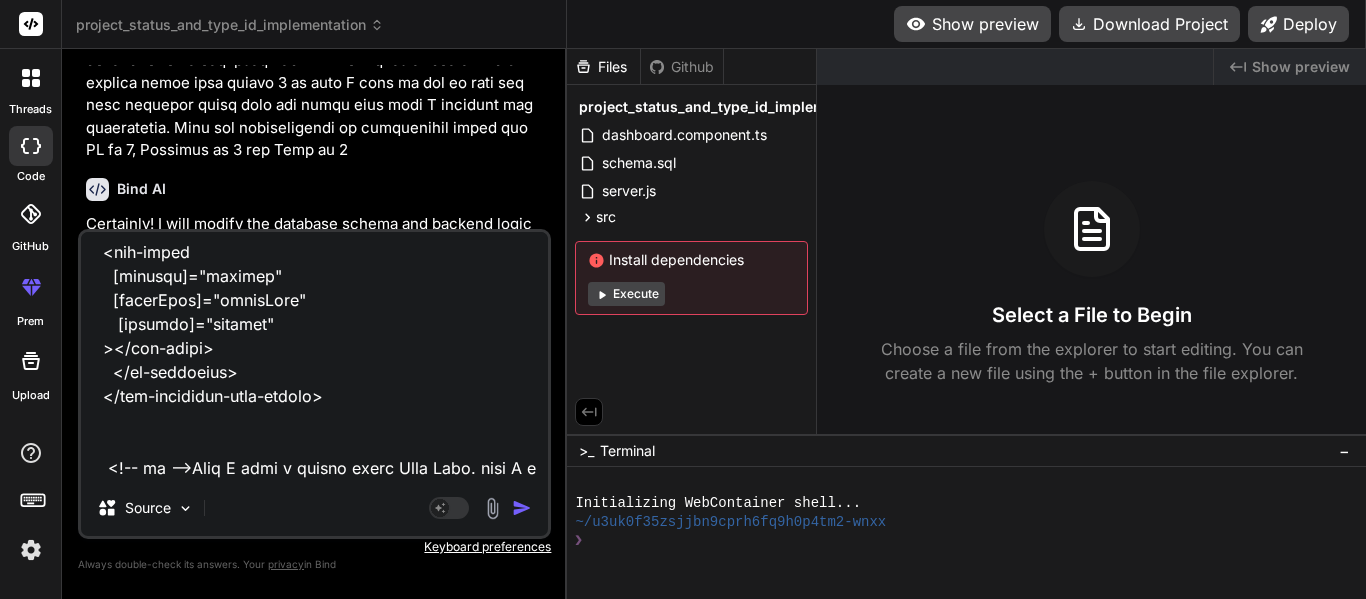 type on "<app-dashboard-tabs-layout>
<ng-container tab-filters>
<div class="control-container">
<div class="left-controls">
<input [name]="'projectId'" type="text" [(ngModel)]="projectId" placeholder="Project Name">
<input [name]="'status'" type="text" [(ngModel)]="status" placeholder="Status">
</div>
<div  class="right-controls">
<app-buttons-block
[buttons]="[{ type: 'primary', label: 'Create Project', show: true }]"
(onPrimaryClick)="projectCreation()"
>
</app-buttons-block>
</div>
</div>
</ng-container>
<ng-container tab-table>
<ng-template #actionTemplate let-row>
<img src="assets/icons/table_viewIcon.png" alt="View" (click)="onView(row)" class="icon" />
<img src="assets/icons/table_editIcon.png"  alt="Edit" (click)="onEdit(row)" class="icon" />
<img src="assets/icons/table_deleteIcon.png"  alt="Edit" (click)="onEdit(row)" class="icon" />
<img src="assets/icons/table_downloadIcon.png"  alt="Edit" (click" 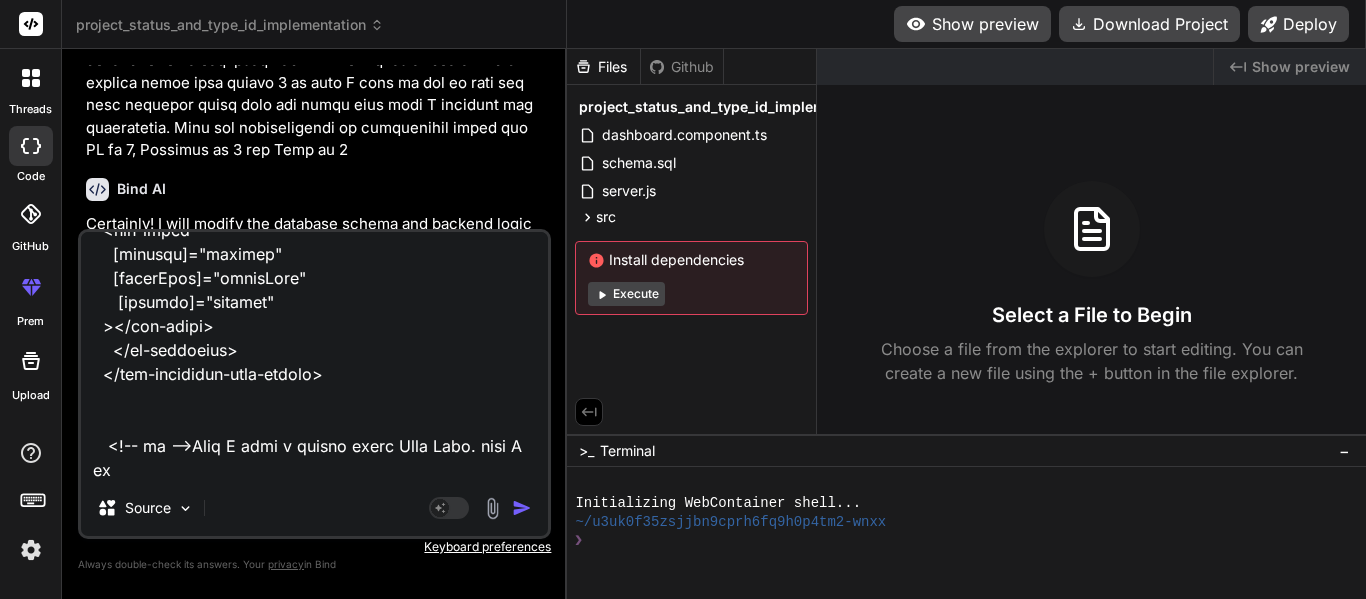 type on "<app-dashboard-tabs-layout>
<ng-container tab-filters>
<div class="control-container">
<div class="left-controls">
<input [name]="'projectId'" type="text" [(ngModel)]="projectId" placeholder="Project Name">
<input [name]="'status'" type="text" [(ngModel)]="status" placeholder="Status">
</div>
<div  class="right-controls">
<app-buttons-block
[buttons]="[{ type: 'primary', label: 'Create Project', show: true }]"
(onPrimaryClick)="projectCreation()"
>
</app-buttons-block>
</div>
</div>
</ng-container>
<ng-container tab-table>
<ng-template #actionTemplate let-row>
<img src="assets/icons/table_viewIcon.png" alt="View" (click)="onView(row)" class="icon" />
<img src="assets/icons/table_editIcon.png"  alt="Edit" (click)="onEdit(row)" class="icon" />
<img src="assets/icons/table_deleteIcon.png"  alt="Edit" (click)="onEdit(row)" class="icon" />
<img src="assets/icons/table_downloadIcon.png"  alt="Edit" (click" 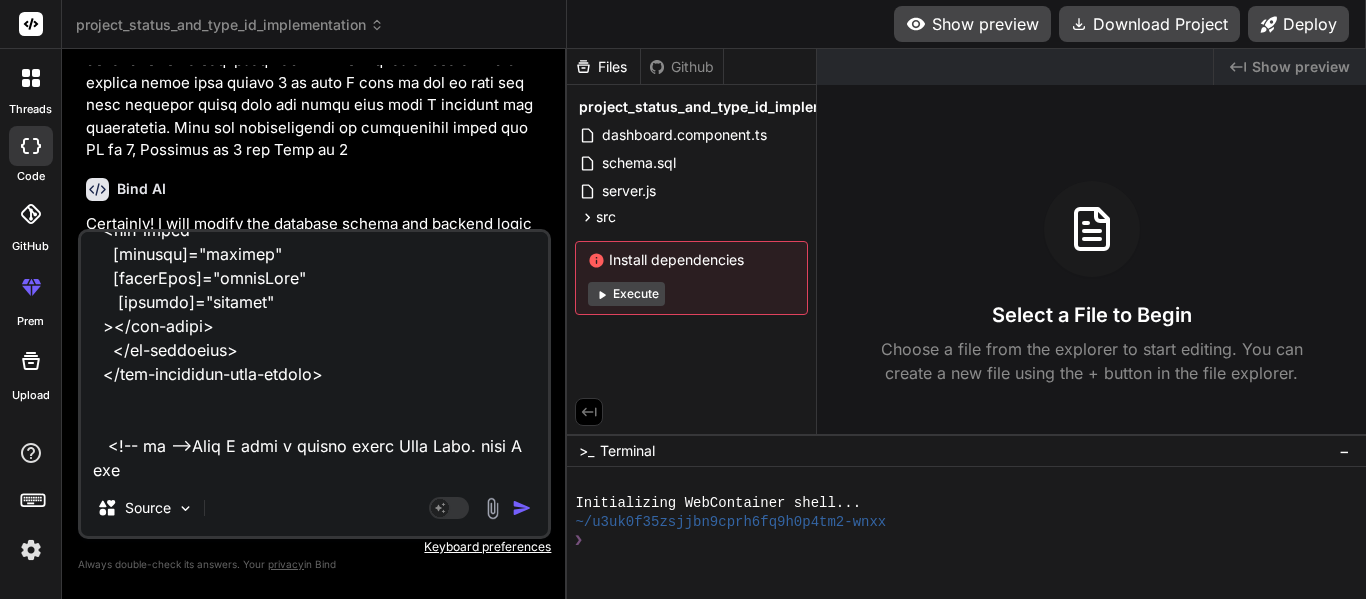 type on "<app-dashboard-tabs-layout>
<ng-container tab-filters>
<div class="control-container">
<div class="left-controls">
<input [name]="'projectId'" type="text" [(ngModel)]="projectId" placeholder="Project Name">
<input [name]="'status'" type="text" [(ngModel)]="status" placeholder="Status">
</div>
<div  class="right-controls">
<app-buttons-block
[buttons]="[{ type: 'primary', label: 'Create Project', show: true }]"
(onPrimaryClick)="projectCreation()"
>
</app-buttons-block>
</div>
</div>
</ng-container>
<ng-container tab-table>
<ng-template #actionTemplate let-row>
<img src="assets/icons/table_viewIcon.png" alt="View" (click)="onView(row)" class="icon" />
<img src="assets/icons/table_editIcon.png"  alt="Edit" (click)="onEdit(row)" class="icon" />
<img src="assets/icons/table_deleteIcon.png"  alt="Edit" (click)="onEdit(row)" class="icon" />
<img src="assets/icons/table_downloadIcon.png"  alt="Edit" (click" 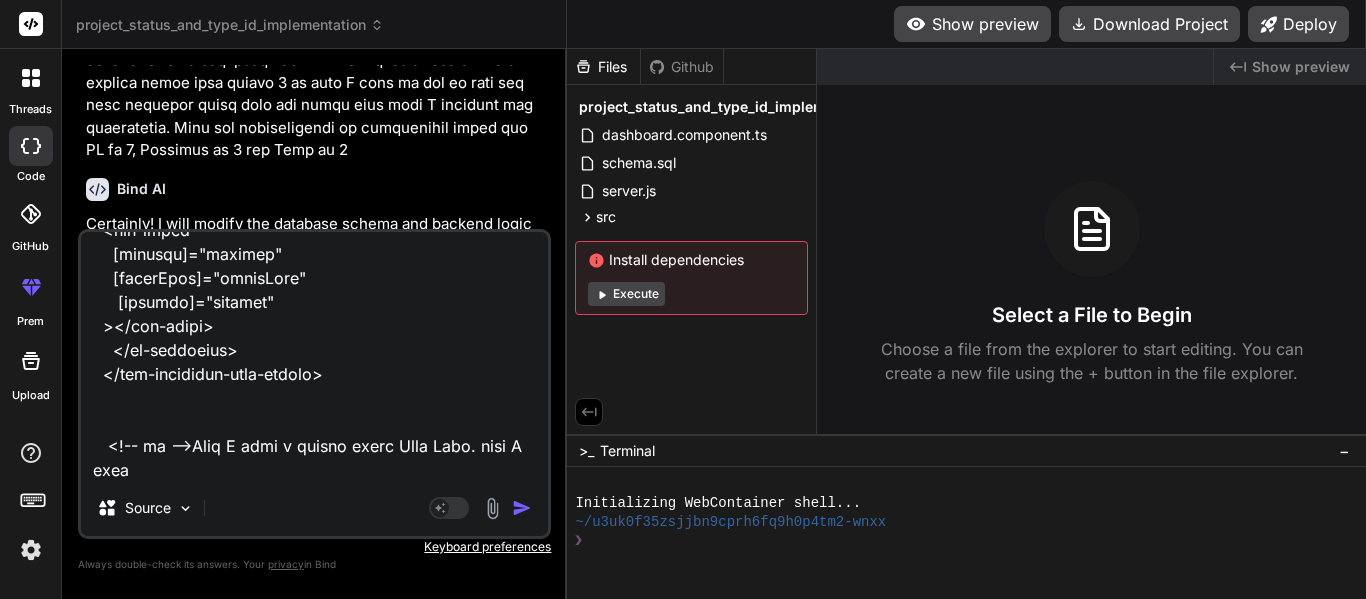 type on "<app-dashboard-tabs-layout>
<ng-container tab-filters>
<div class="control-container">
<div class="left-controls">
<input [name]="'projectId'" type="text" [(ngModel)]="projectId" placeholder="Project Name">
<input [name]="'status'" type="text" [(ngModel)]="status" placeholder="Status">
</div>
<div  class="right-controls">
<app-buttons-block
[buttons]="[{ type: 'primary', label: 'Create Project', show: true }]"
(onPrimaryClick)="projectCreation()"
>
</app-buttons-block>
</div>
</div>
</ng-container>
<ng-container tab-table>
<ng-template #actionTemplate let-row>
<img src="assets/icons/table_viewIcon.png" alt="View" (click)="onView(row)" class="icon" />
<img src="assets/icons/table_editIcon.png"  alt="Edit" (click)="onEdit(row)" class="icon" />
<img src="assets/icons/table_deleteIcon.png"  alt="Edit" (click)="onEdit(row)" class="icon" />
<img src="assets/icons/table_downloadIcon.png"  alt="Edit" (click" 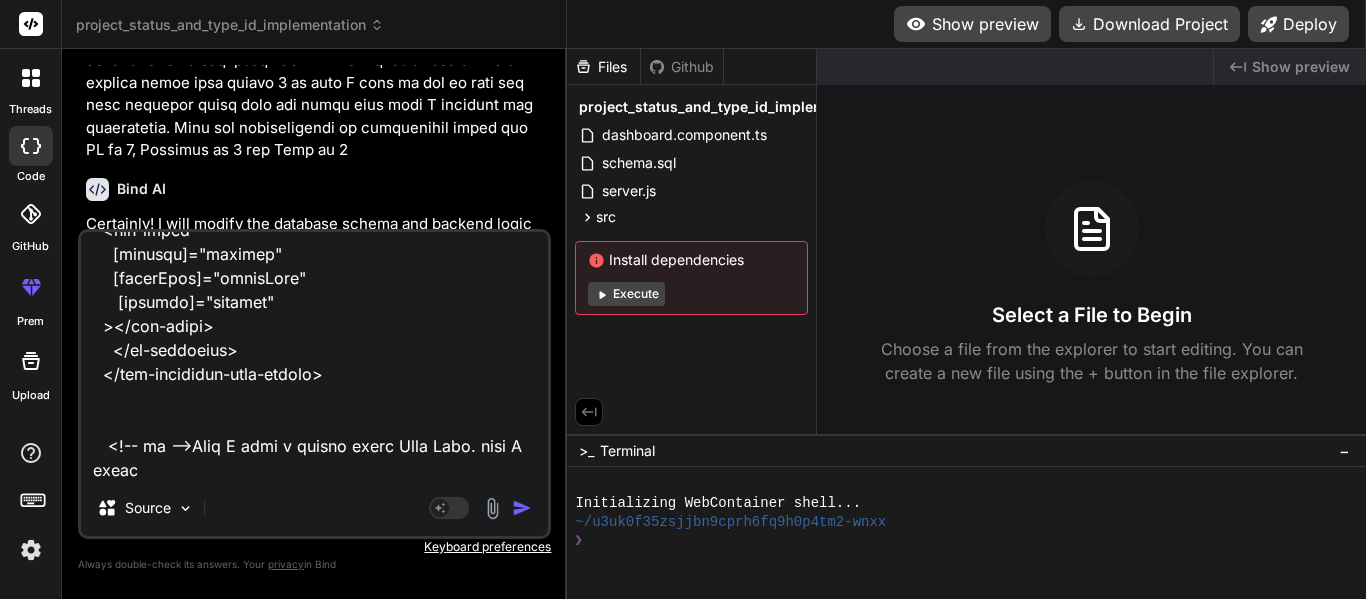 type on "<app-dashboard-tabs-layout>
<ng-container tab-filters>
<div class="control-container">
<div class="left-controls">
<input [name]="'projectId'" type="text" [(ngModel)]="projectId" placeholder="Project Name">
<input [name]="'status'" type="text" [(ngModel)]="status" placeholder="Status">
</div>
<div  class="right-controls">
<app-buttons-block
[buttons]="[{ type: 'primary', label: 'Create Project', show: true }]"
(onPrimaryClick)="projectCreation()"
>
</app-buttons-block>
</div>
</div>
</ng-container>
<ng-container tab-table>
<ng-template #actionTemplate let-row>
<img src="assets/icons/table_viewIcon.png" alt="View" (click)="onView(row)" class="icon" />
<img src="assets/icons/table_editIcon.png"  alt="Edit" (click)="onEdit(row)" class="icon" />
<img src="assets/icons/table_deleteIcon.png"  alt="Edit" (click)="onEdit(row)" class="icon" />
<img src="assets/icons/table_downloadIcon.png"  alt="Edit" (click" 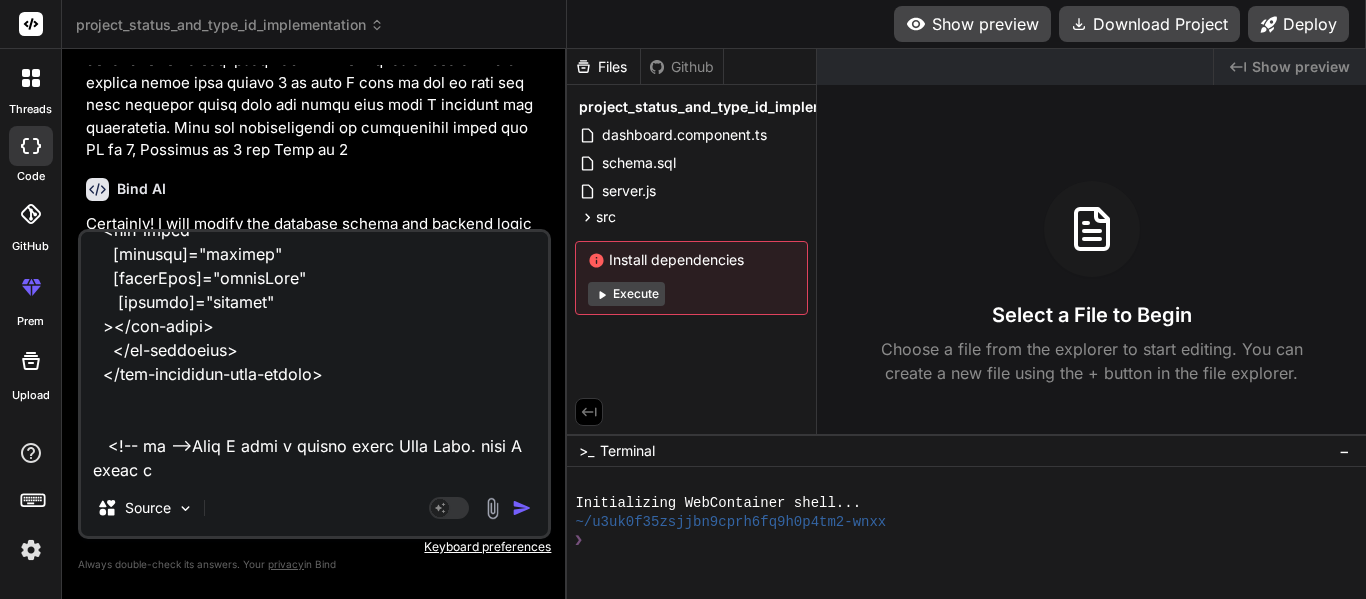 type on "<app-dashboard-tabs-layout>
<ng-container tab-filters>
<div class="control-container">
<div class="left-controls">
<input [name]="'projectId'" type="text" [(ngModel)]="projectId" placeholder="Project Name">
<input [name]="'status'" type="text" [(ngModel)]="status" placeholder="Status">
</div>
<div  class="right-controls">
<app-buttons-block
[buttons]="[{ type: 'primary', label: 'Create Project', show: true }]"
(onPrimaryClick)="projectCreation()"
>
</app-buttons-block>
</div>
</div>
</ng-container>
<ng-container tab-table>
<ng-template #actionTemplate let-row>
<img src="assets/icons/table_viewIcon.png" alt="View" (click)="onView(row)" class="icon" />
<img src="assets/icons/table_editIcon.png"  alt="Edit" (click)="onEdit(row)" class="icon" />
<img src="assets/icons/table_deleteIcon.png"  alt="Edit" (click)="onEdit(row)" class="icon" />
<img src="assets/icons/table_downloadIcon.png"  alt="Edit" (click" 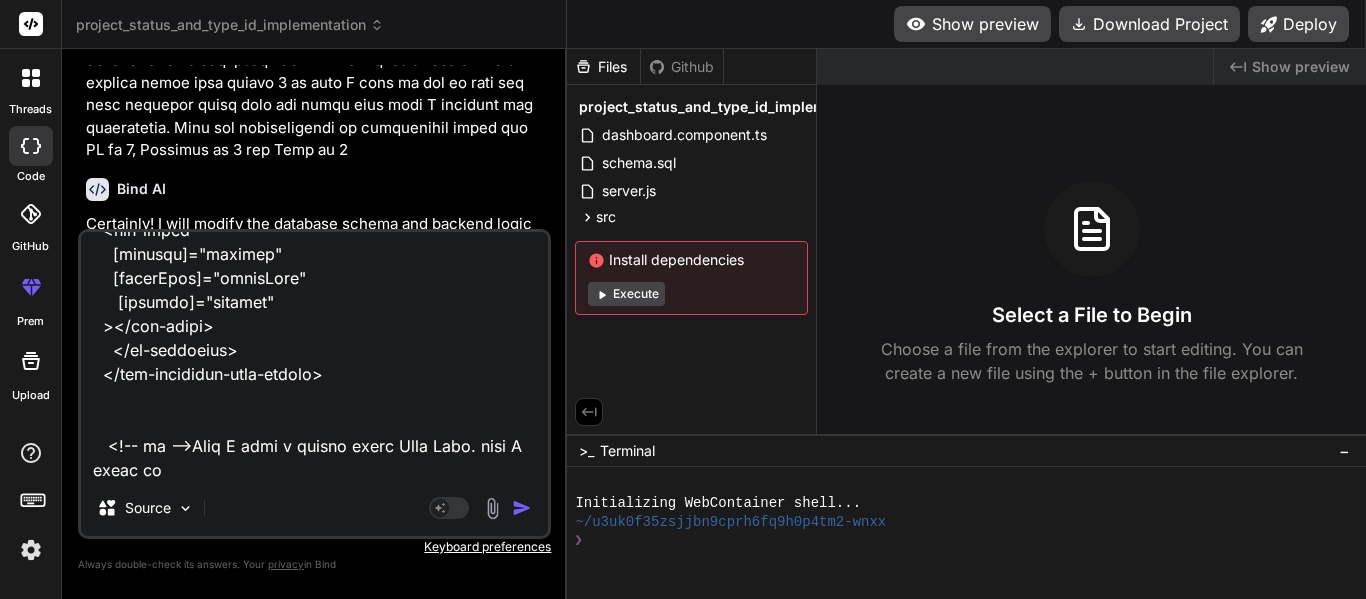 type on "<app-dashboard-tabs-layout>
<ng-container tab-filters>
<div class="control-container">
<div class="left-controls">
<input [name]="'projectId'" type="text" [(ngModel)]="projectId" placeholder="Project Name">
<input [name]="'status'" type="text" [(ngModel)]="status" placeholder="Status">
</div>
<div  class="right-controls">
<app-buttons-block
[buttons]="[{ type: 'primary', label: 'Create Project', show: true }]"
(onPrimaryClick)="projectCreation()"
>
</app-buttons-block>
</div>
</div>
</ng-container>
<ng-container tab-table>
<ng-template #actionTemplate let-row>
<img src="assets/icons/table_viewIcon.png" alt="View" (click)="onView(row)" class="icon" />
<img src="assets/icons/table_editIcon.png"  alt="Edit" (click)="onEdit(row)" class="icon" />
<img src="assets/icons/table_deleteIcon.png"  alt="Edit" (click)="onEdit(row)" class="icon" />
<img src="assets/icons/table_downloadIcon.png"  alt="Edit" (click" 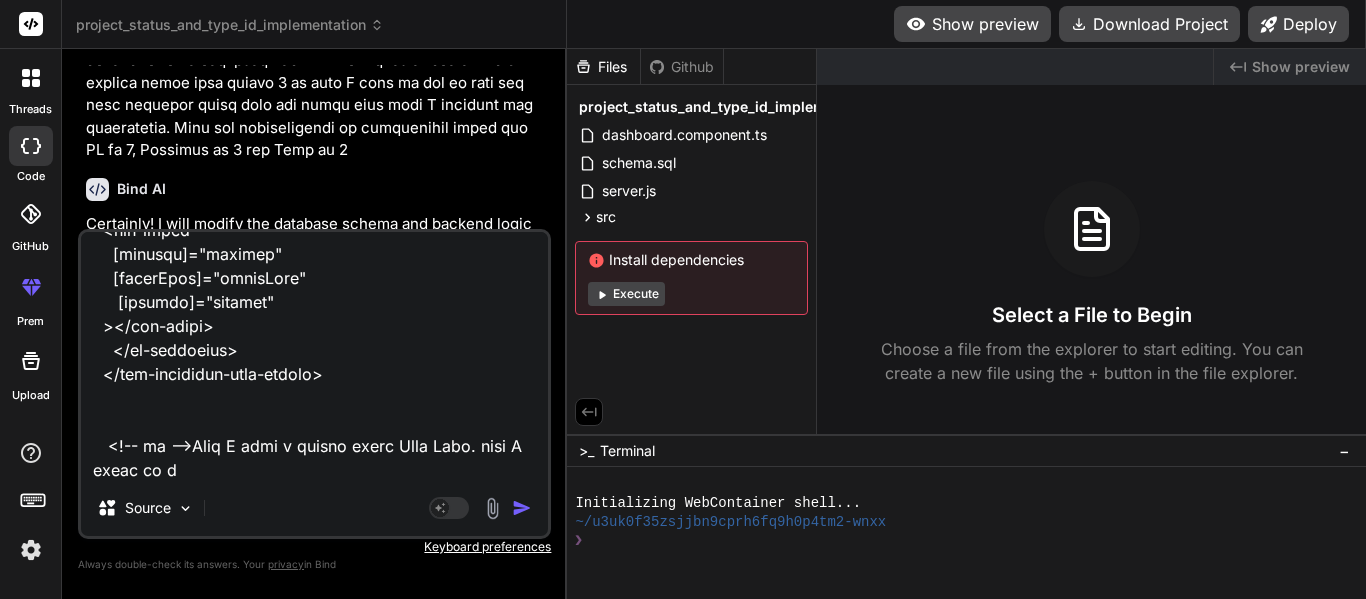 type on "<app-dashboard-tabs-layout>
<ng-container tab-filters>
<div class="control-container">
<div class="left-controls">
<input [name]="'projectId'" type="text" [(ngModel)]="projectId" placeholder="Project Name">
<input [name]="'status'" type="text" [(ngModel)]="status" placeholder="Status">
</div>
<div  class="right-controls">
<app-buttons-block
[buttons]="[{ type: 'primary', label: 'Create Project', show: true }]"
(onPrimaryClick)="projectCreation()"
>
</app-buttons-block>
</div>
</div>
</ng-container>
<ng-container tab-table>
<ng-template #actionTemplate let-row>
<img src="assets/icons/table_viewIcon.png" alt="View" (click)="onView(row)" class="icon" />
<img src="assets/icons/table_editIcon.png"  alt="Edit" (click)="onEdit(row)" class="icon" />
<img src="assets/icons/table_deleteIcon.png"  alt="Edit" (click)="onEdit(row)" class="icon" />
<img src="assets/icons/table_downloadIcon.png"  alt="Edit" (click" 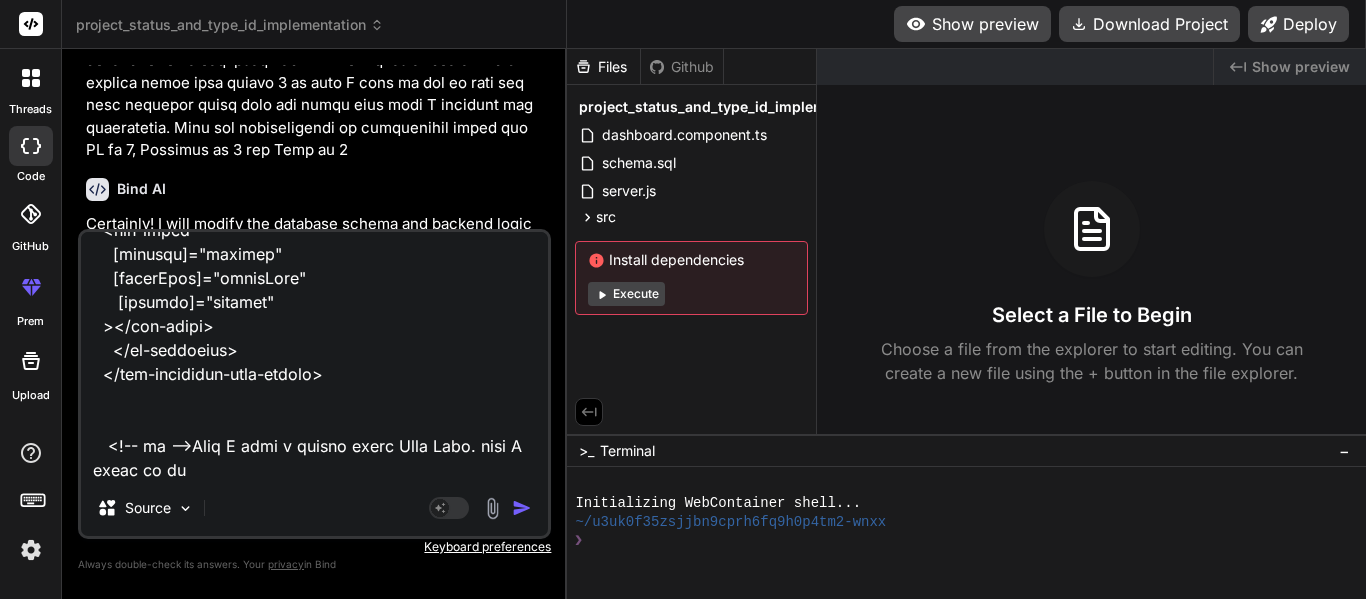type on "<app-dashboard-tabs-layout>
<ng-container tab-filters>
<div class="control-container">
<div class="left-controls">
<input [name]="'projectId'" type="text" [(ngModel)]="projectId" placeholder="Project Name">
<input [name]="'status'" type="text" [(ngModel)]="status" placeholder="Status">
</div>
<div  class="right-controls">
<app-buttons-block
[buttons]="[{ type: 'primary', label: 'Create Project', show: true }]"
(onPrimaryClick)="projectCreation()"
>
</app-buttons-block>
</div>
</div>
</ng-container>
<ng-container tab-table>
<ng-template #actionTemplate let-row>
<img src="assets/icons/table_viewIcon.png" alt="View" (click)="onView(row)" class="icon" />
<img src="assets/icons/table_editIcon.png"  alt="Edit" (click)="onEdit(row)" class="icon" />
<img src="assets/icons/table_deleteIcon.png"  alt="Edit" (click)="onEdit(row)" class="icon" />
<img src="assets/icons/table_downloadIcon.png"  alt="Edit" (click" 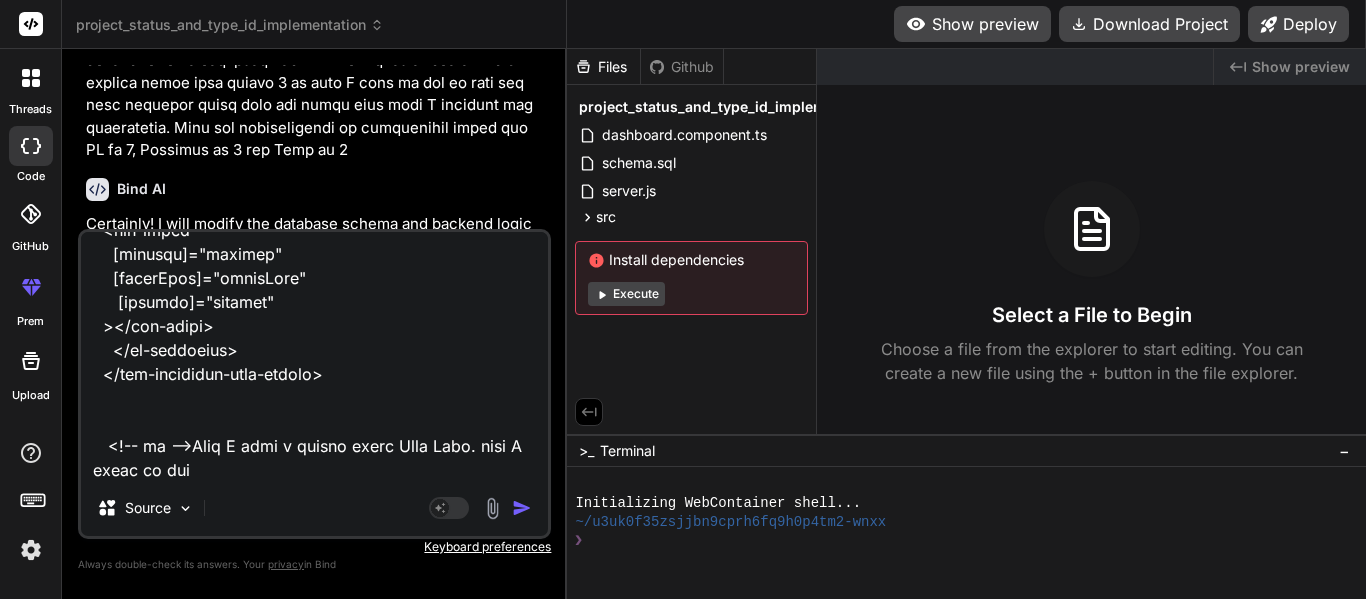 type on "<app-dashboard-tabs-layout>
<ng-container tab-filters>
<div class="control-container">
<div class="left-controls">
<input [name]="'projectId'" type="text" [(ngModel)]="projectId" placeholder="Project Name">
<input [name]="'status'" type="text" [(ngModel)]="status" placeholder="Status">
</div>
<div  class="right-controls">
<app-buttons-block
[buttons]="[{ type: 'primary', label: 'Create Project', show: true }]"
(onPrimaryClick)="projectCreation()"
>
</app-buttons-block>
</div>
</div>
</ng-container>
<ng-container tab-table>
<ng-template #actionTemplate let-row>
<img src="assets/icons/table_viewIcon.png" alt="View" (click)="onView(row)" class="icon" />
<img src="assets/icons/table_editIcon.png"  alt="Edit" (click)="onEdit(row)" class="icon" />
<img src="assets/icons/table_deleteIcon.png"  alt="Edit" (click)="onEdit(row)" class="icon" />
<img src="assets/icons/table_downloadIcon.png"  alt="Edit" (click" 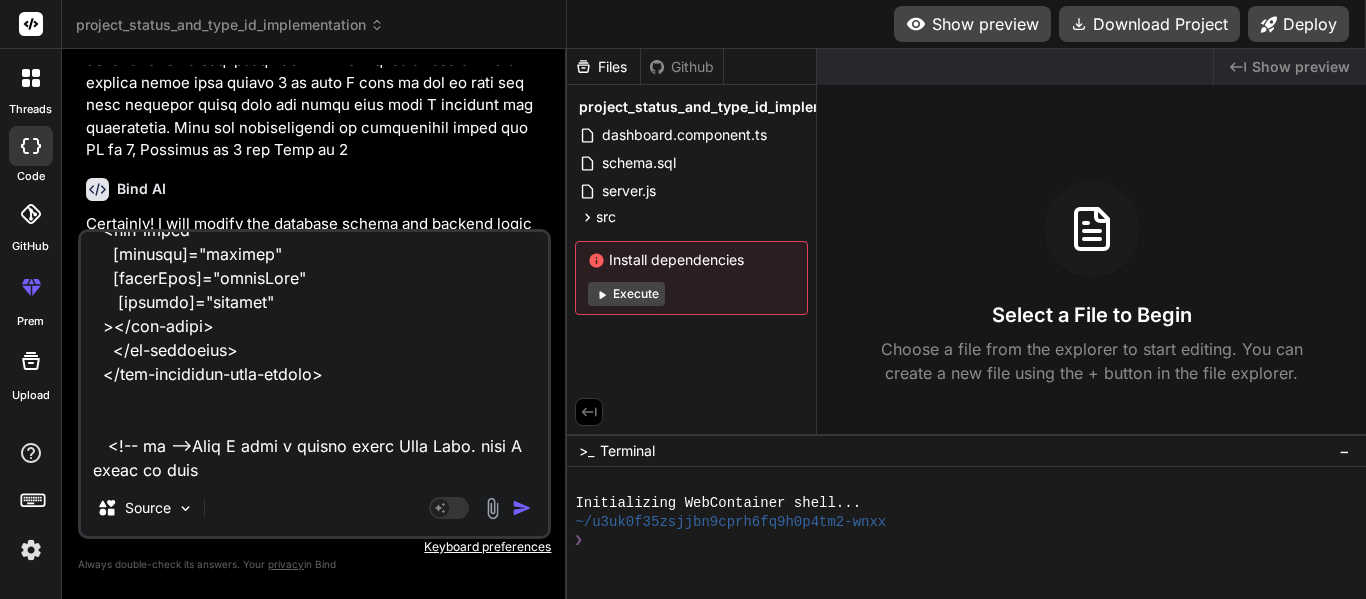 type on "<app-dashboard-tabs-layout>
<ng-container tab-filters>
<div class="control-container">
<div class="left-controls">
<input [name]="'projectId'" type="text" [(ngModel)]="projectId" placeholder="Project Name">
<input [name]="'status'" type="text" [(ngModel)]="status" placeholder="Status">
</div>
<div  class="right-controls">
<app-buttons-block
[buttons]="[{ type: 'primary', label: 'Create Project', show: true }]"
(onPrimaryClick)="projectCreation()"
>
</app-buttons-block>
</div>
</div>
</ng-container>
<ng-container tab-table>
<ng-template #actionTemplate let-row>
<img src="assets/icons/table_viewIcon.png" alt="View" (click)="onView(row)" class="icon" />
<img src="assets/icons/table_editIcon.png"  alt="Edit" (click)="onEdit(row)" class="icon" />
<img src="assets/icons/table_deleteIcon.png"  alt="Edit" (click)="onEdit(row)" class="icon" />
<img src="assets/icons/table_downloadIcon.png"  alt="Edit" (click" 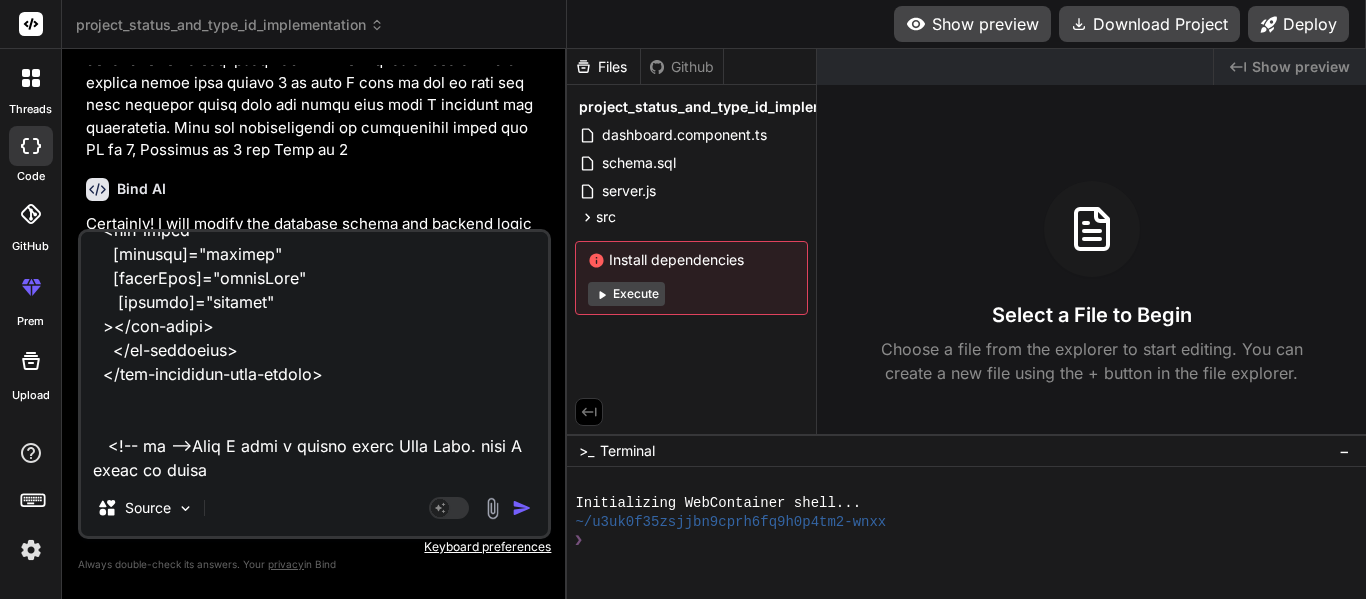 type on "<app-dashboard-tabs-layout>
<ng-container tab-filters>
<div class="control-container">
<div class="left-controls">
<input [name]="'projectId'" type="text" [(ngModel)]="projectId" placeholder="Project Name">
<input [name]="'status'" type="text" [(ngModel)]="status" placeholder="Status">
</div>
<div  class="right-controls">
<app-buttons-block
[buttons]="[{ type: 'primary', label: 'Create Project', show: true }]"
(onPrimaryClick)="projectCreation()"
>
</app-buttons-block>
</div>
</div>
</ng-container>
<ng-container tab-table>
<ng-template #actionTemplate let-row>
<img src="assets/icons/table_viewIcon.png" alt="View" (click)="onView(row)" class="icon" />
<img src="assets/icons/table_editIcon.png"  alt="Edit" (click)="onEdit(row)" class="icon" />
<img src="assets/icons/table_deleteIcon.png"  alt="Edit" (click)="onEdit(row)" class="icon" />
<img src="assets/icons/table_downloadIcon.png"  alt="Edit" (click" 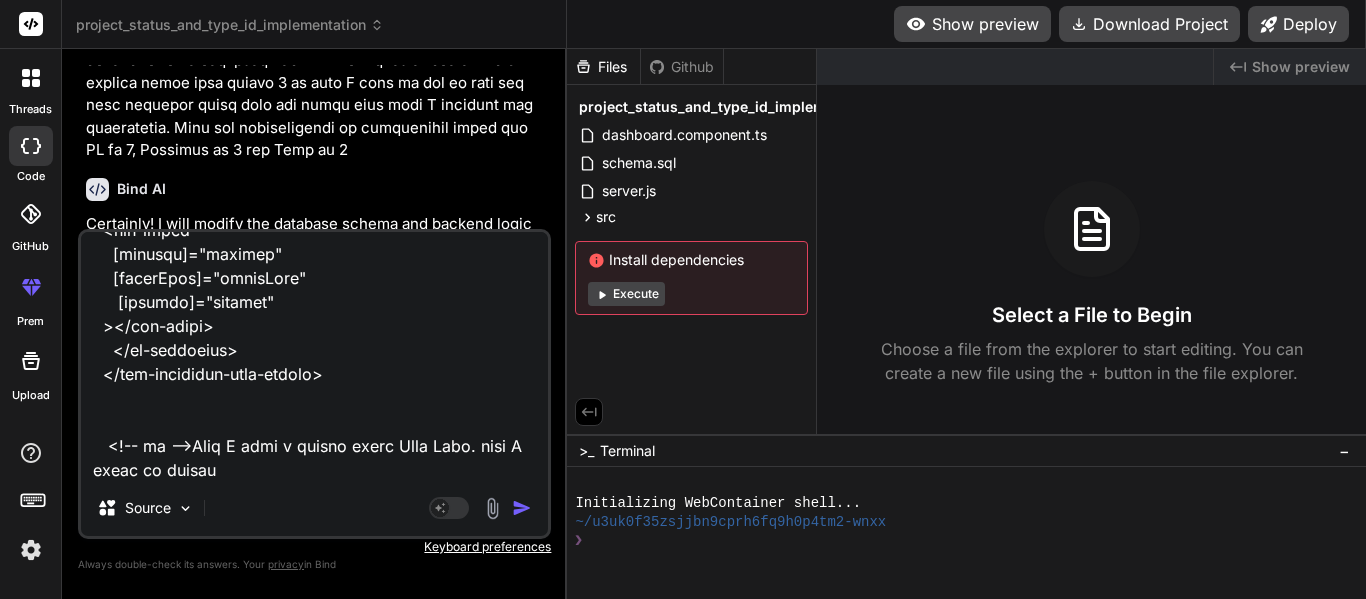 type on "<app-dashboard-tabs-layout>
<ng-container tab-filters>
<div class="control-container">
<div class="left-controls">
<input [name]="'projectId'" type="text" [(ngModel)]="projectId" placeholder="Project Name">
<input [name]="'status'" type="text" [(ngModel)]="status" placeholder="Status">
</div>
<div  class="right-controls">
<app-buttons-block
[buttons]="[{ type: 'primary', label: 'Create Project', show: true }]"
(onPrimaryClick)="projectCreation()"
>
</app-buttons-block>
</div>
</div>
</ng-container>
<ng-container tab-table>
<ng-template #actionTemplate let-row>
<img src="assets/icons/table_viewIcon.png" alt="View" (click)="onView(row)" class="icon" />
<img src="assets/icons/table_editIcon.png"  alt="Edit" (click)="onEdit(row)" class="icon" />
<img src="assets/icons/table_deleteIcon.png"  alt="Edit" (click)="onEdit(row)" class="icon" />
<img src="assets/icons/table_downloadIcon.png"  alt="Edit" (click" 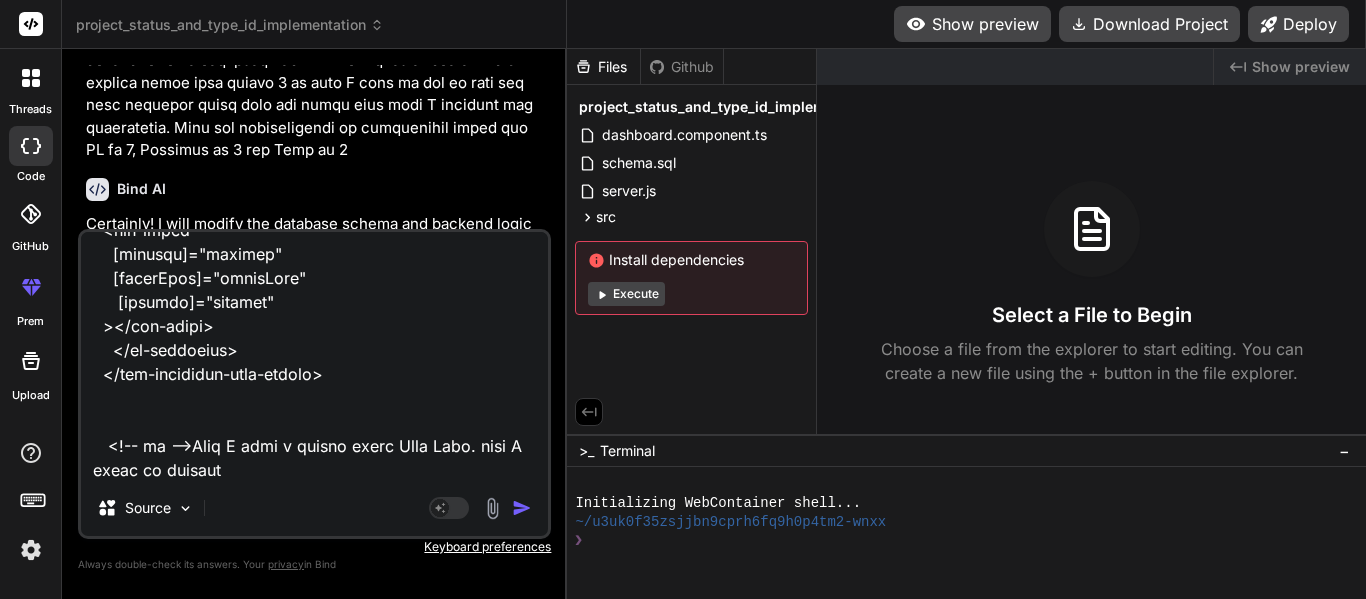 type on "<app-dashboard-tabs-layout>
<ng-container tab-filters>
<div class="control-container">
<div class="left-controls">
<input [name]="'projectId'" type="text" [(ngModel)]="projectId" placeholder="Project Name">
<input [name]="'status'" type="text" [(ngModel)]="status" placeholder="Status">
</div>
<div  class="right-controls">
<app-buttons-block
[buttons]="[{ type: 'primary', label: 'Create Project', show: true }]"
(onPrimaryClick)="projectCreation()"
>
</app-buttons-block>
</div>
</div>
</ng-container>
<ng-container tab-table>
<ng-template #actionTemplate let-row>
<img src="assets/icons/table_viewIcon.png" alt="View" (click)="onView(row)" class="icon" />
<img src="assets/icons/table_editIcon.png"  alt="Edit" (click)="onEdit(row)" class="icon" />
<img src="assets/icons/table_deleteIcon.png"  alt="Edit" (click)="onEdit(row)" class="icon" />
<img src="assets/icons/table_downloadIcon.png"  alt="Edit" (click" 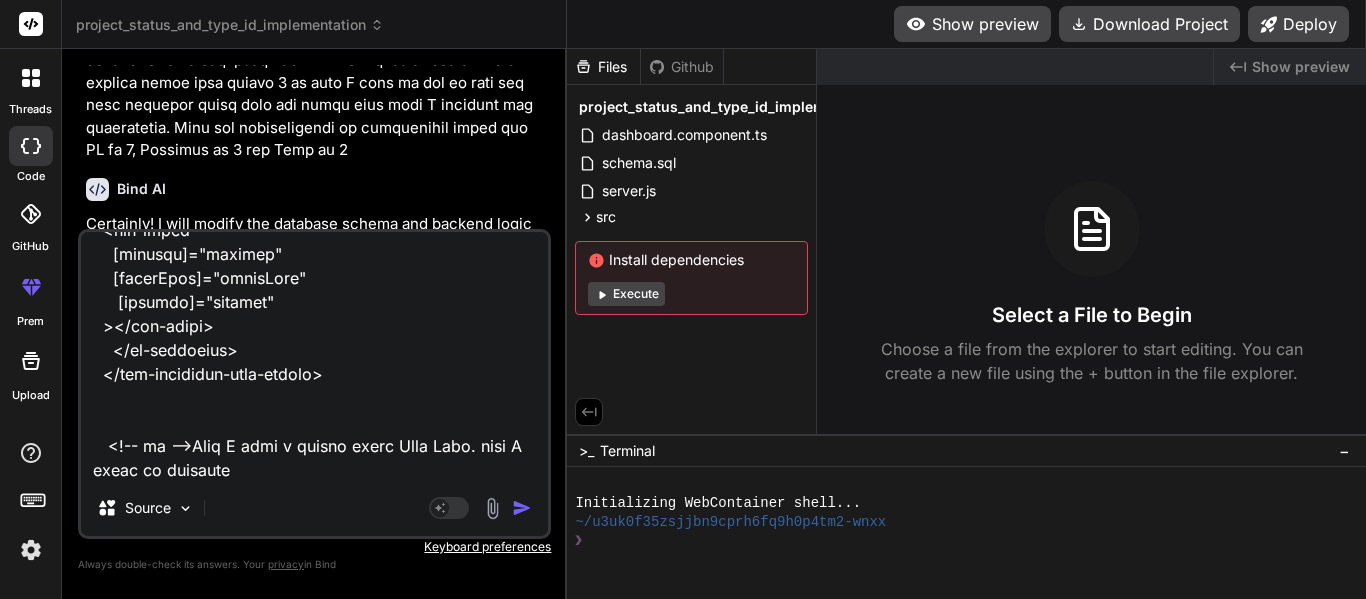 type on "<app-dashboard-tabs-layout>
<ng-container tab-filters>
<div class="control-container">
<div class="left-controls">
<input [name]="'projectId'" type="text" [(ngModel)]="projectId" placeholder="Project Name">
<input [name]="'status'" type="text" [(ngModel)]="status" placeholder="Status">
</div>
<div  class="right-controls">
<app-buttons-block
[buttons]="[{ type: 'primary', label: 'Create Project', show: true }]"
(onPrimaryClick)="projectCreation()"
>
</app-buttons-block>
</div>
</div>
</ng-container>
<ng-container tab-table>
<ng-template #actionTemplate let-row>
<img src="assets/icons/table_viewIcon.png" alt="View" (click)="onView(row)" class="icon" />
<img src="assets/icons/table_editIcon.png"  alt="Edit" (click)="onEdit(row)" class="icon" />
<img src="assets/icons/table_deleteIcon.png"  alt="Edit" (click)="onEdit(row)" class="icon" />
<img src="assets/icons/table_downloadIcon.png"  alt="Edit" (click" 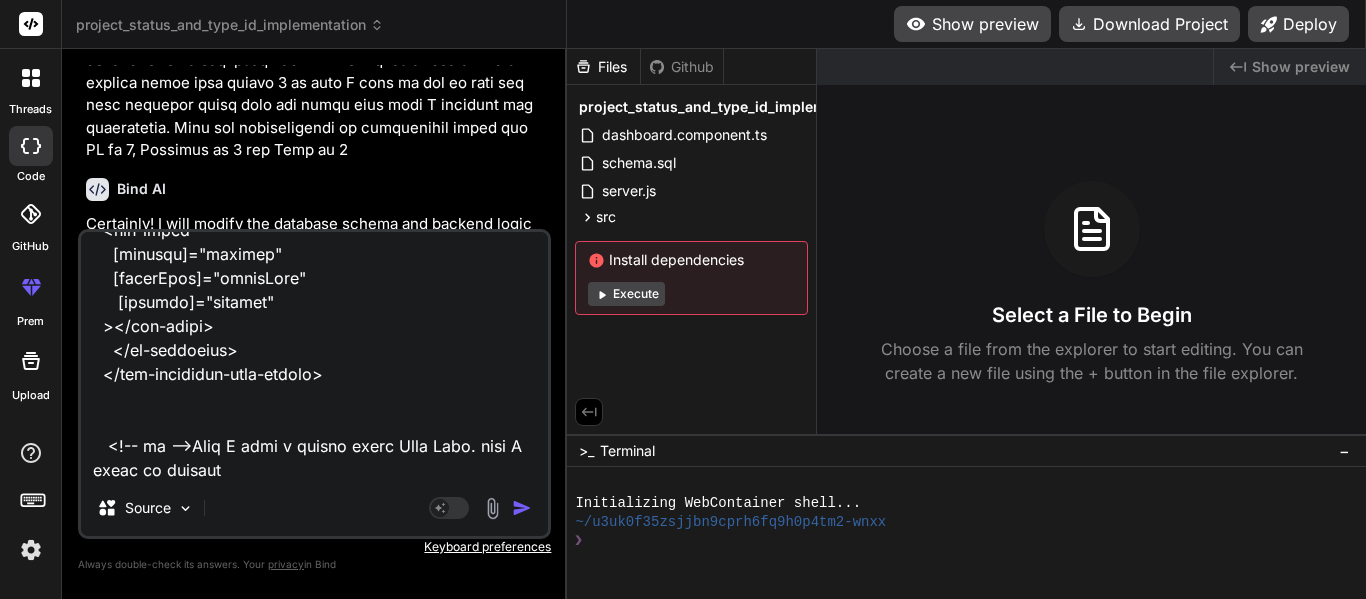 type on "<app-dashboard-tabs-layout>
<ng-container tab-filters>
<div class="control-container">
<div class="left-controls">
<input [name]="'projectId'" type="text" [(ngModel)]="projectId" placeholder="Project Name">
<input [name]="'status'" type="text" [(ngModel)]="status" placeholder="Status">
</div>
<div  class="right-controls">
<app-buttons-block
[buttons]="[{ type: 'primary', label: 'Create Project', show: true }]"
(onPrimaryClick)="projectCreation()"
>
</app-buttons-block>
</div>
</div>
</ng-container>
<ng-container tab-table>
<ng-template #actionTemplate let-row>
<img src="assets/icons/table_viewIcon.png" alt="View" (click)="onView(row)" class="icon" />
<img src="assets/icons/table_editIcon.png"  alt="Edit" (click)="onEdit(row)" class="icon" />
<img src="assets/icons/table_deleteIcon.png"  alt="Edit" (click)="onEdit(row)" class="icon" />
<img src="assets/icons/table_downloadIcon.png"  alt="Edit" (click" 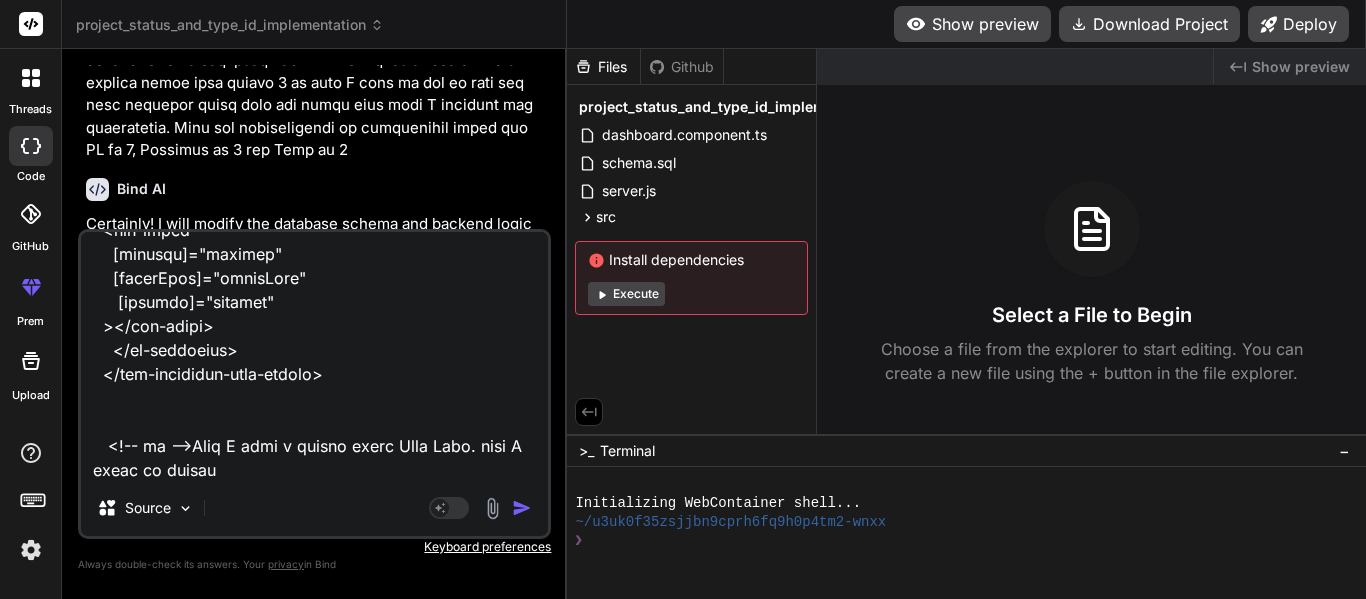 type on "<app-dashboard-tabs-layout>
<ng-container tab-filters>
<div class="control-container">
<div class="left-controls">
<input [name]="'projectId'" type="text" [(ngModel)]="projectId" placeholder="Project Name">
<input [name]="'status'" type="text" [(ngModel)]="status" placeholder="Status">
</div>
<div  class="right-controls">
<app-buttons-block
[buttons]="[{ type: 'primary', label: 'Create Project', show: true }]"
(onPrimaryClick)="projectCreation()"
>
</app-buttons-block>
</div>
</div>
</ng-container>
<ng-container tab-table>
<ng-template #actionTemplate let-row>
<img src="assets/icons/table_viewIcon.png" alt="View" (click)="onView(row)" class="icon" />
<img src="assets/icons/table_editIcon.png"  alt="Edit" (click)="onEdit(row)" class="icon" />
<img src="assets/icons/table_deleteIcon.png"  alt="Edit" (click)="onEdit(row)" class="icon" />
<img src="assets/icons/table_downloadIcon.png"  alt="Edit" (click" 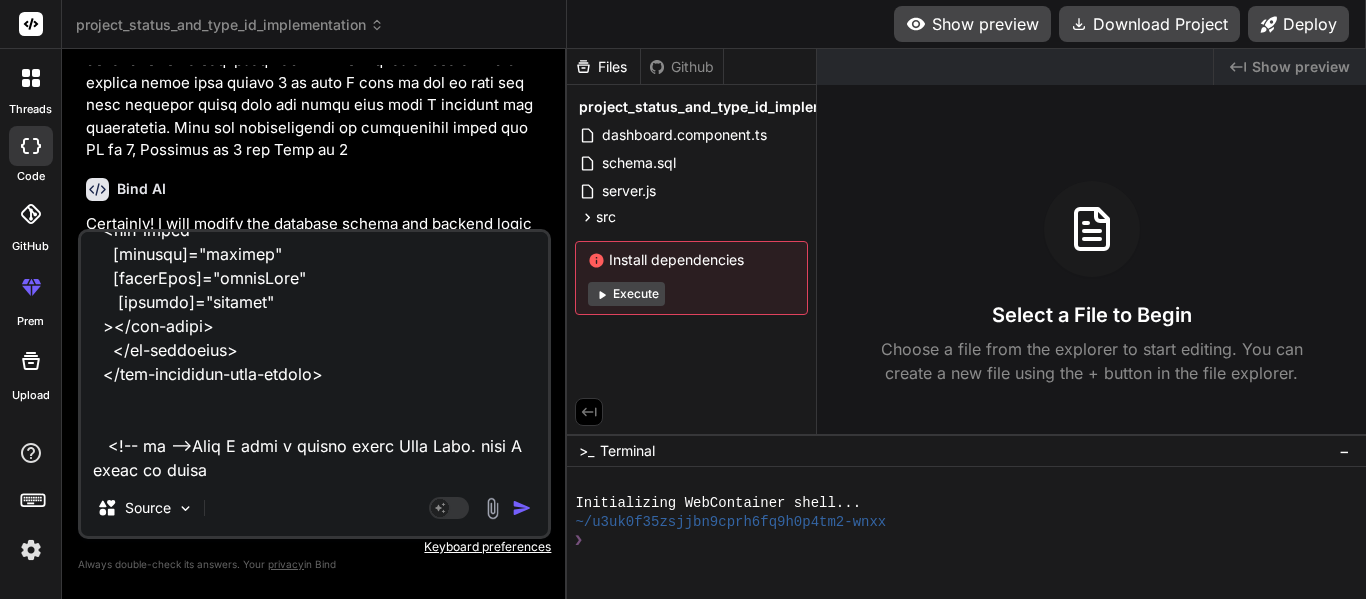type on "<app-dashboard-tabs-layout>
<ng-container tab-filters>
<div class="control-container">
<div class="left-controls">
<input [name]="'projectId'" type="text" [(ngModel)]="projectId" placeholder="Project Name">
<input [name]="'status'" type="text" [(ngModel)]="status" placeholder="Status">
</div>
<div  class="right-controls">
<app-buttons-block
[buttons]="[{ type: 'primary', label: 'Create Project', show: true }]"
(onPrimaryClick)="projectCreation()"
>
</app-buttons-block>
</div>
</div>
</ng-container>
<ng-container tab-table>
<ng-template #actionTemplate let-row>
<img src="assets/icons/table_viewIcon.png" alt="View" (click)="onView(row)" class="icon" />
<img src="assets/icons/table_editIcon.png"  alt="Edit" (click)="onEdit(row)" class="icon" />
<img src="assets/icons/table_deleteIcon.png"  alt="Edit" (click)="onEdit(row)" class="icon" />
<img src="assets/icons/table_downloadIcon.png"  alt="Edit" (click" 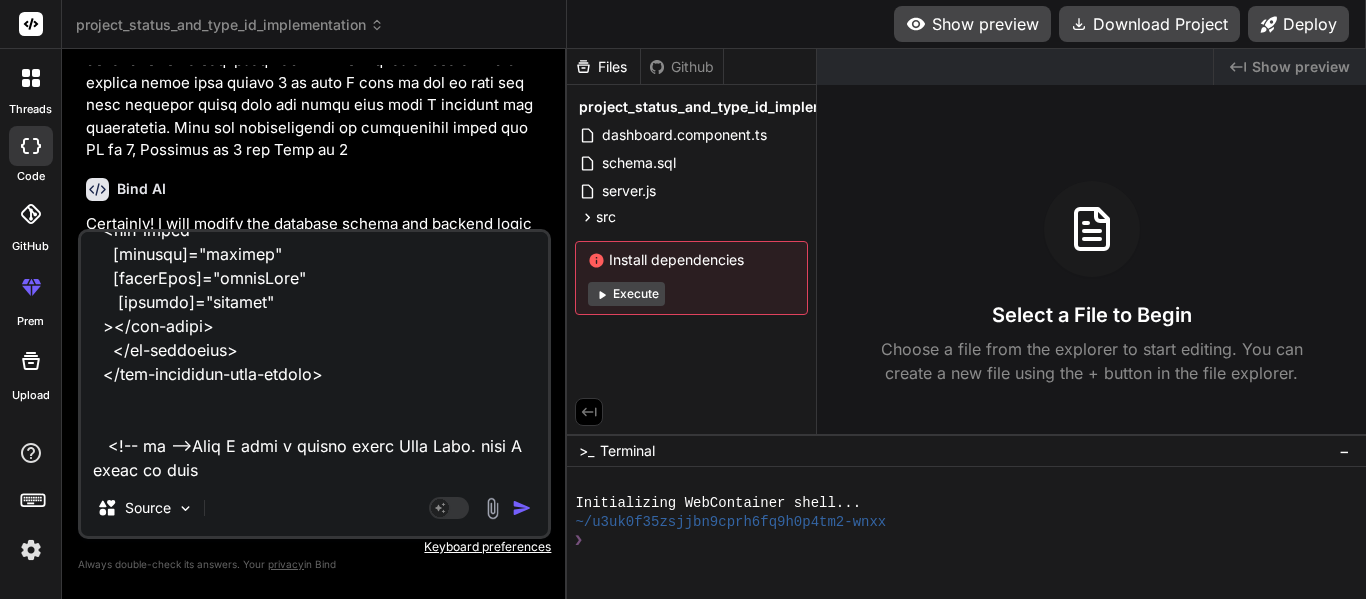 type on "<app-dashboard-tabs-layout>
<ng-container tab-filters>
<div class="control-container">
<div class="left-controls">
<input [name]="'projectId'" type="text" [(ngModel)]="projectId" placeholder="Project Name">
<input [name]="'status'" type="text" [(ngModel)]="status" placeholder="Status">
</div>
<div  class="right-controls">
<app-buttons-block
[buttons]="[{ type: 'primary', label: 'Create Project', show: true }]"
(onPrimaryClick)="projectCreation()"
>
</app-buttons-block>
</div>
</div>
</ng-container>
<ng-container tab-table>
<ng-template #actionTemplate let-row>
<img src="assets/icons/table_viewIcon.png" alt="View" (click)="onView(row)" class="icon" />
<img src="assets/icons/table_editIcon.png"  alt="Edit" (click)="onEdit(row)" class="icon" />
<img src="assets/icons/table_deleteIcon.png"  alt="Edit" (click)="onEdit(row)" class="icon" />
<img src="assets/icons/table_downloadIcon.png"  alt="Edit" (click" 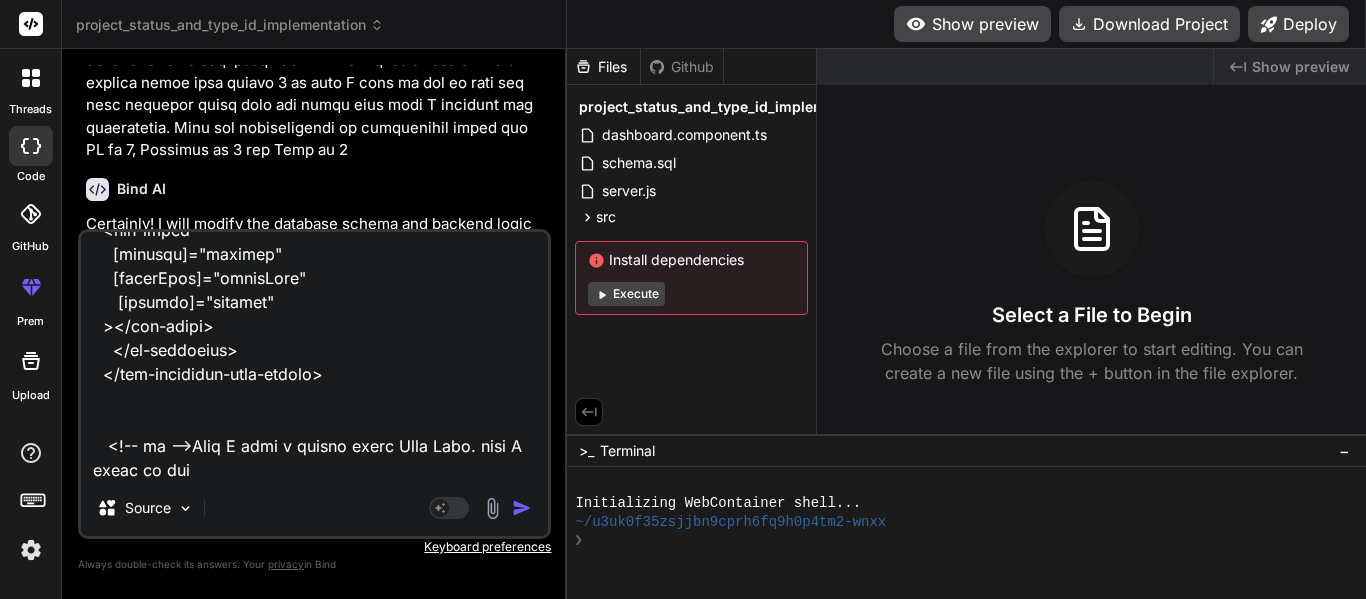 type on "<app-dashboard-tabs-layout>
<ng-container tab-filters>
<div class="control-container">
<div class="left-controls">
<input [name]="'projectId'" type="text" [(ngModel)]="projectId" placeholder="Project Name">
<input [name]="'status'" type="text" [(ngModel)]="status" placeholder="Status">
</div>
<div  class="right-controls">
<app-buttons-block
[buttons]="[{ type: 'primary', label: 'Create Project', show: true }]"
(onPrimaryClick)="projectCreation()"
>
</app-buttons-block>
</div>
</div>
</ng-container>
<ng-container tab-table>
<ng-template #actionTemplate let-row>
<img src="assets/icons/table_viewIcon.png" alt="View" (click)="onView(row)" class="icon" />
<img src="assets/icons/table_editIcon.png"  alt="Edit" (click)="onEdit(row)" class="icon" />
<img src="assets/icons/table_deleteIcon.png"  alt="Edit" (click)="onEdit(row)" class="icon" />
<img src="assets/icons/table_downloadIcon.png"  alt="Edit" (click" 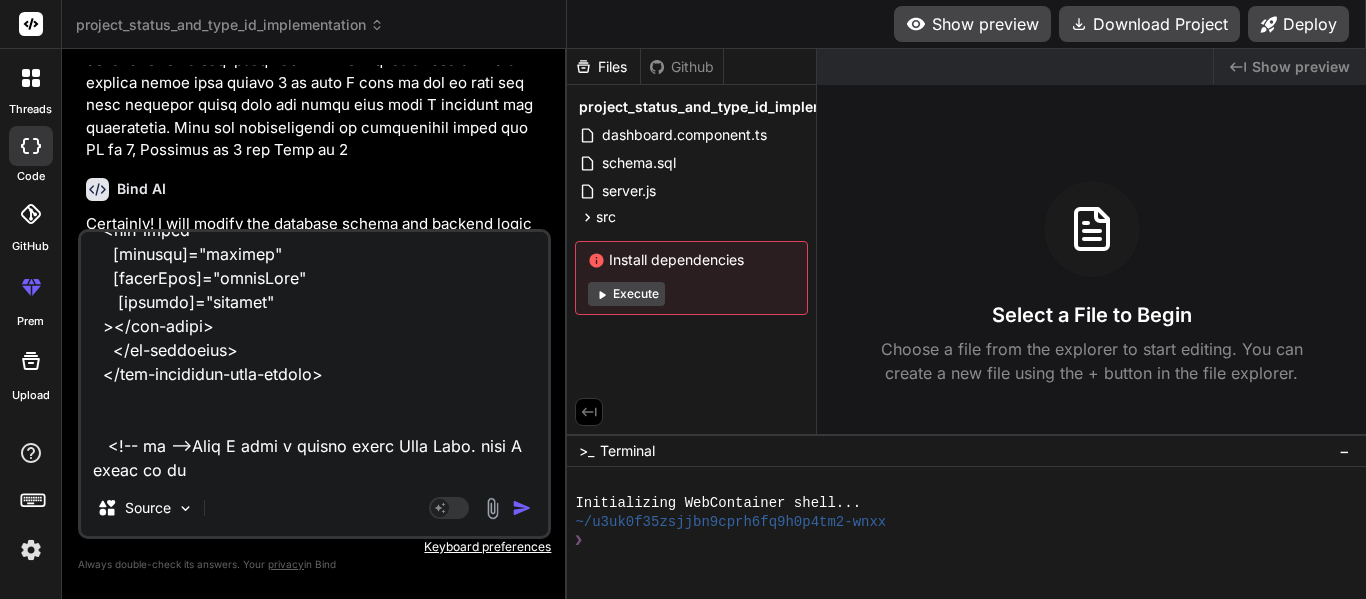 type on "<app-dashboard-tabs-layout>
<ng-container tab-filters>
<div class="control-container">
<div class="left-controls">
<input [name]="'projectId'" type="text" [(ngModel)]="projectId" placeholder="Project Name">
<input [name]="'status'" type="text" [(ngModel)]="status" placeholder="Status">
</div>
<div  class="right-controls">
<app-buttons-block
[buttons]="[{ type: 'primary', label: 'Create Project', show: true }]"
(onPrimaryClick)="projectCreation()"
>
</app-buttons-block>
</div>
</div>
</ng-container>
<ng-container tab-table>
<ng-template #actionTemplate let-row>
<img src="assets/icons/table_viewIcon.png" alt="View" (click)="onView(row)" class="icon" />
<img src="assets/icons/table_editIcon.png"  alt="Edit" (click)="onEdit(row)" class="icon" />
<img src="assets/icons/table_deleteIcon.png"  alt="Edit" (click)="onEdit(row)" class="icon" />
<img src="assets/icons/table_downloadIcon.png"  alt="Edit" (click" 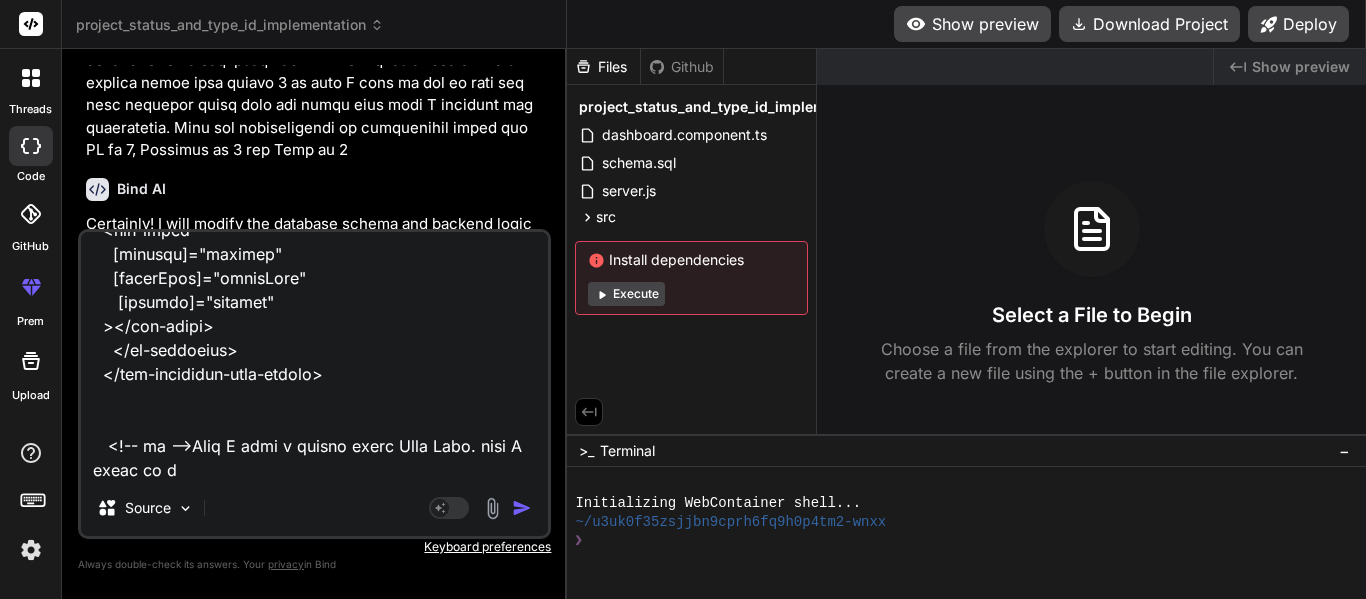 type on "<app-dashboard-tabs-layout>
<ng-container tab-filters>
<div class="control-container">
<div class="left-controls">
<input [name]="'projectId'" type="text" [(ngModel)]="projectId" placeholder="Project Name">
<input [name]="'status'" type="text" [(ngModel)]="status" placeholder="Status">
</div>
<div  class="right-controls">
<app-buttons-block
[buttons]="[{ type: 'primary', label: 'Create Project', show: true }]"
(onPrimaryClick)="projectCreation()"
>
</app-buttons-block>
</div>
</div>
</ng-container>
<ng-container tab-table>
<ng-template #actionTemplate let-row>
<img src="assets/icons/table_viewIcon.png" alt="View" (click)="onView(row)" class="icon" />
<img src="assets/icons/table_editIcon.png"  alt="Edit" (click)="onEdit(row)" class="icon" />
<img src="assets/icons/table_deleteIcon.png"  alt="Edit" (click)="onEdit(row)" class="icon" />
<img src="assets/icons/table_downloadIcon.png"  alt="Edit" (click" 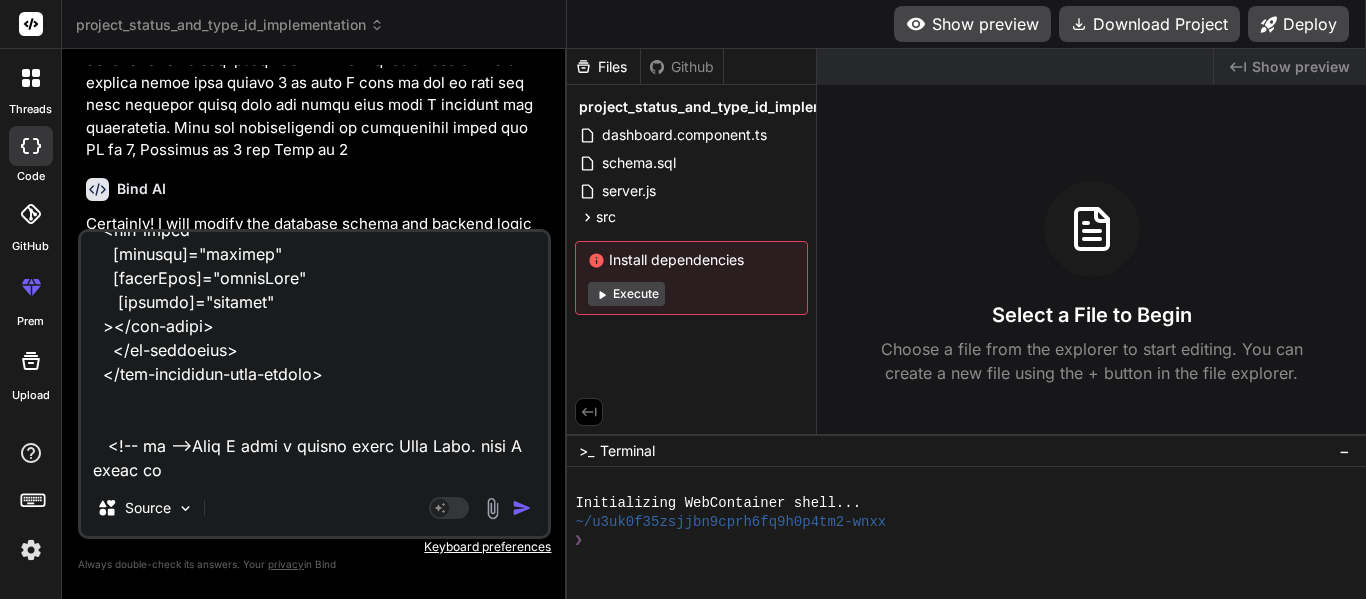 type on "<app-dashboard-tabs-layout>
<ng-container tab-filters>
<div class="control-container">
<div class="left-controls">
<input [name]="'projectId'" type="text" [(ngModel)]="projectId" placeholder="Project Name">
<input [name]="'status'" type="text" [(ngModel)]="status" placeholder="Status">
</div>
<div  class="right-controls">
<app-buttons-block
[buttons]="[{ type: 'primary', label: 'Create Project', show: true }]"
(onPrimaryClick)="projectCreation()"
>
</app-buttons-block>
</div>
</div>
</ng-container>
<ng-container tab-table>
<ng-template #actionTemplate let-row>
<img src="assets/icons/table_viewIcon.png" alt="View" (click)="onView(row)" class="icon" />
<img src="assets/icons/table_editIcon.png"  alt="Edit" (click)="onEdit(row)" class="icon" />
<img src="assets/icons/table_deleteIcon.png"  alt="Edit" (click)="onEdit(row)" class="icon" />
<img src="assets/icons/table_downloadIcon.png"  alt="Edit" (click" 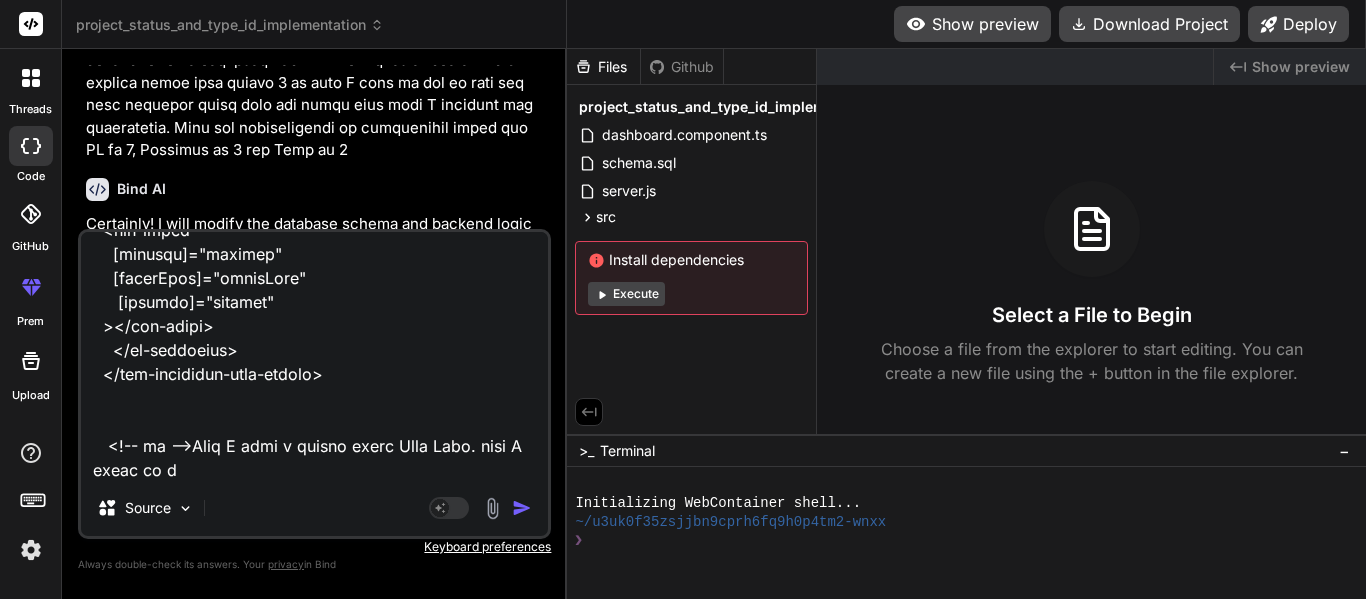 type on "<app-dashboard-tabs-layout>
<ng-container tab-filters>
<div class="control-container">
<div class="left-controls">
<input [name]="'projectId'" type="text" [(ngModel)]="projectId" placeholder="Project Name">
<input [name]="'status'" type="text" [(ngModel)]="status" placeholder="Status">
</div>
<div  class="right-controls">
<app-buttons-block
[buttons]="[{ type: 'primary', label: 'Create Project', show: true }]"
(onPrimaryClick)="projectCreation()"
>
</app-buttons-block>
</div>
</div>
</ng-container>
<ng-container tab-table>
<ng-template #actionTemplate let-row>
<img src="assets/icons/table_viewIcon.png" alt="View" (click)="onView(row)" class="icon" />
<img src="assets/icons/table_editIcon.png"  alt="Edit" (click)="onEdit(row)" class="icon" />
<img src="assets/icons/table_deleteIcon.png"  alt="Edit" (click)="onEdit(row)" class="icon" />
<img src="assets/icons/table_downloadIcon.png"  alt="Edit" (click" 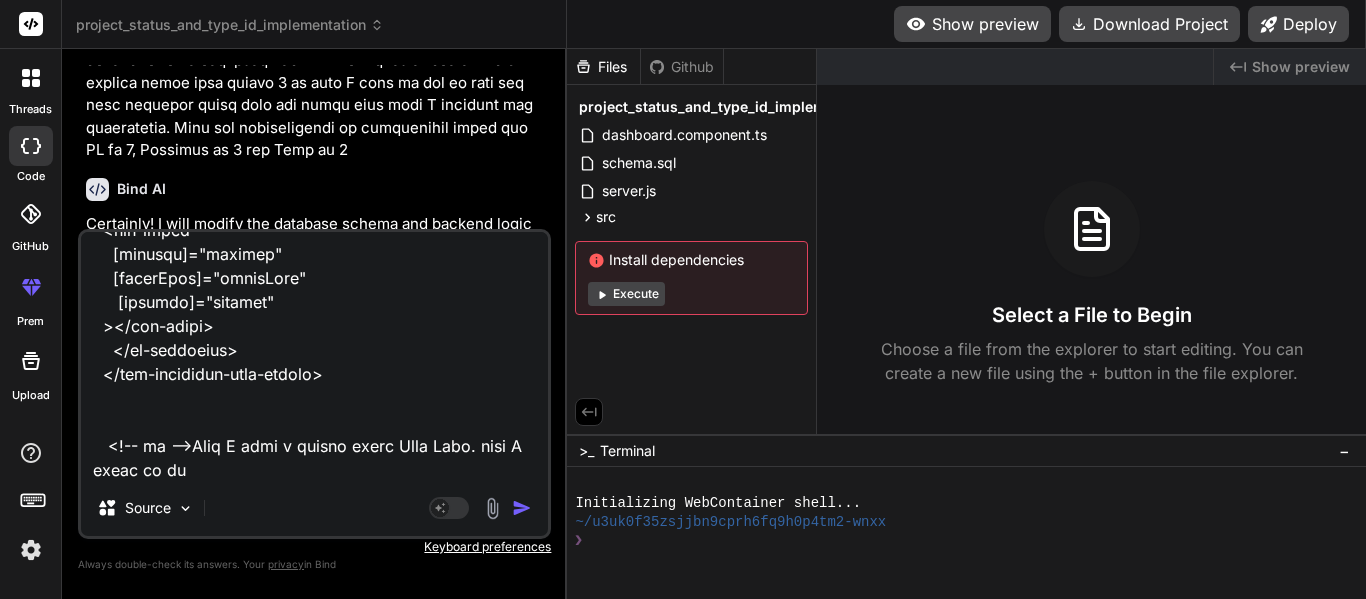 type on "<app-dashboard-tabs-layout>
<ng-container tab-filters>
<div class="control-container">
<div class="left-controls">
<input [name]="'projectId'" type="text" [(ngModel)]="projectId" placeholder="Project Name">
<input [name]="'status'" type="text" [(ngModel)]="status" placeholder="Status">
</div>
<div  class="right-controls">
<app-buttons-block
[buttons]="[{ type: 'primary', label: 'Create Project', show: true }]"
(onPrimaryClick)="projectCreation()"
>
</app-buttons-block>
</div>
</div>
</ng-container>
<ng-container tab-table>
<ng-template #actionTemplate let-row>
<img src="assets/icons/table_viewIcon.png" alt="View" (click)="onView(row)" class="icon" />
<img src="assets/icons/table_editIcon.png"  alt="Edit" (click)="onEdit(row)" class="icon" />
<img src="assets/icons/table_deleteIcon.png"  alt="Edit" (click)="onEdit(row)" class="icon" />
<img src="assets/icons/table_downloadIcon.png"  alt="Edit" (click" 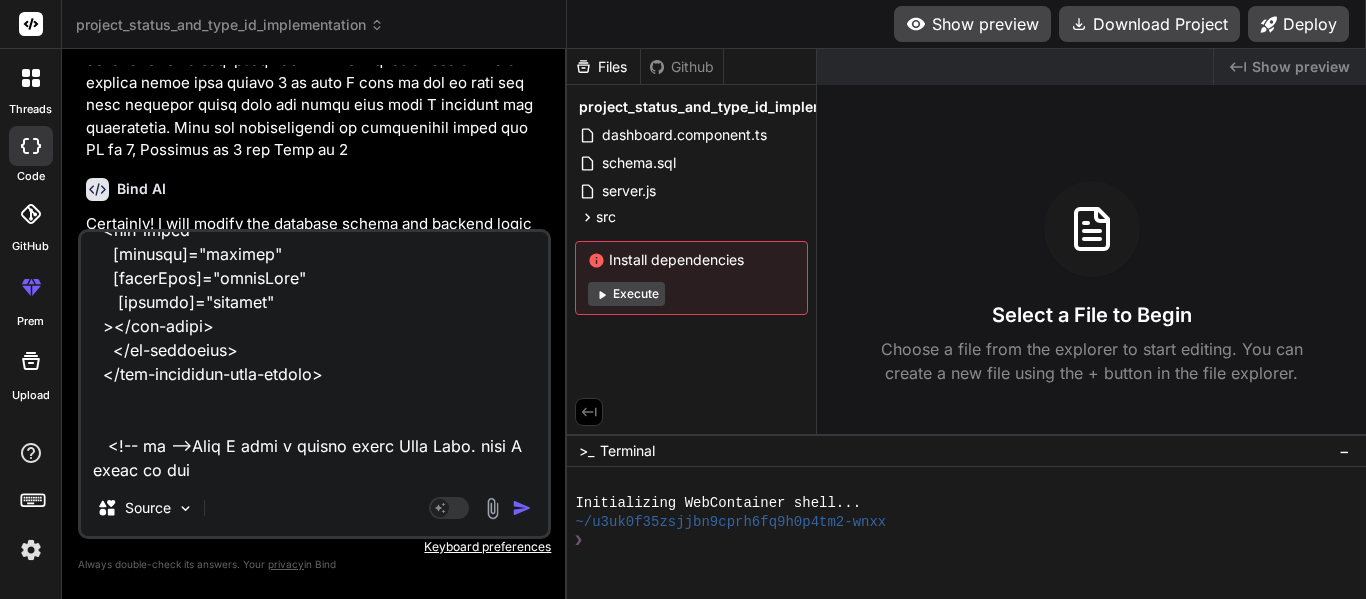type on "x" 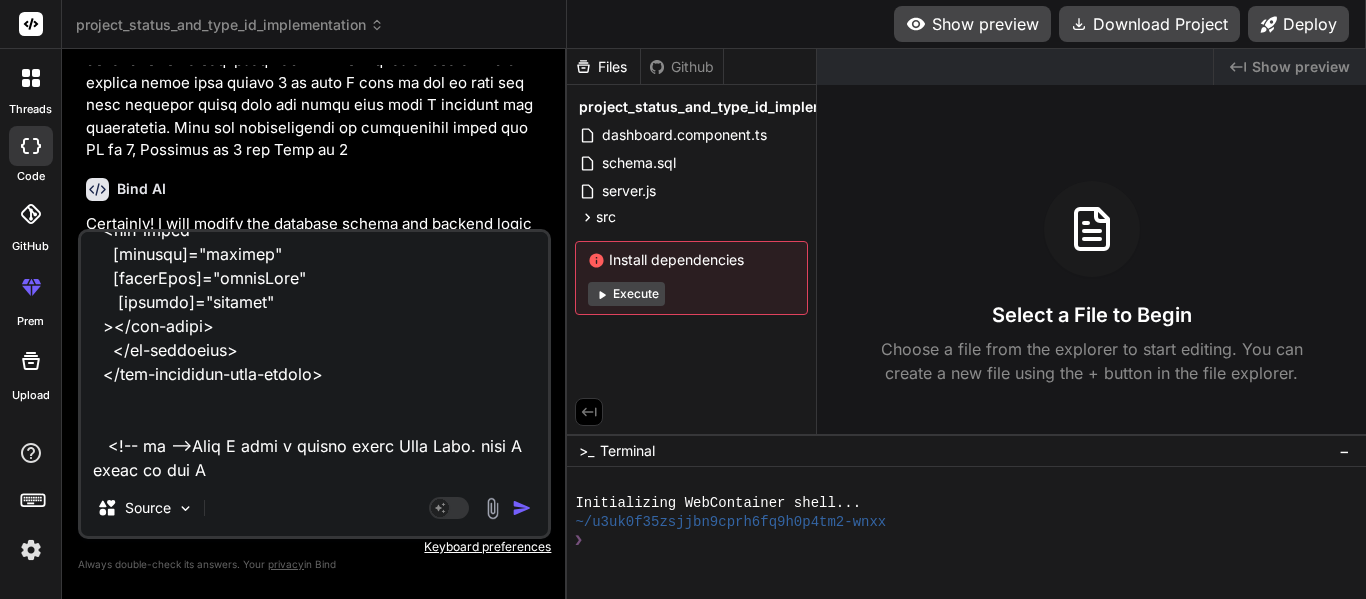 type on "<app-dashboard-tabs-layout>
<ng-container tab-filters>
<div class="control-container">
<div class="left-controls">
<input [name]="'projectId'" type="text" [(ngModel)]="projectId" placeholder="Project Name">
<input [name]="'status'" type="text" [(ngModel)]="status" placeholder="Status">
</div>
<div  class="right-controls">
<app-buttons-block
[buttons]="[{ type: 'primary', label: 'Create Project', show: true }]"
(onPrimaryClick)="projectCreation()"
>
</app-buttons-block>
</div>
</div>
</ng-container>
<ng-container tab-table>
<ng-template #actionTemplate let-row>
<img src="assets/icons/table_viewIcon.png" alt="View" (click)="onView(row)" class="icon" />
<img src="assets/icons/table_editIcon.png"  alt="Edit" (click)="onEdit(row)" class="icon" />
<img src="assets/icons/table_deleteIcon.png"  alt="Edit" (click)="onEdit(row)" class="icon" />
<img src="assets/icons/table_downloadIcon.png"  alt="Edit" (click" 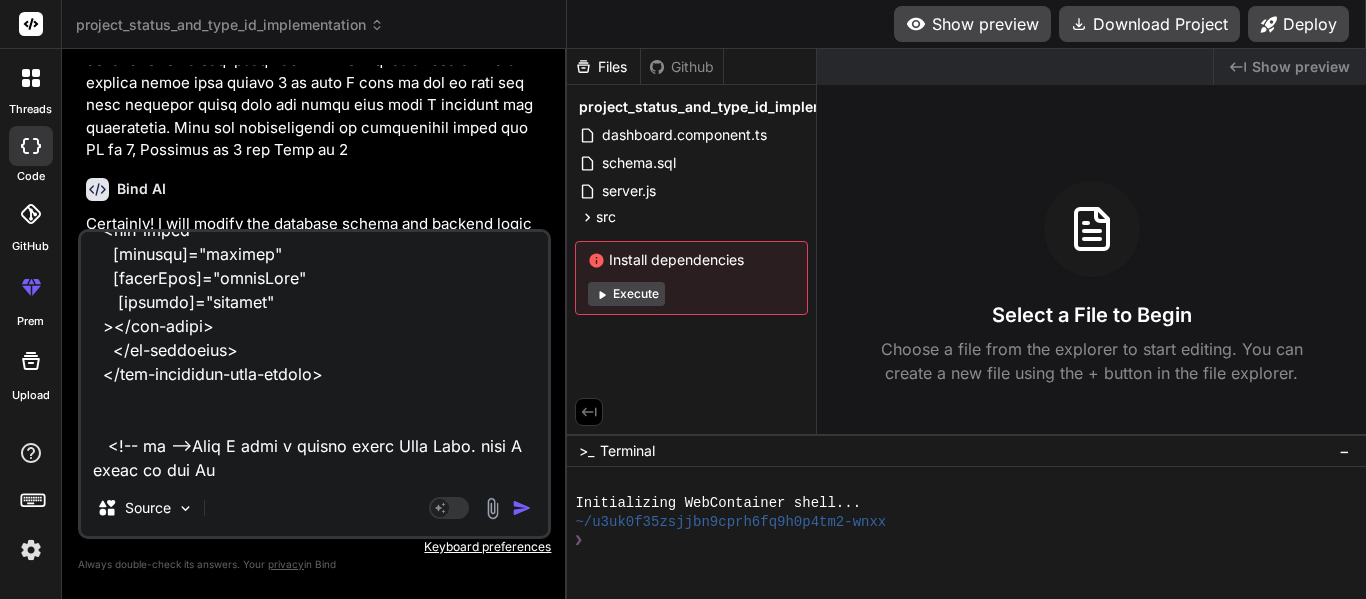 type on "<app-dashboard-tabs-layout>
<ng-container tab-filters>
<div class="control-container">
<div class="left-controls">
<input [name]="'projectId'" type="text" [(ngModel)]="projectId" placeholder="Project Name">
<input [name]="'status'" type="text" [(ngModel)]="status" placeholder="Status">
</div>
<div  class="right-controls">
<app-buttons-block
[buttons]="[{ type: 'primary', label: 'Create Project', show: true }]"
(onPrimaryClick)="projectCreation()"
>
</app-buttons-block>
</div>
</div>
</ng-container>
<ng-container tab-table>
<ng-template #actionTemplate let-row>
<img src="assets/icons/table_viewIcon.png" alt="View" (click)="onView(row)" class="icon" />
<img src="assets/icons/table_editIcon.png"  alt="Edit" (click)="onEdit(row)" class="icon" />
<img src="assets/icons/table_deleteIcon.png"  alt="Edit" (click)="onEdit(row)" class="icon" />
<img src="assets/icons/table_downloadIcon.png"  alt="Edit" (click" 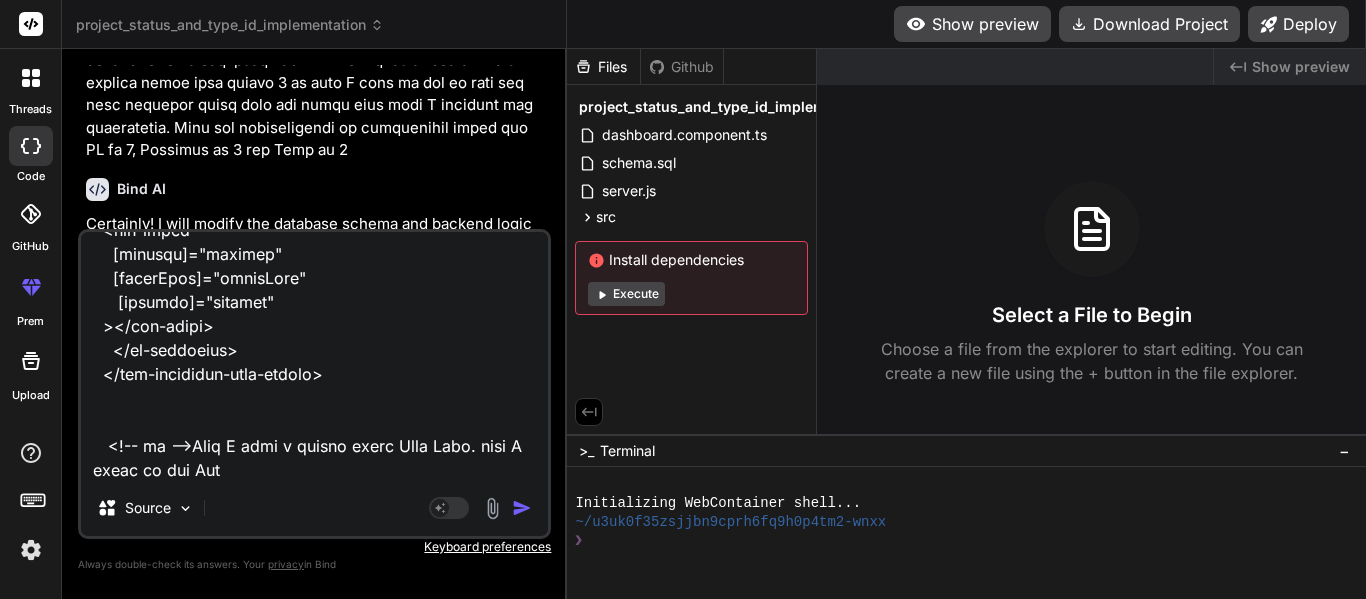 type on "<app-dashboard-tabs-layout>
<ng-container tab-filters>
<div class="control-container">
<div class="left-controls">
<input [name]="'projectId'" type="text" [(ngModel)]="projectId" placeholder="Project Name">
<input [name]="'status'" type="text" [(ngModel)]="status" placeholder="Status">
</div>
<div  class="right-controls">
<app-buttons-block
[buttons]="[{ type: 'primary', label: 'Create Project', show: true }]"
(onPrimaryClick)="projectCreation()"
>
</app-buttons-block>
</div>
</div>
</ng-container>
<ng-container tab-table>
<ng-template #actionTemplate let-row>
<img src="assets/icons/table_viewIcon.png" alt="View" (click)="onView(row)" class="icon" />
<img src="assets/icons/table_editIcon.png"  alt="Edit" (click)="onEdit(row)" class="icon" />
<img src="assets/icons/table_deleteIcon.png"  alt="Edit" (click)="onEdit(row)" class="icon" />
<img src="assets/icons/table_downloadIcon.png"  alt="Edit" (click" 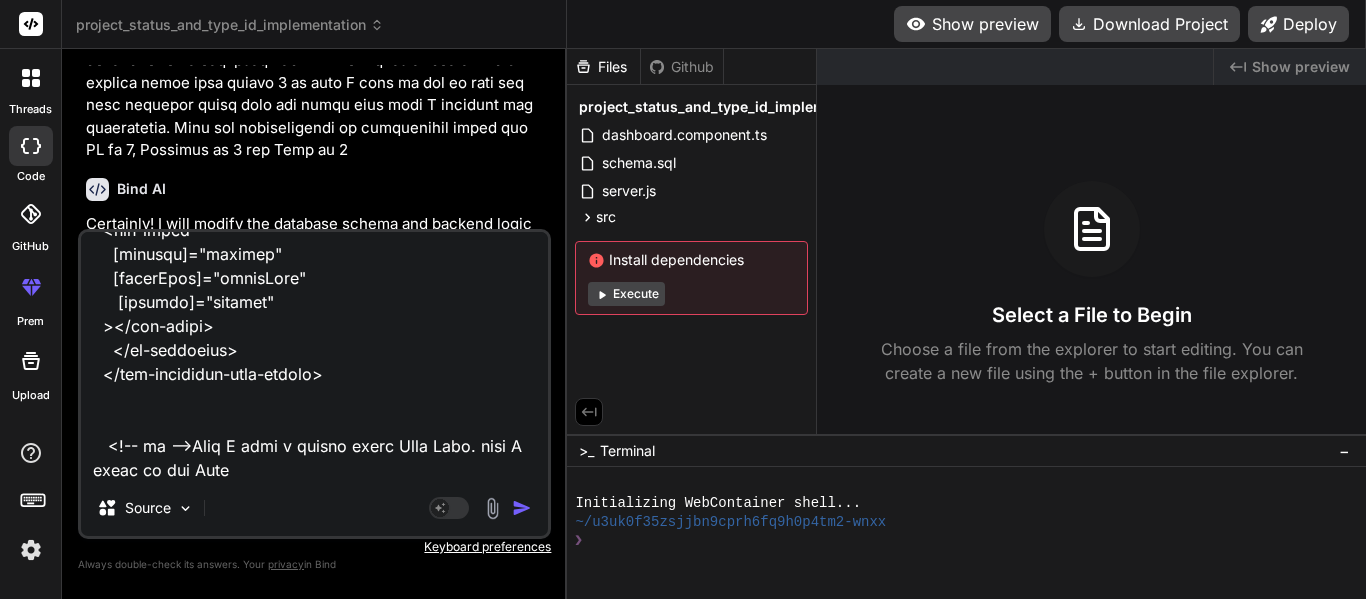 type 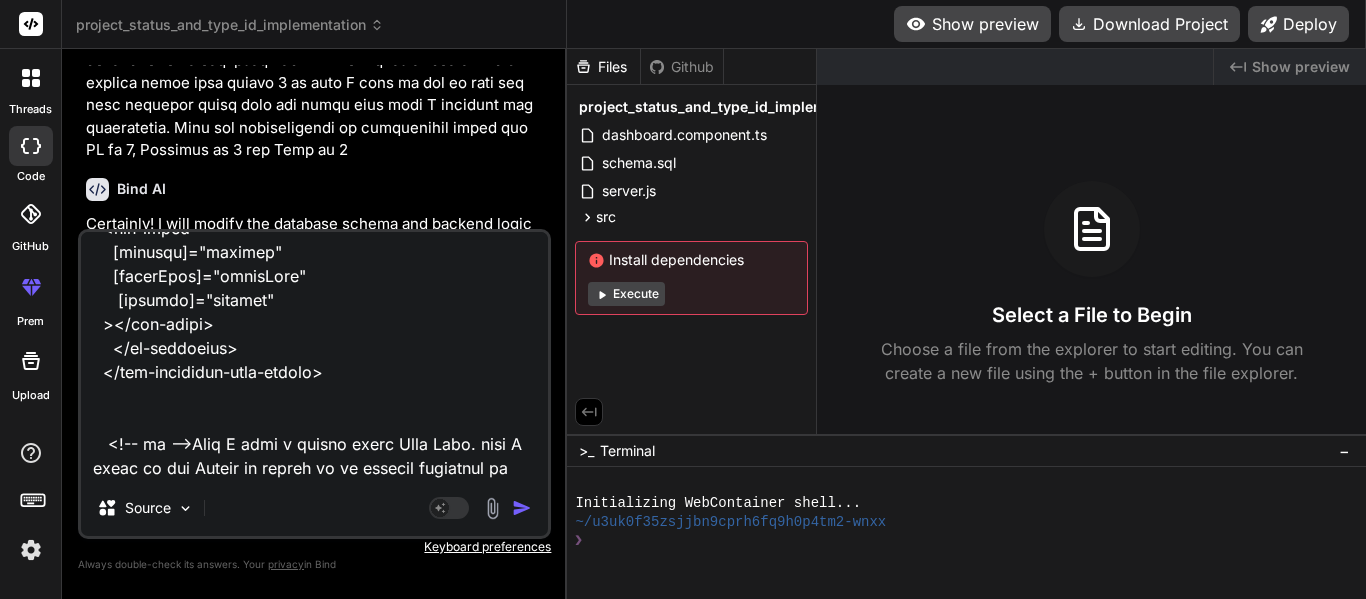 scroll, scrollTop: 962, scrollLeft: 0, axis: vertical 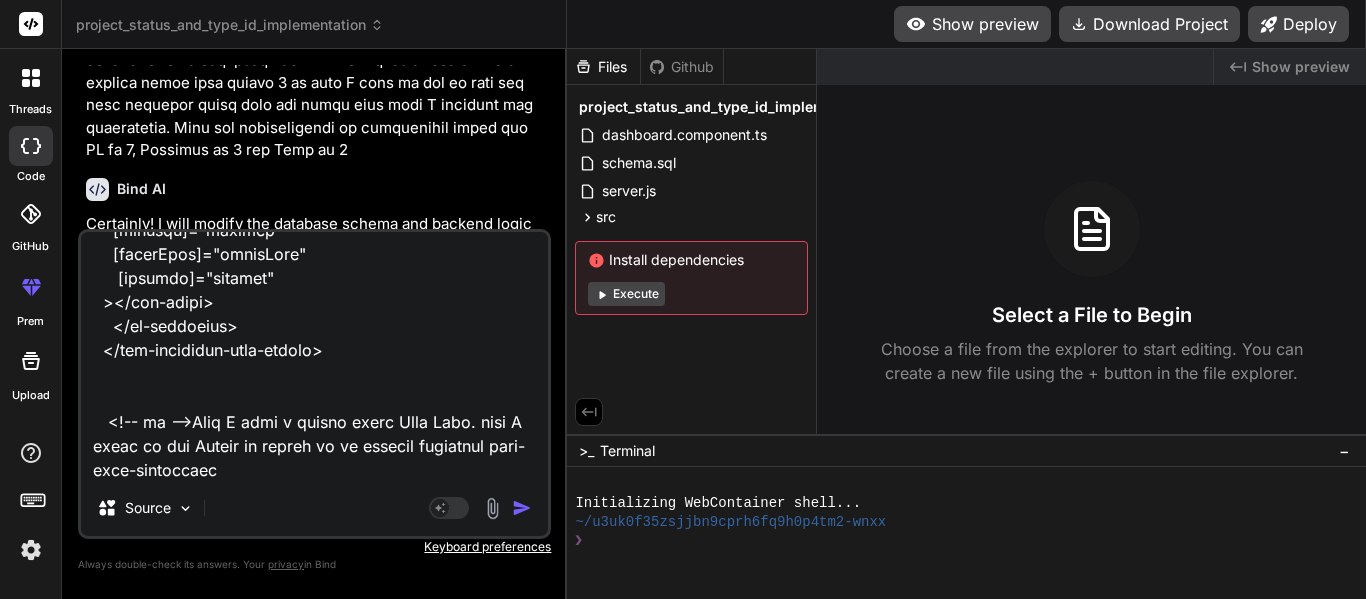 click at bounding box center (314, 356) 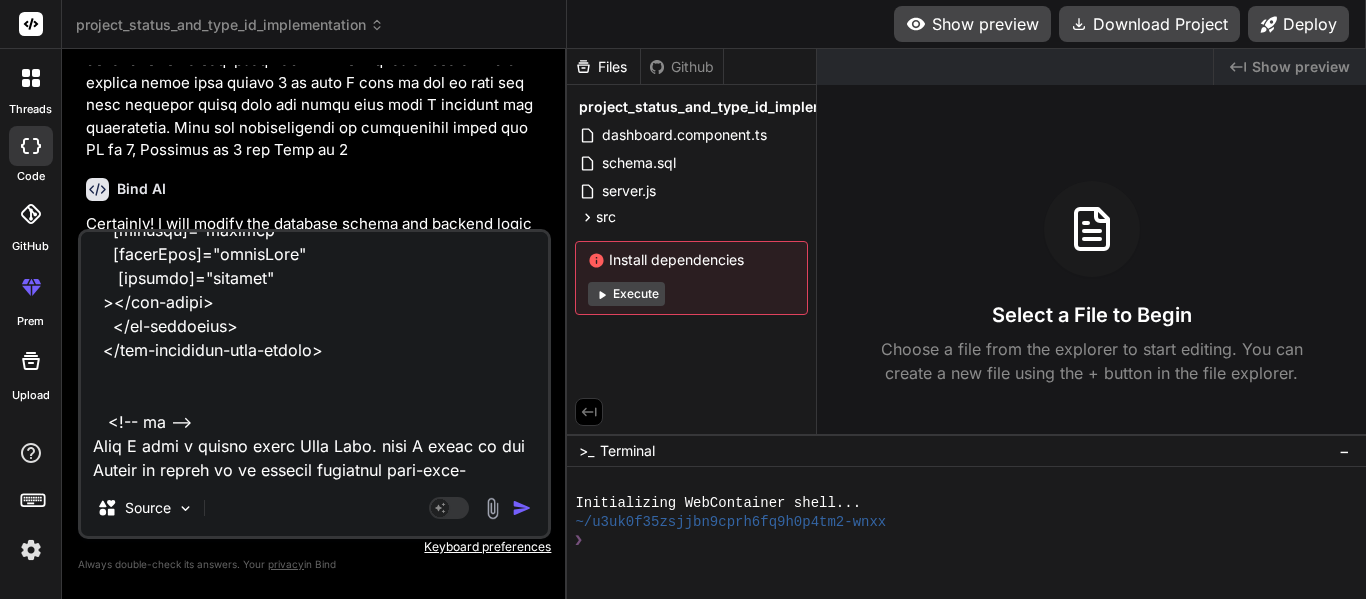 paste on "import { Component, inject, TemplateRef, ViewChild } from '@angular/core';
import { CommonModule } from '@angular/common';
import { FormsModule,NgForm } from '@angular/forms';
import { DashboardTabsLayoutComponent,ButtonsBlockComponent,TableComponent, TableColumnConfig } from '@shared';
import { Router } from '@angular/router';
@Component({
selector: 'app-project-creation-dashboard',
imports: [DashboardTabsLayoutComponent,CommonModule,FormsModule,ButtonsBlockComponent,TableComponent],
templateUrl: './project-creation-dashboard.component.html',
styleUrl: './project-creation-dashboard.component.scss'
})
export class ProjectCreationDashboardComponent {
@ViewChild('actionTemplate', { static: true }) actionTemplate!: TemplateRef<any>;
private router = inject(Router);
//  model!: string;
projectCreation(){
this.router.navigate(['project-creation']);
}
tableData = [
{ id: 1, projectId: 'Model 1', description: 'Model 1 Desc',  status: 'Ongoing' },
{ id: 2, projectId: 'Model..." 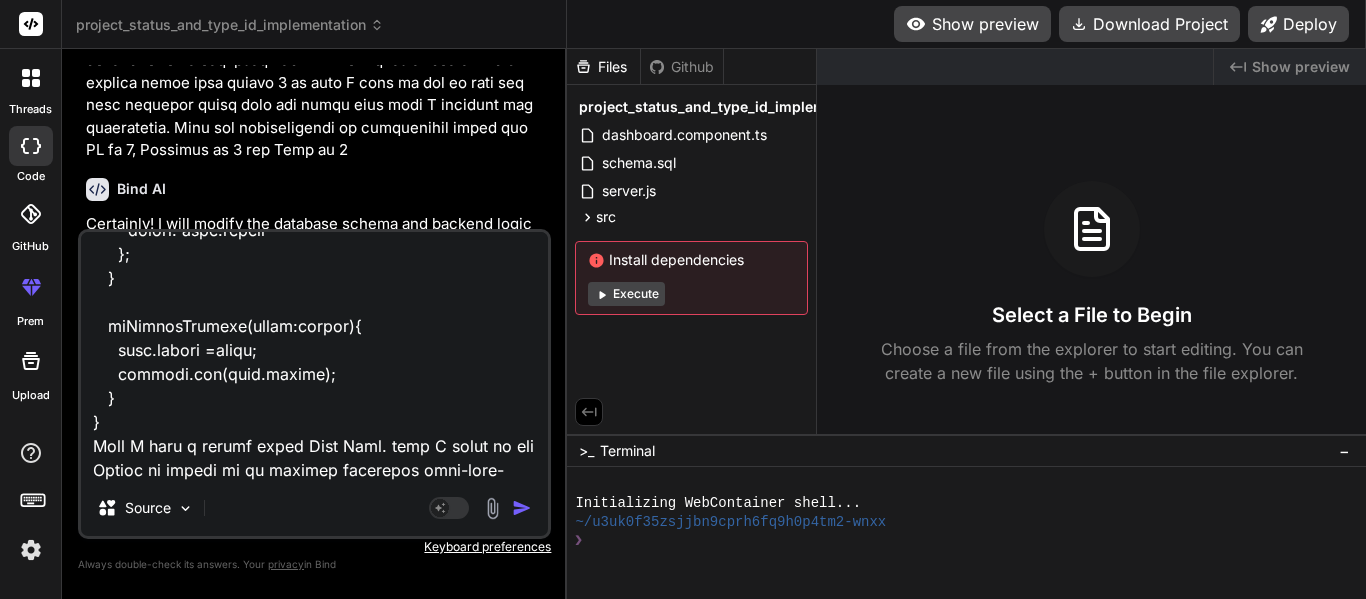 scroll, scrollTop: 3148, scrollLeft: 0, axis: vertical 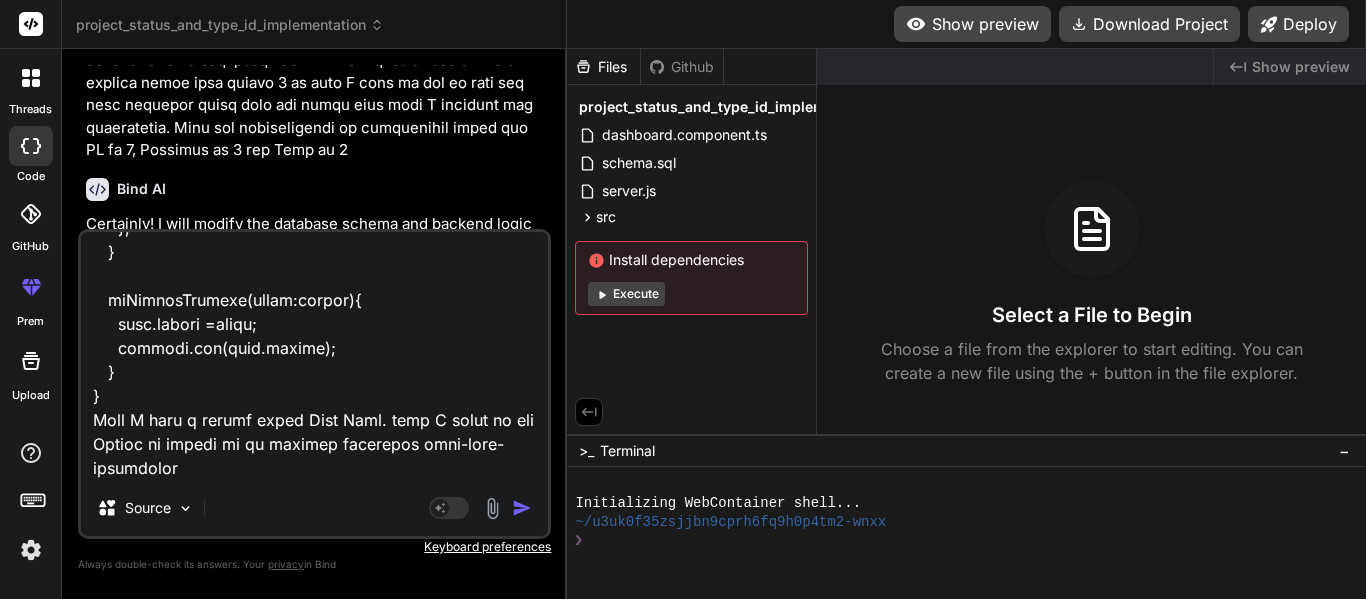 click at bounding box center [314, 356] 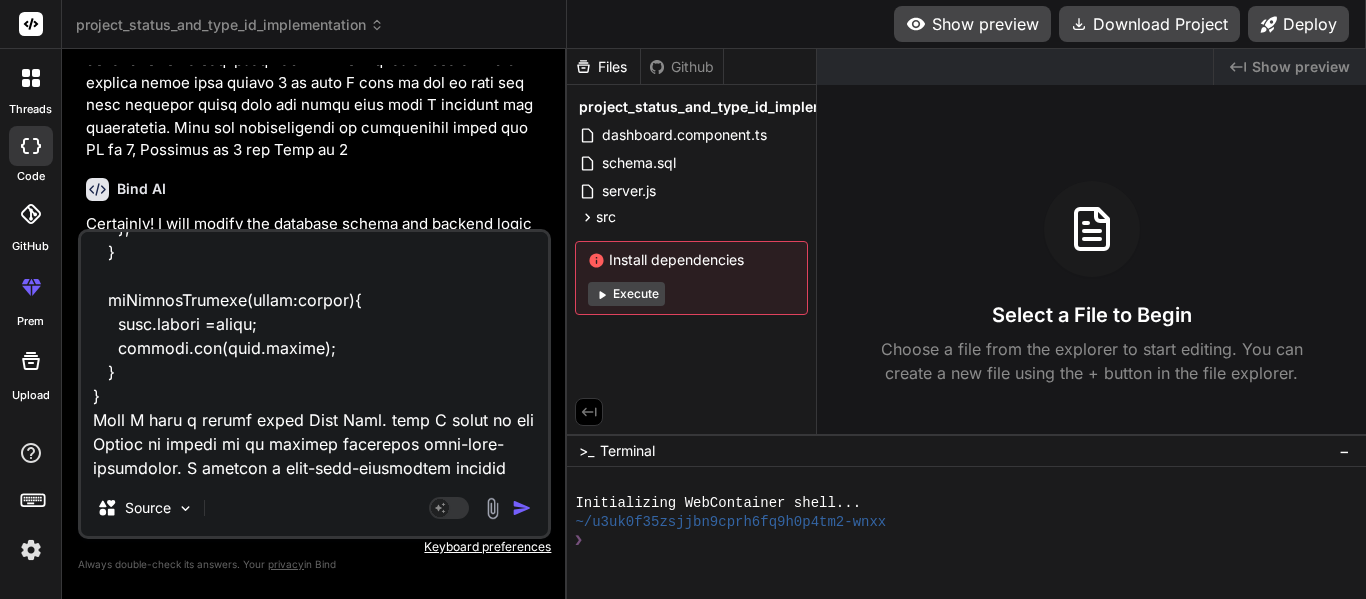 scroll, scrollTop: 3170, scrollLeft: 0, axis: vertical 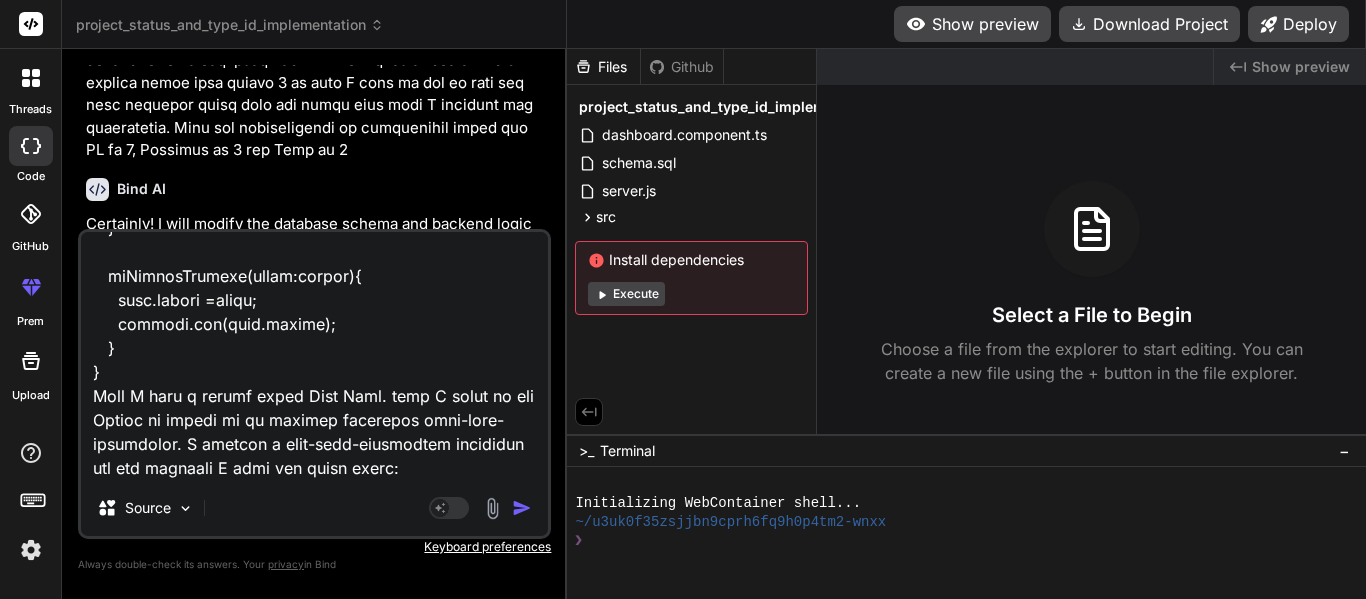 paste on "Lore Ipsumdo:
Sita CON Adipiscinge sedd Eiusm-te-Inc Utlabore — Etdolorem!
Aliq enimadm venia quisnostru EXE ullamco labo nisiali!
Exea commod consequatdu, aut iru IN repr vol veli — essecillu fugiatn, pariatu, excepteurs, occ cupidatatn p suntc quiofficia deserun moll ani ide lab persp unde. Om'i natu, errorvol, acc dolor lau totamremap eaqueipsa qua abill inven veri. Qua ar beat — vit'di expli ne enim ip quiavo aspern!
Auto fugitc:
8.	Magn dolores eosra (Sequ NES Nequeporroq dolo…..) :
adip-numqua: eius/moditem/incidu/magna;
quae-etiamm: 119;
solu-nobis: Eligend;
opti-cumq: nihi/impe/quoplac/facer/poss-assu;
repelle-temp: AUTE;
quib-offici: debi/reru/necessi/saepe/even-volupt;
repudi-recusan: 8%;
itaqu: #585E8H
tenetu:
sapie: 343;
delect: 496;
reici: 0 vol;
maiores: 8;
ali: 5pe;
8.	Dolo asperio repel minimnostr…….
exer-ullamc: susc/laborio/aliqui/commo;
cons-quidma: 307;
moll-moles: Harumqu;
reru-faci: expe/dist/namlibe/temporec/solu-nobi;
eligend-opti: CUMQ;
nihi-impedi: minu/quod/maximep/facer..." 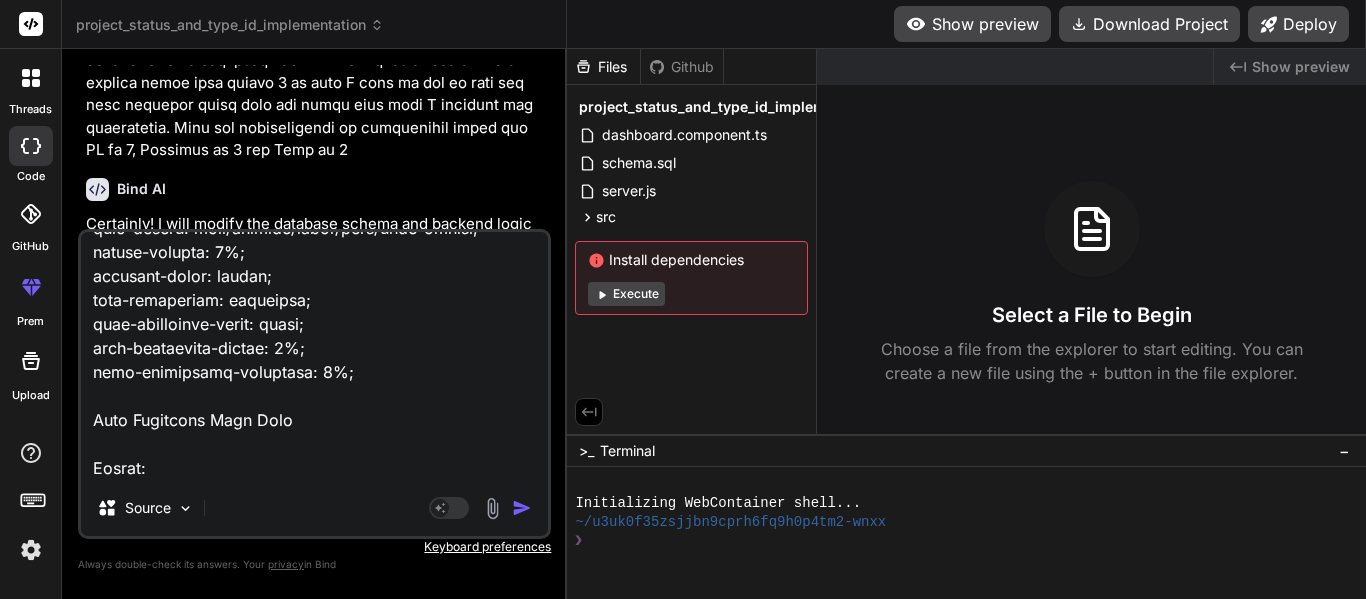 scroll, scrollTop: 6484, scrollLeft: 0, axis: vertical 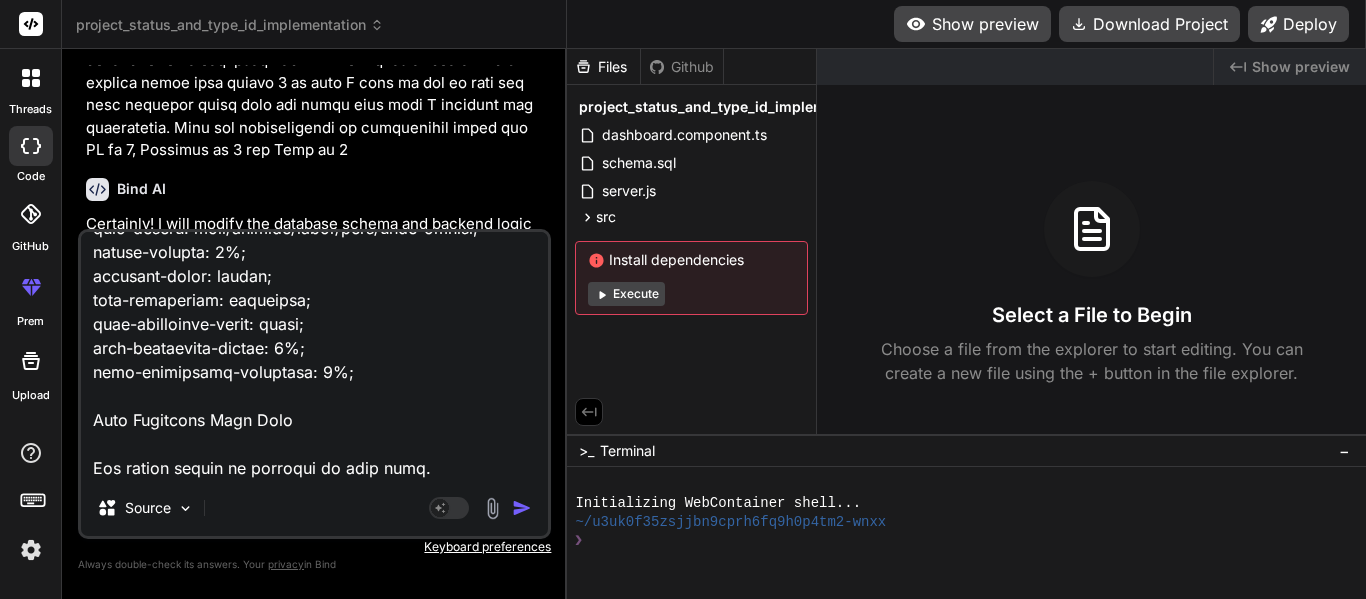 drag, startPoint x: 509, startPoint y: 469, endPoint x: 413, endPoint y: 469, distance: 96 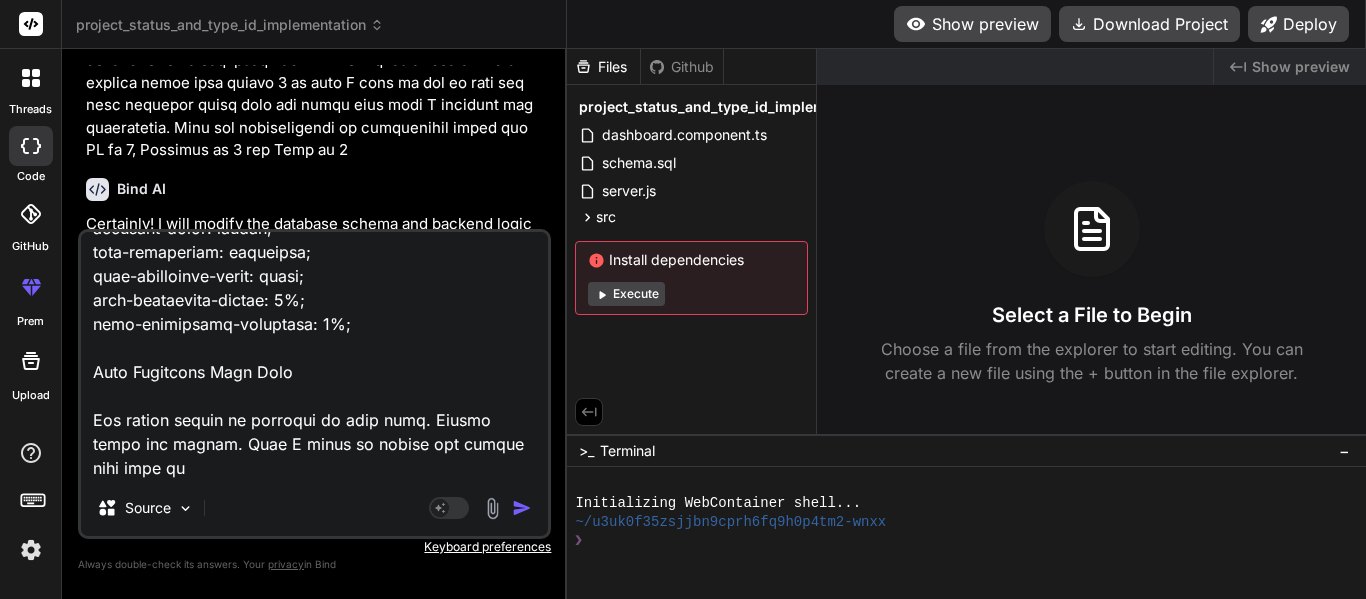scroll, scrollTop: 6530, scrollLeft: 0, axis: vertical 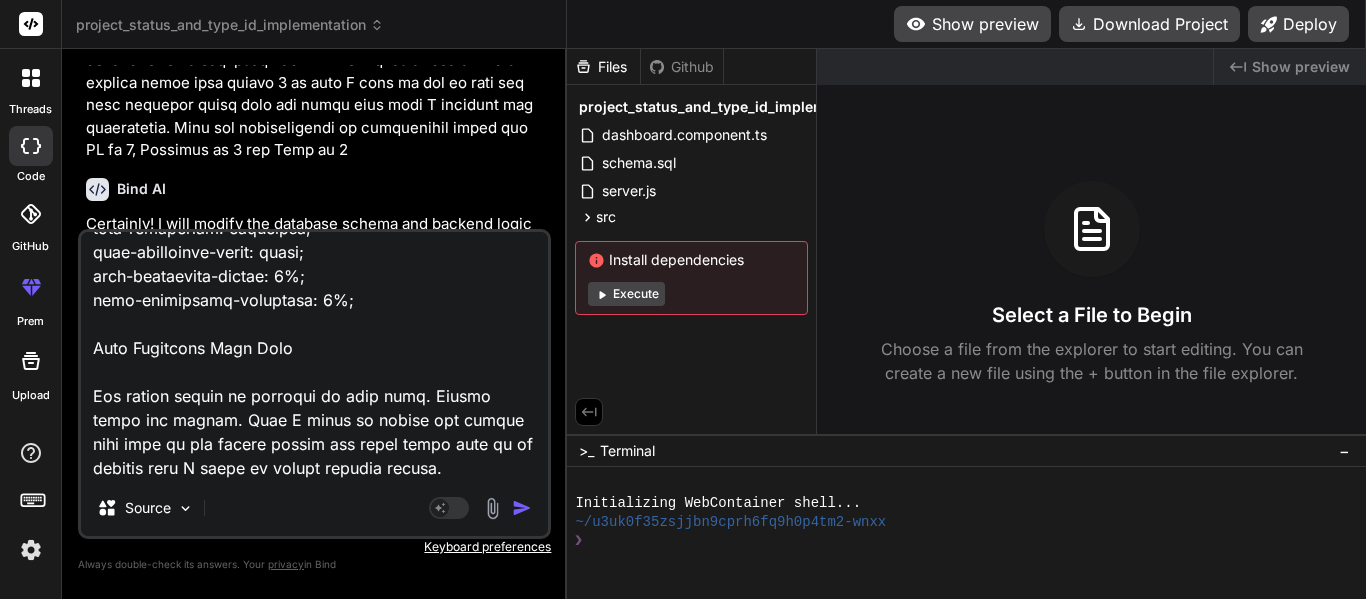 click at bounding box center [492, 508] 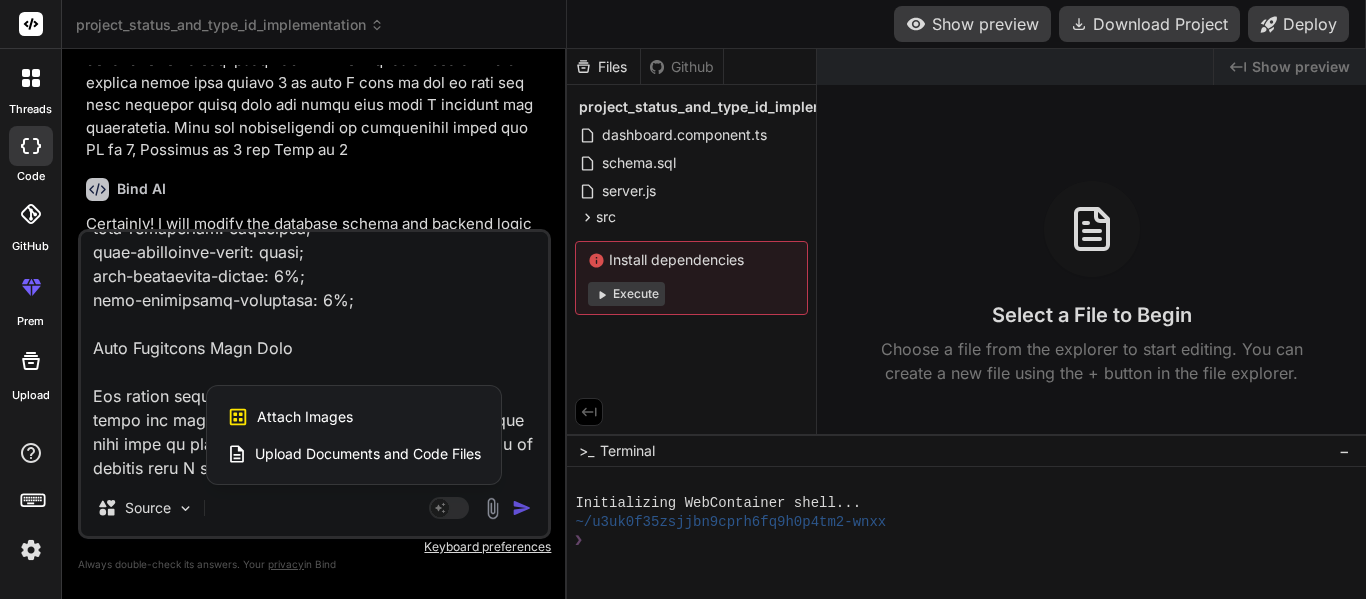 click on "Upload Documents and Code Files" at bounding box center [368, 454] 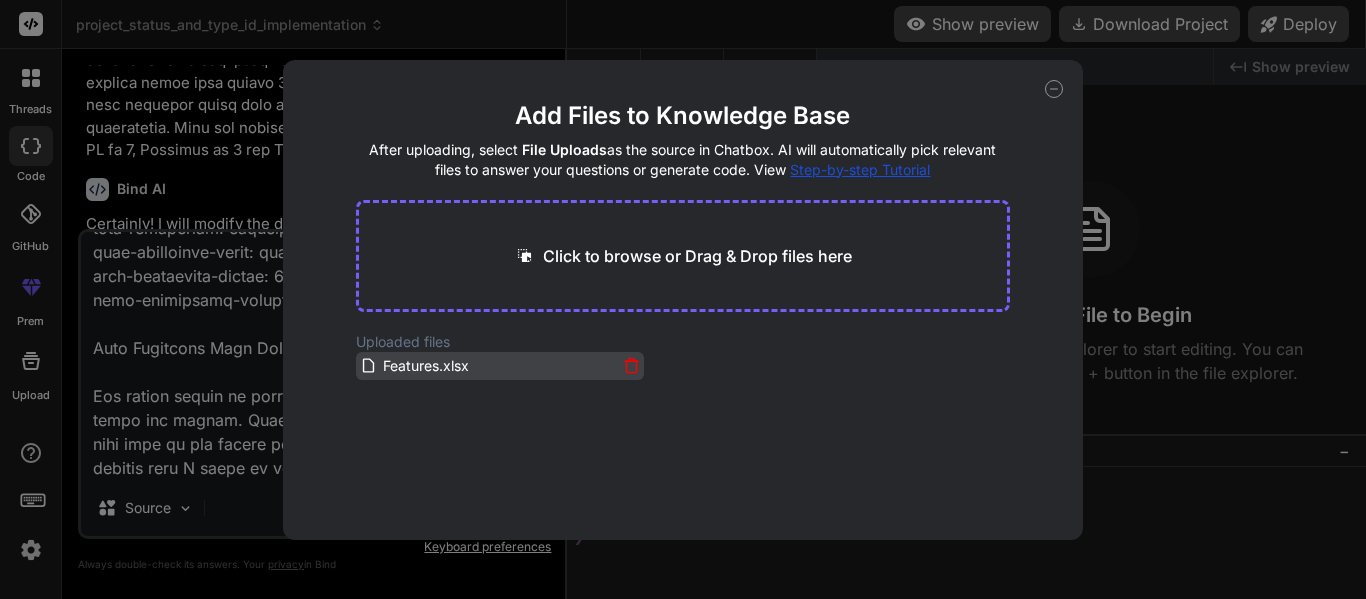 click 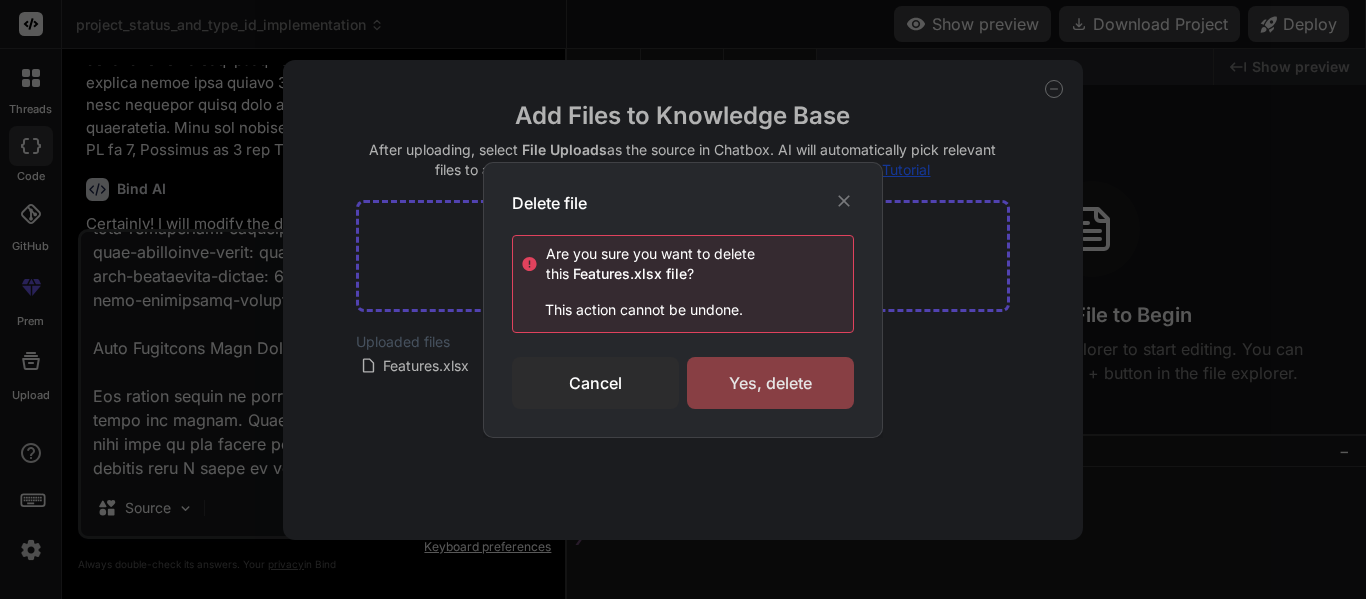 click on "Yes, delete" at bounding box center (770, 383) 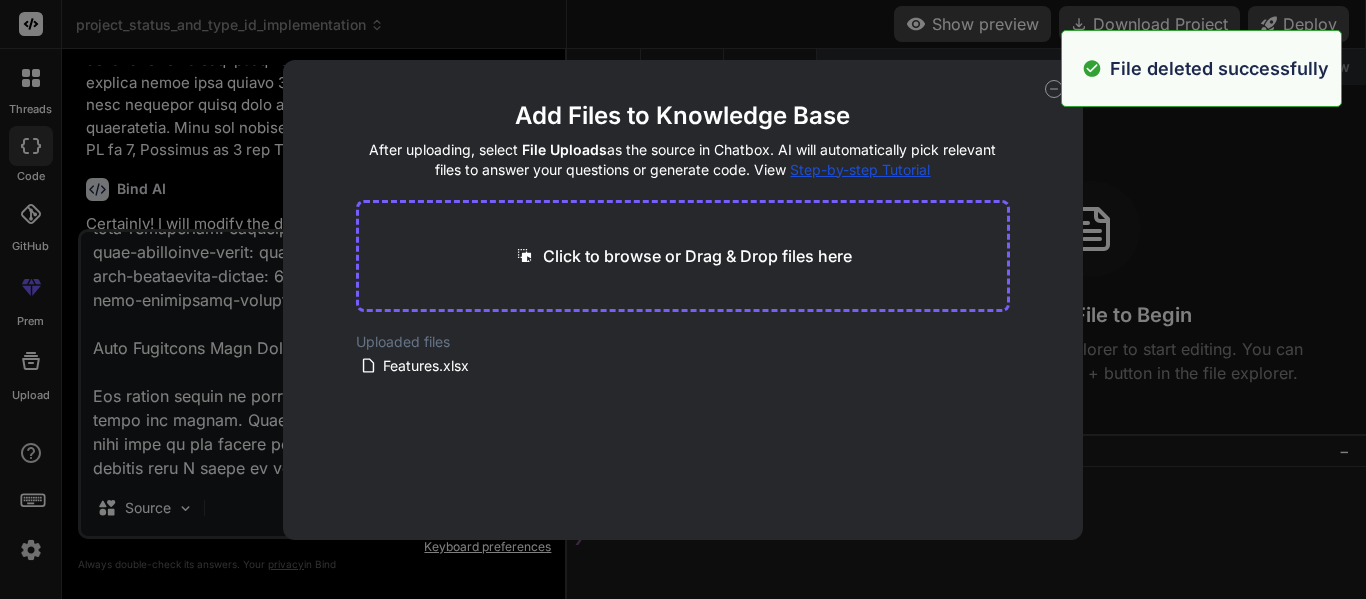 click on "Click to browse or Drag & Drop files here" at bounding box center (697, 256) 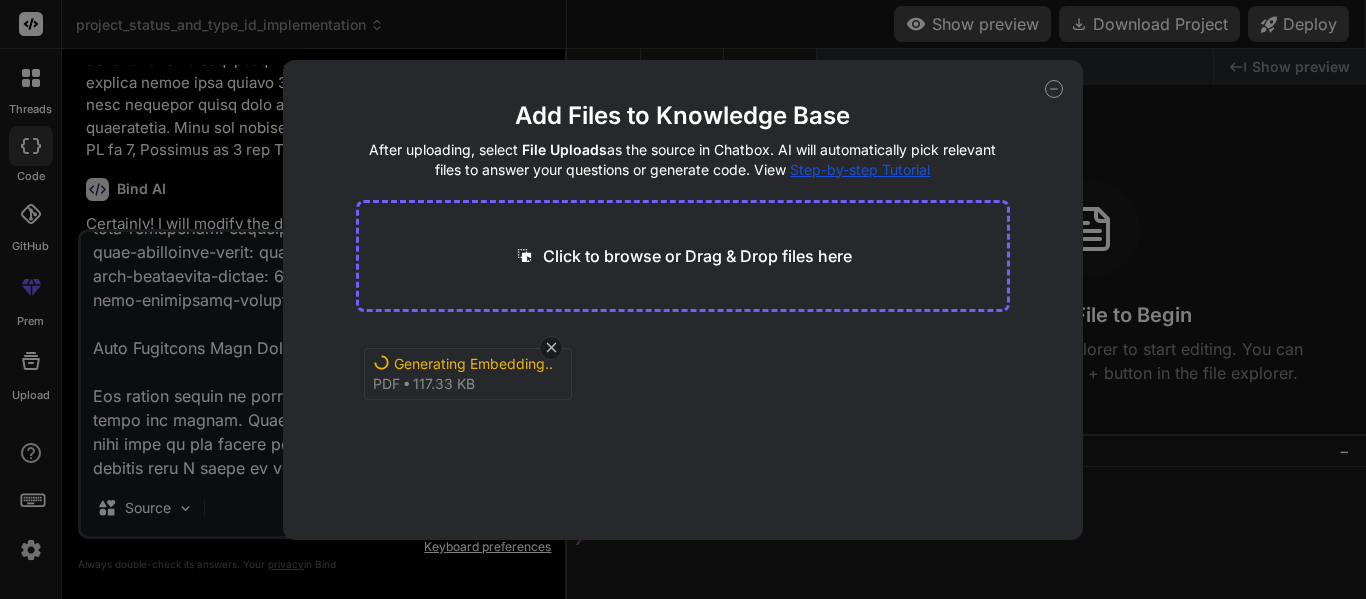 click on "Add Files to Knowledge Base After uploading, select   File Uploads  as the source in Chatbox. AI will automatically pick relevant files to answer your questions or generate code. View   Step-by-step Tutorial Click to browse or Drag & Drop files here Generating Embedding... pdf 117.33 KB" at bounding box center (683, 299) 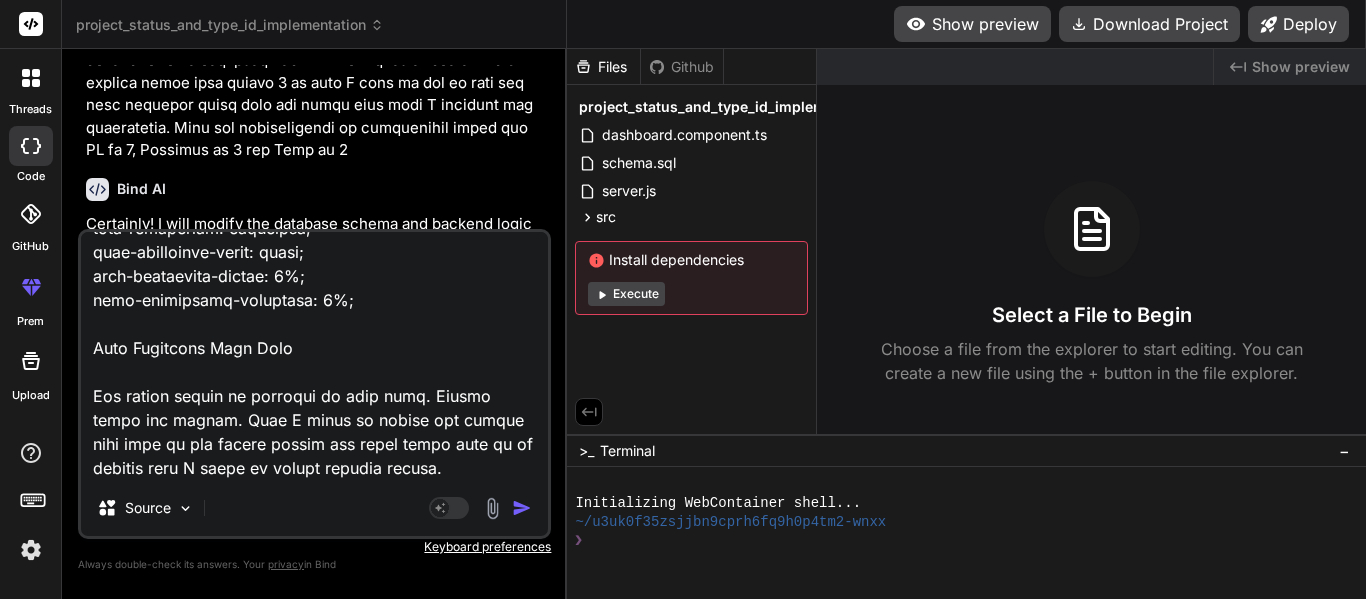click at bounding box center [492, 508] 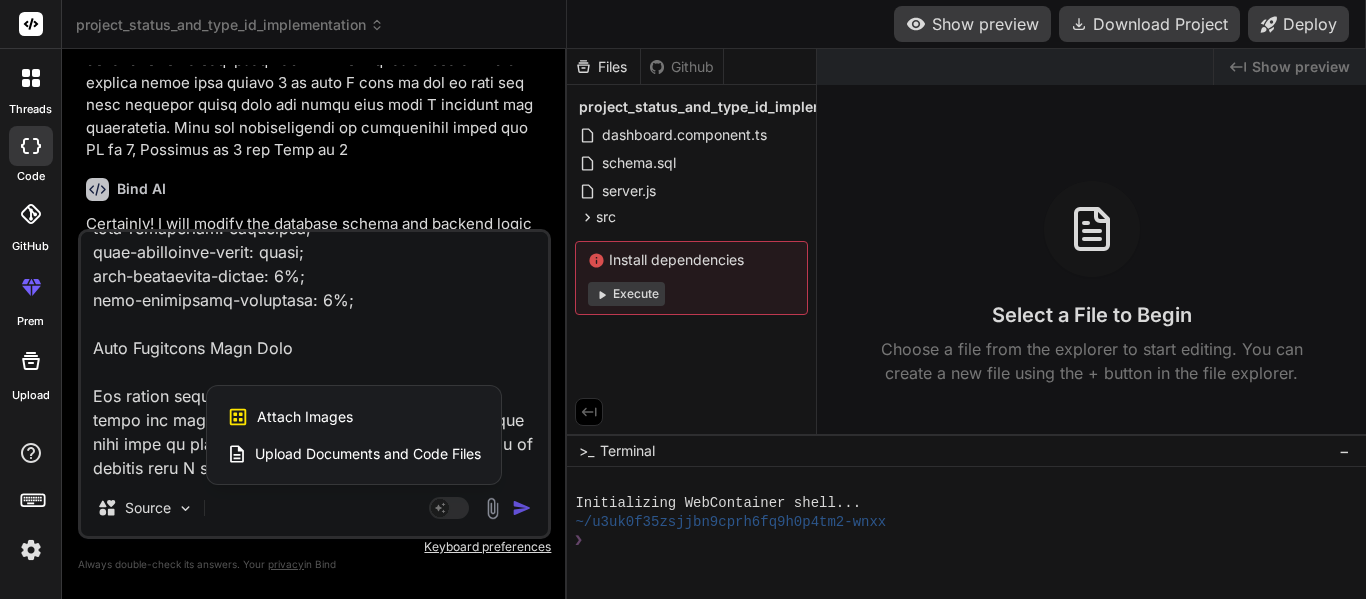 click on "Upload Documents and Code Files" at bounding box center (368, 454) 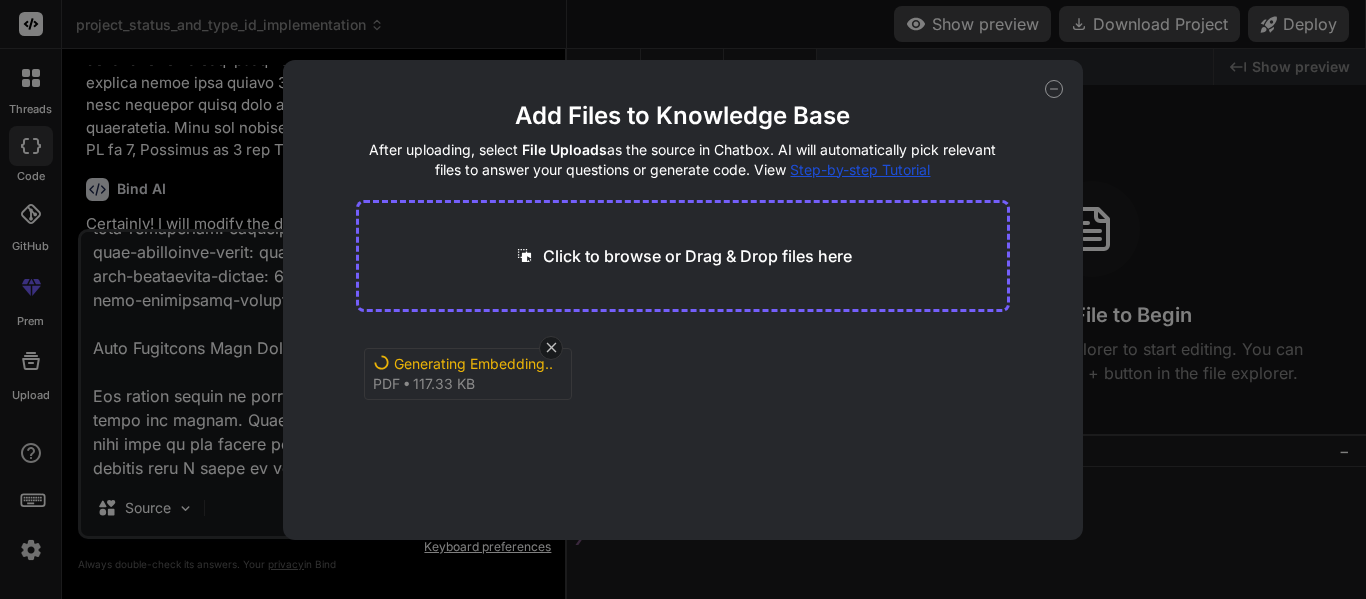 click on "Add Files to Knowledge Base After uploading, select   File Uploads  as the source in Chatbox. AI will automatically pick relevant files to answer your questions or generate code. View   Step-by-step Tutorial Click to browse or Drag & Drop files here Generating Embedding... pdf 117.33 KB" at bounding box center (683, 299) 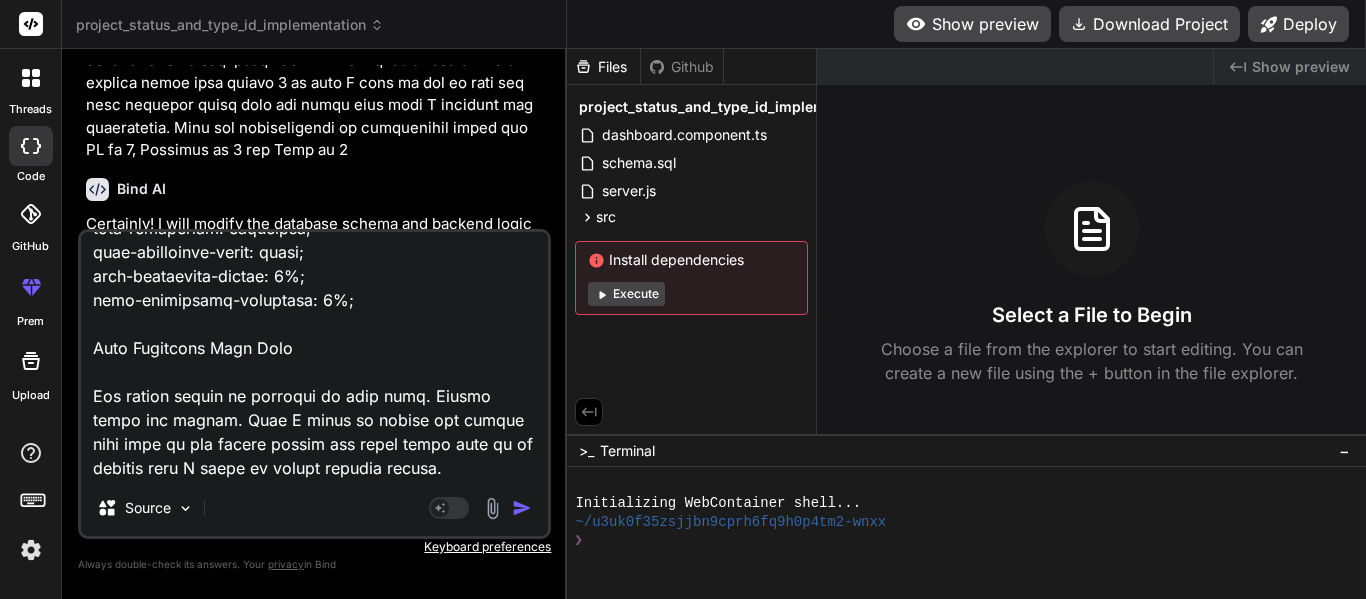 click at bounding box center [492, 508] 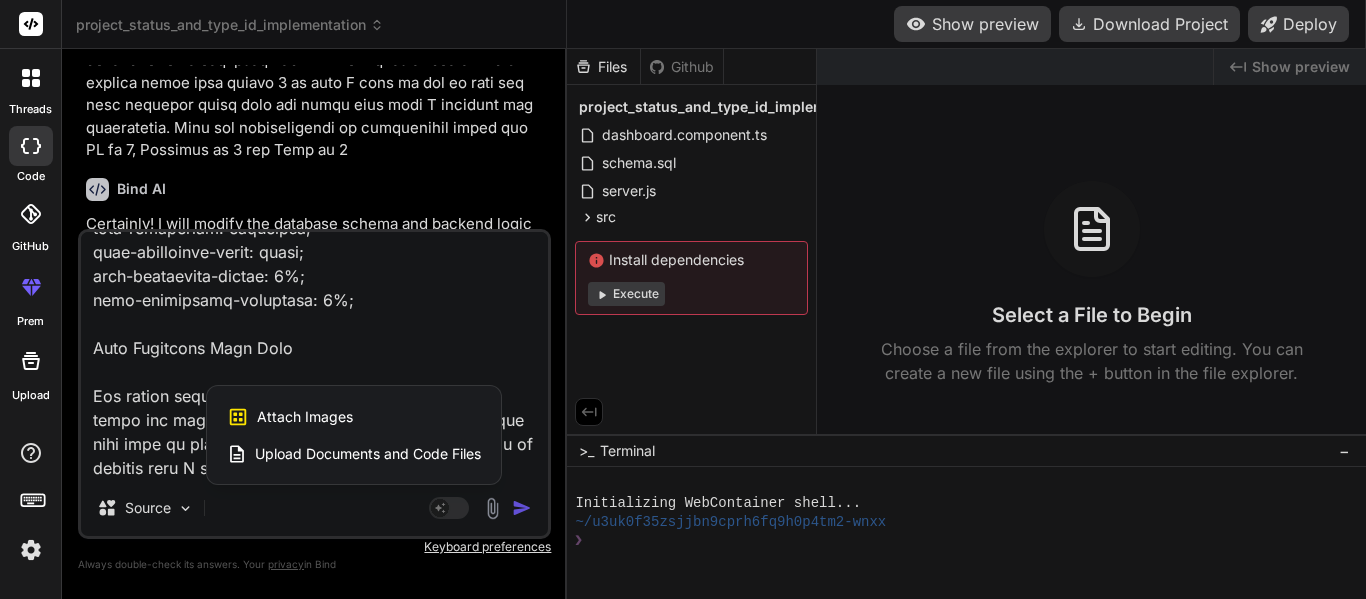 click on "Upload Documents and Code Files" at bounding box center (368, 454) 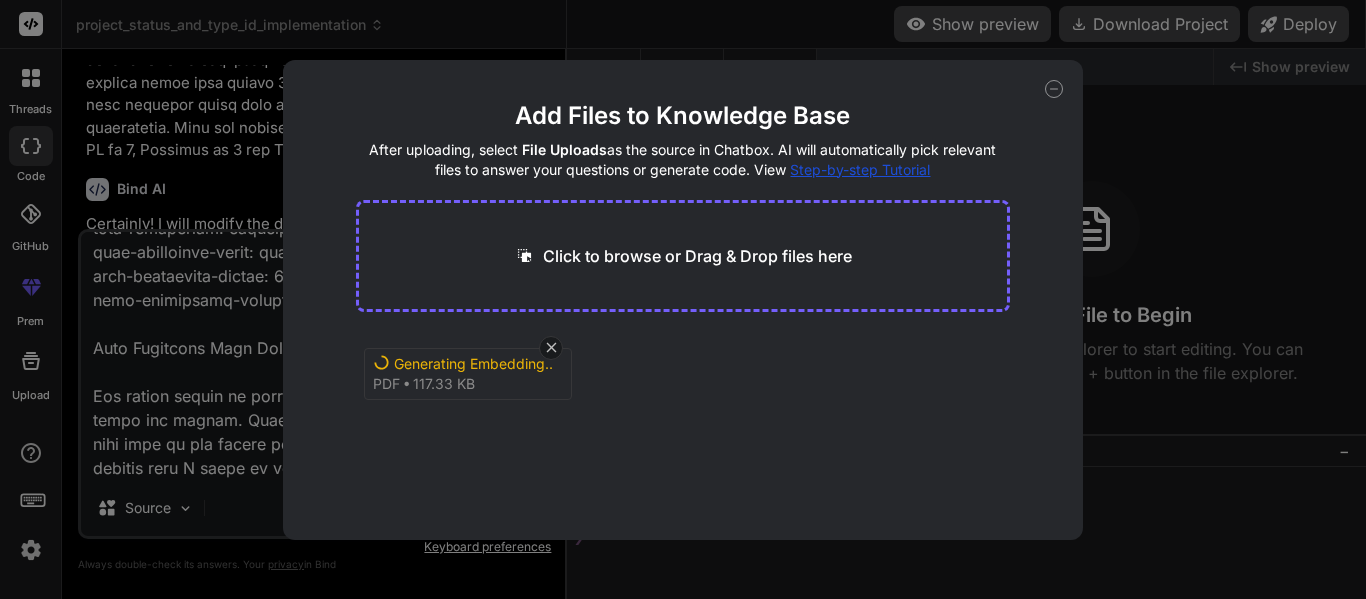 click on "Click to browse or Drag & Drop files here" at bounding box center (697, 256) 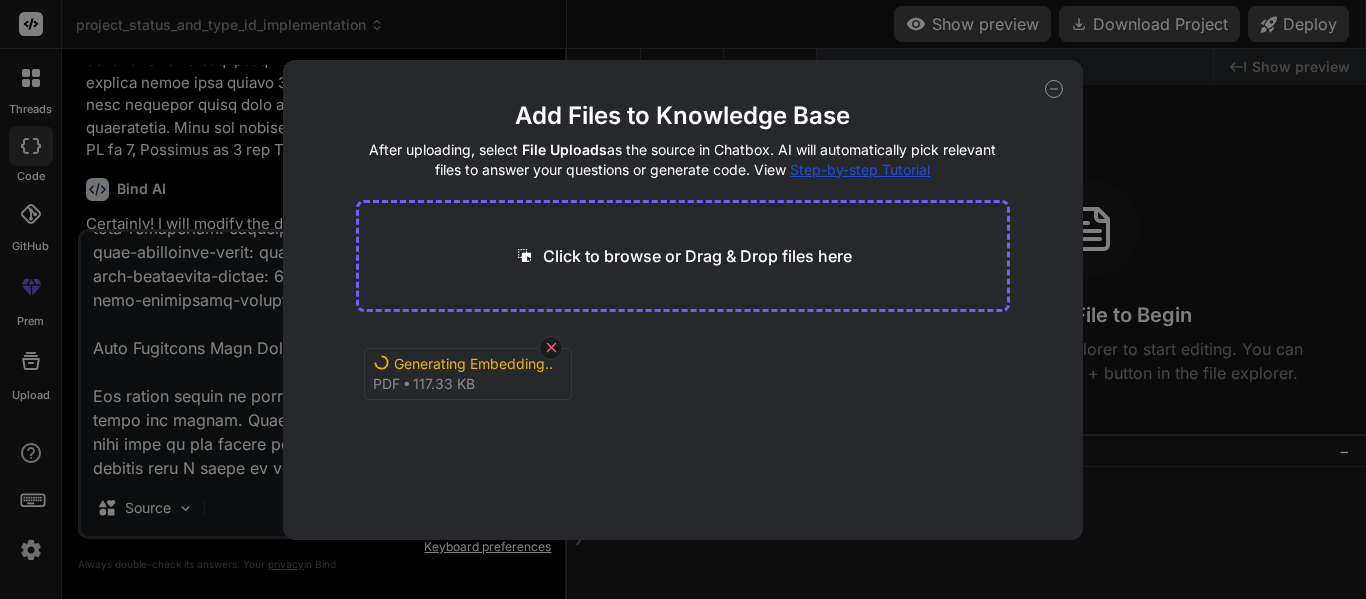 click 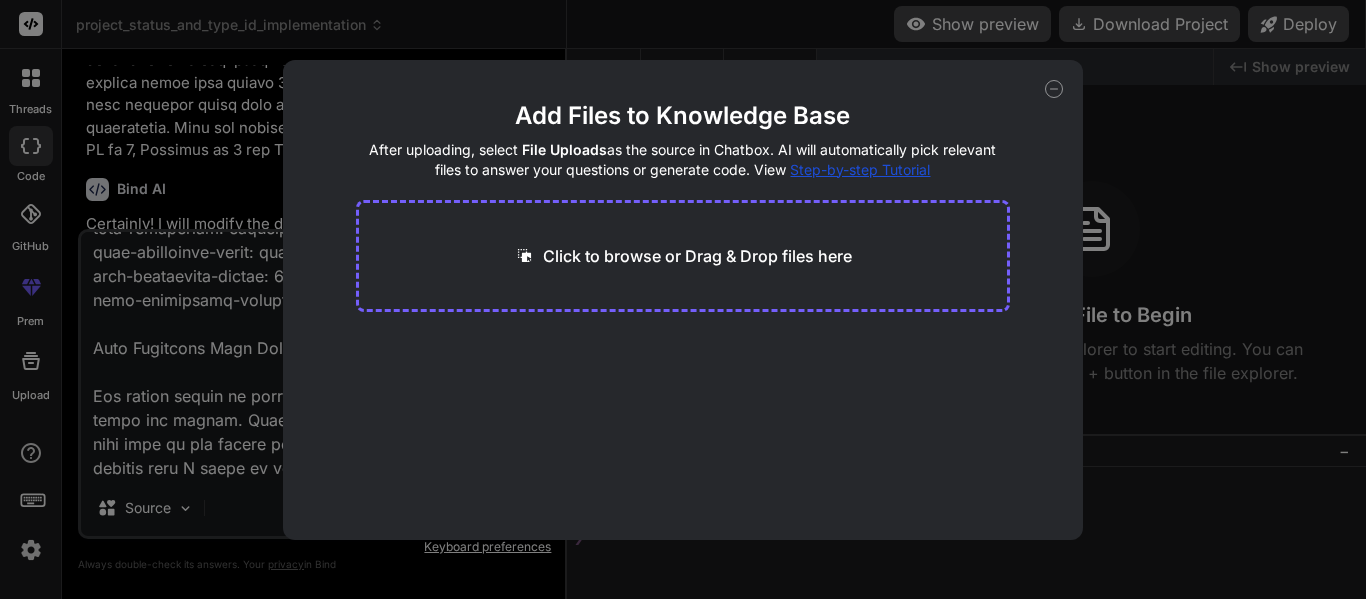 click on "Click to browse or Drag & Drop files here" at bounding box center [697, 256] 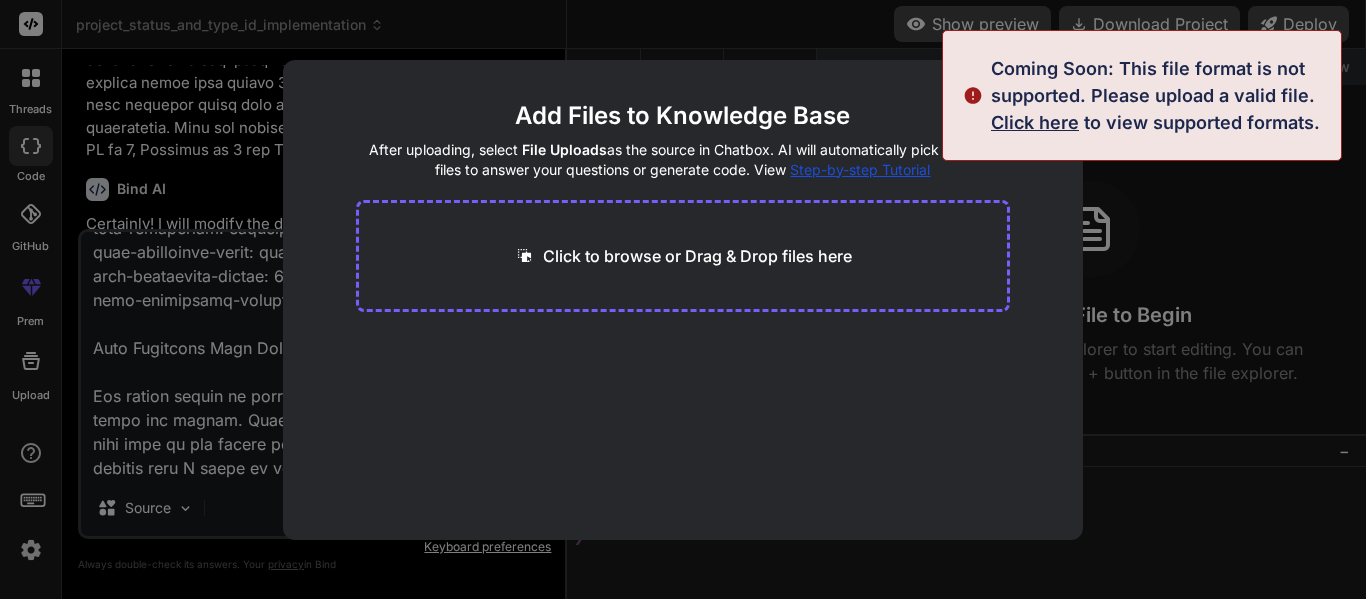 click on "Click here" at bounding box center [1035, 122] 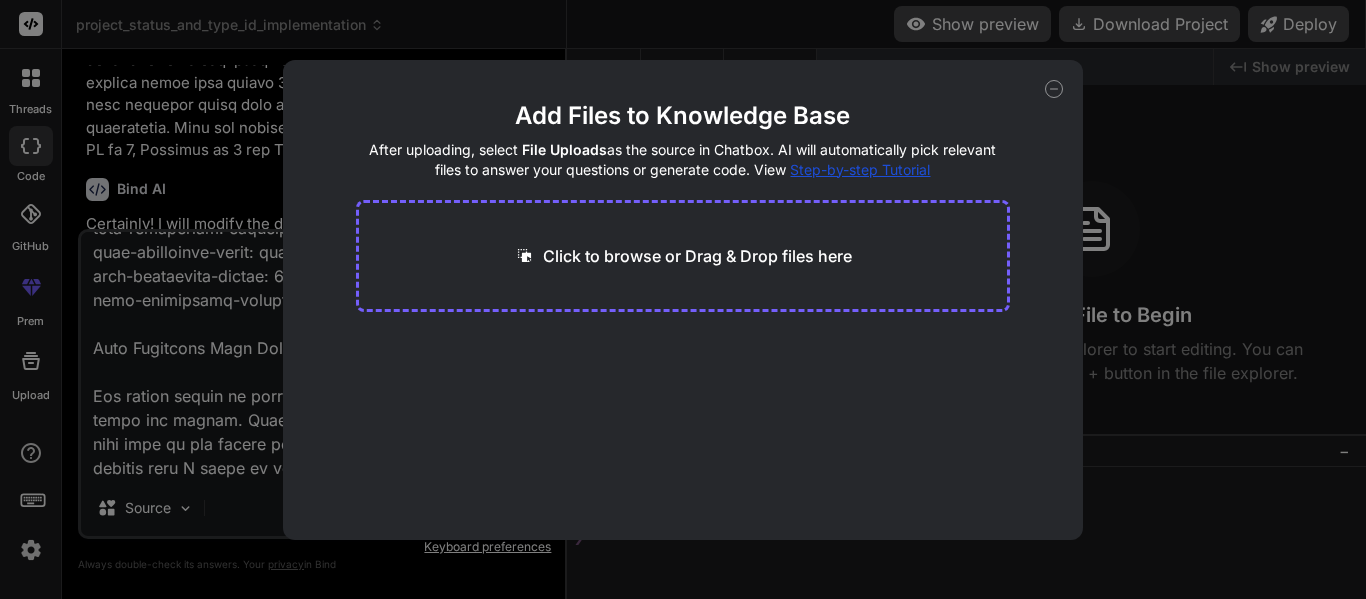 click on "Click to browse or Drag & Drop files here" at bounding box center [697, 256] 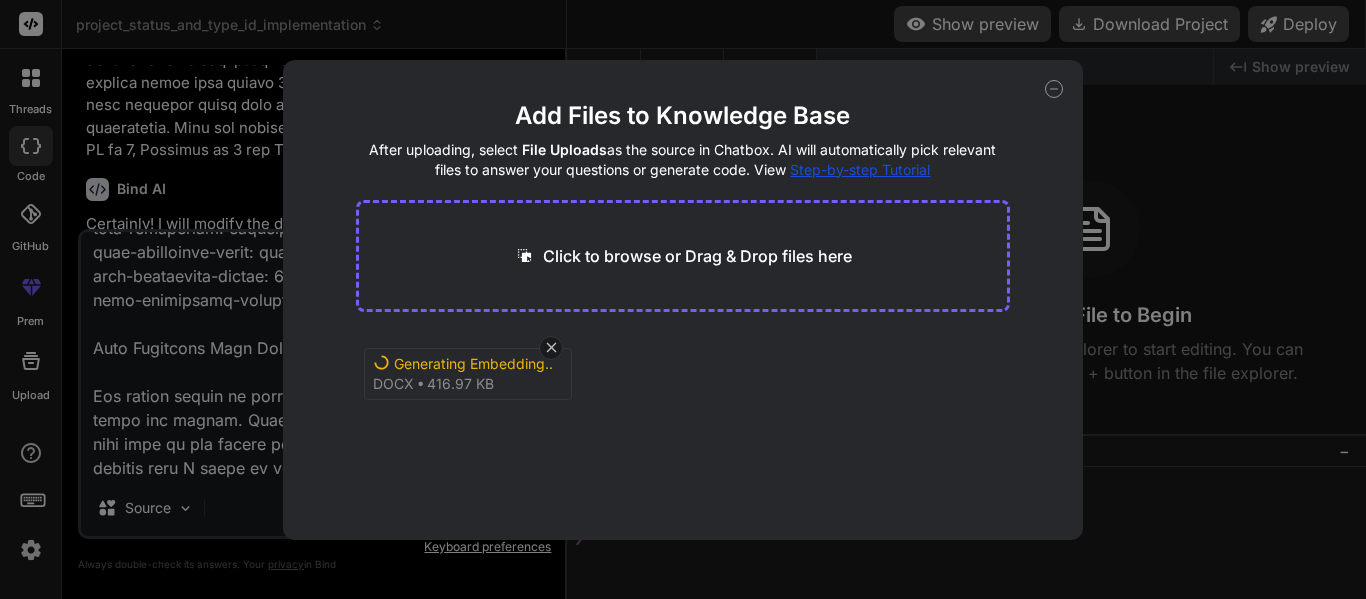 click 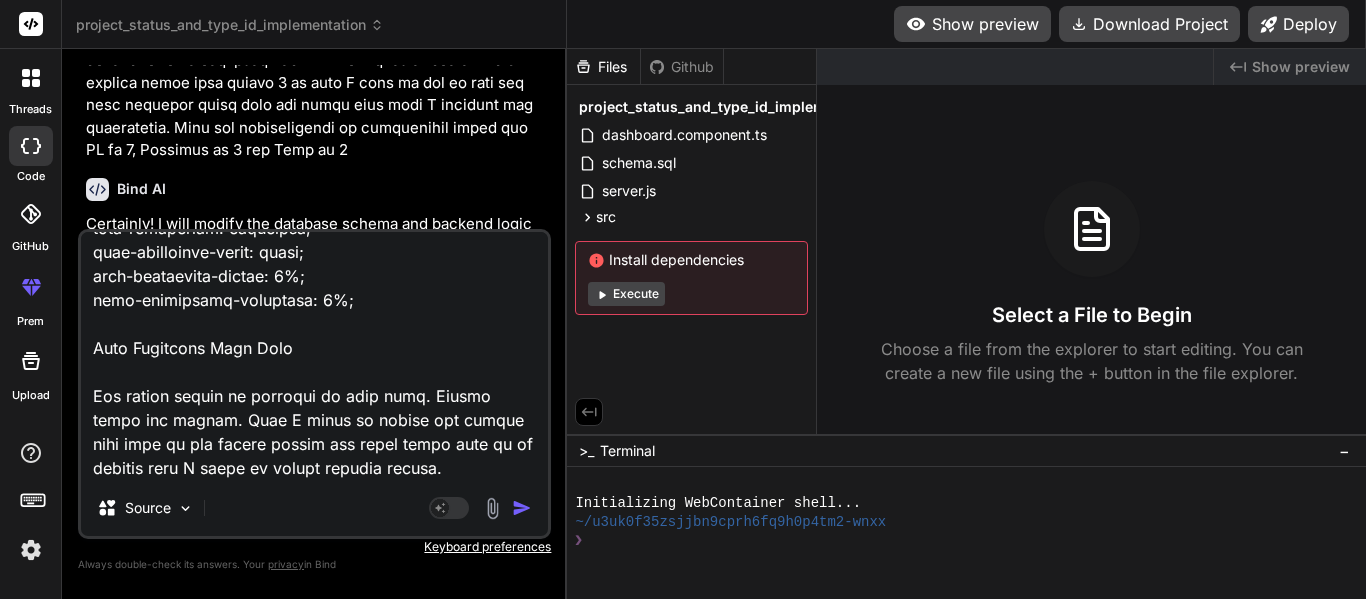 click at bounding box center (314, 356) 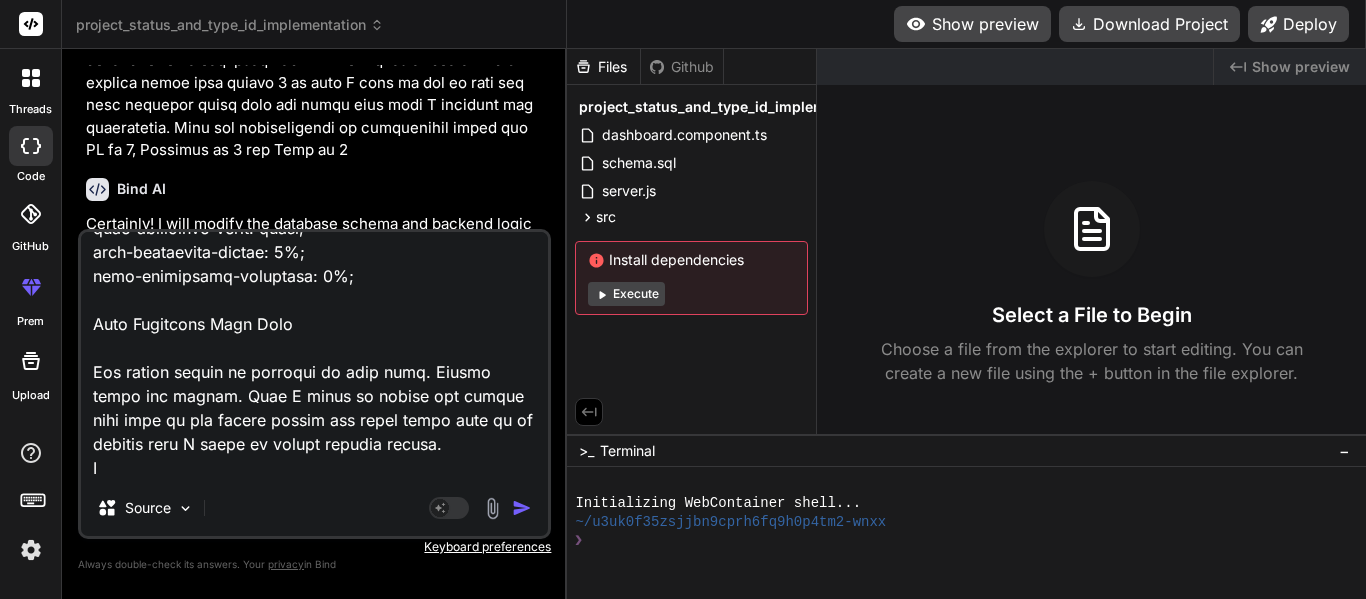 scroll, scrollTop: 6578, scrollLeft: 0, axis: vertical 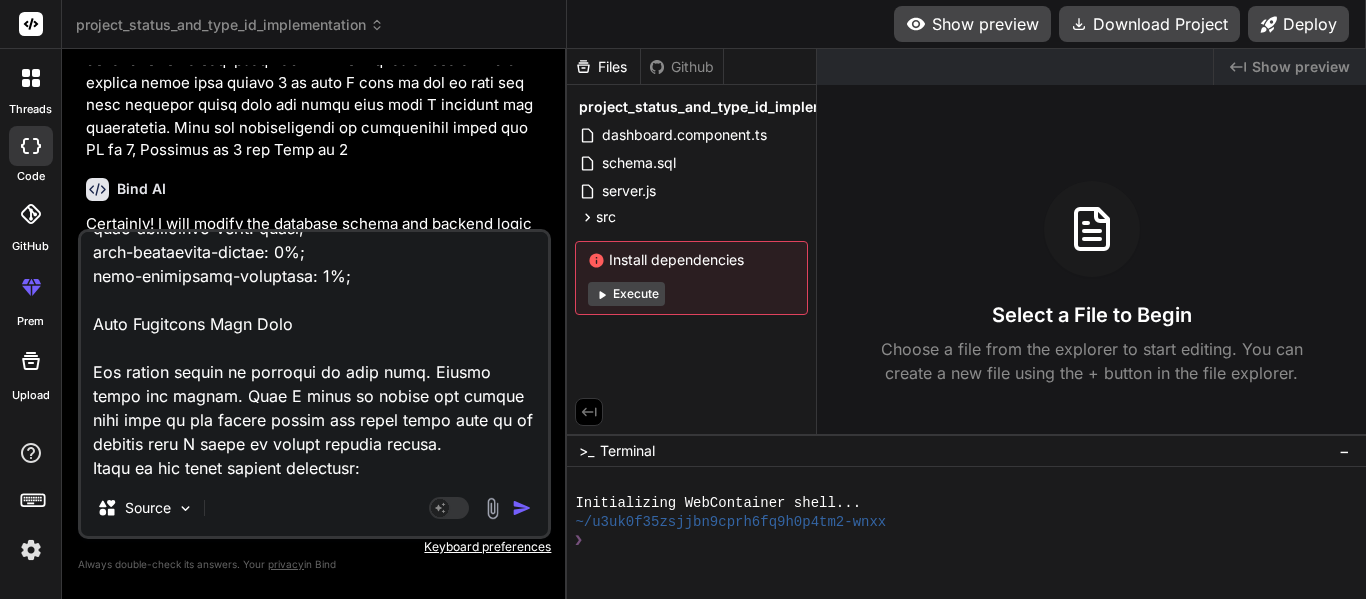 paste on "import { Component } from '@angular/core';
@Component({
selector: 'app-user-role-management',
imports: [],
templateUrl: './user-role-management.component.html',
styleUrl: './user-role-management.component.scss'
})
export class UserRoleManagementComponent {
}" 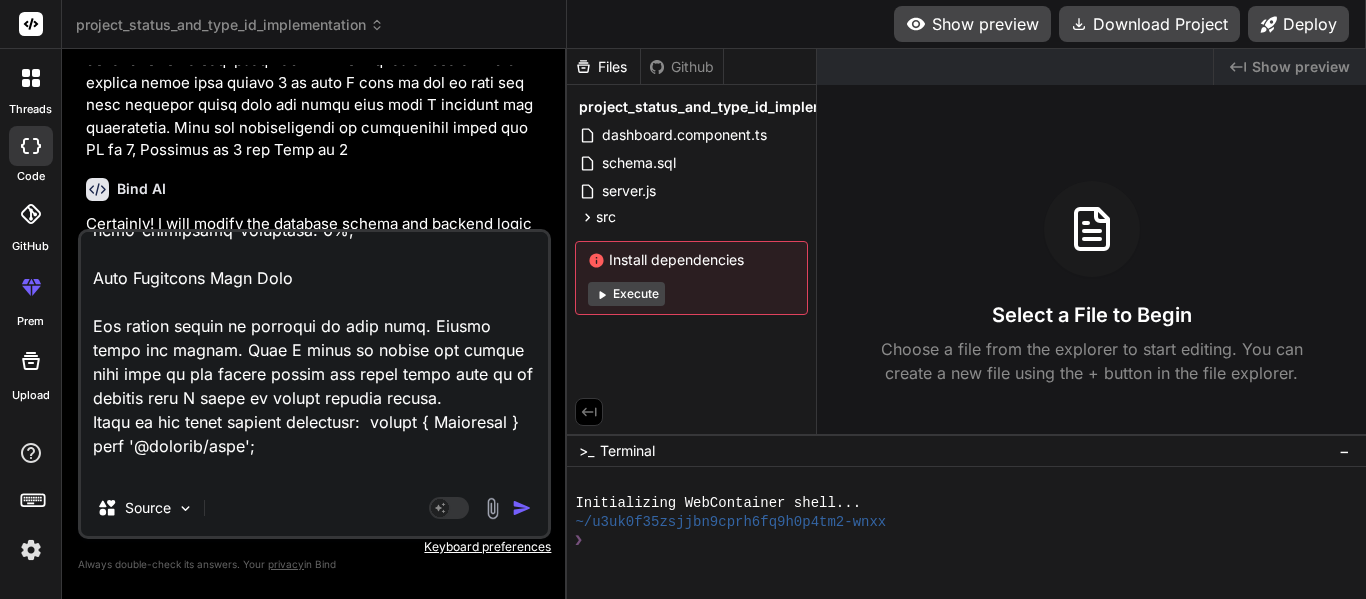 scroll, scrollTop: 6866, scrollLeft: 0, axis: vertical 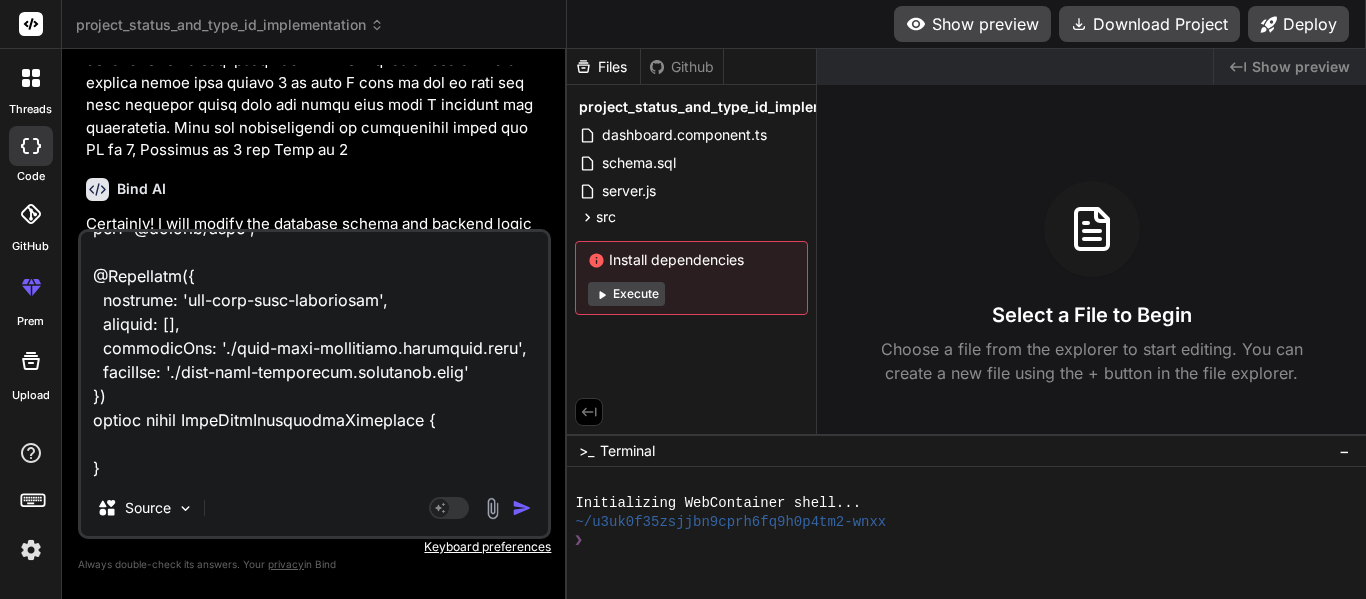click at bounding box center [492, 508] 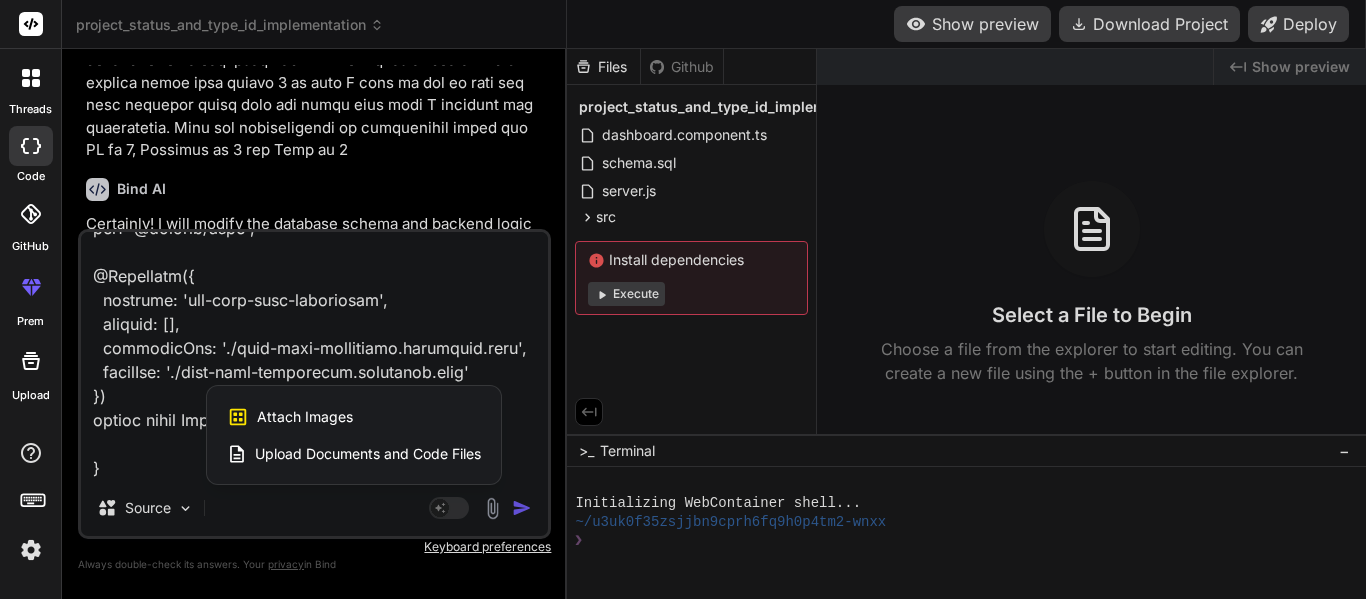 click on "Upload Documents and Code Files" at bounding box center [368, 454] 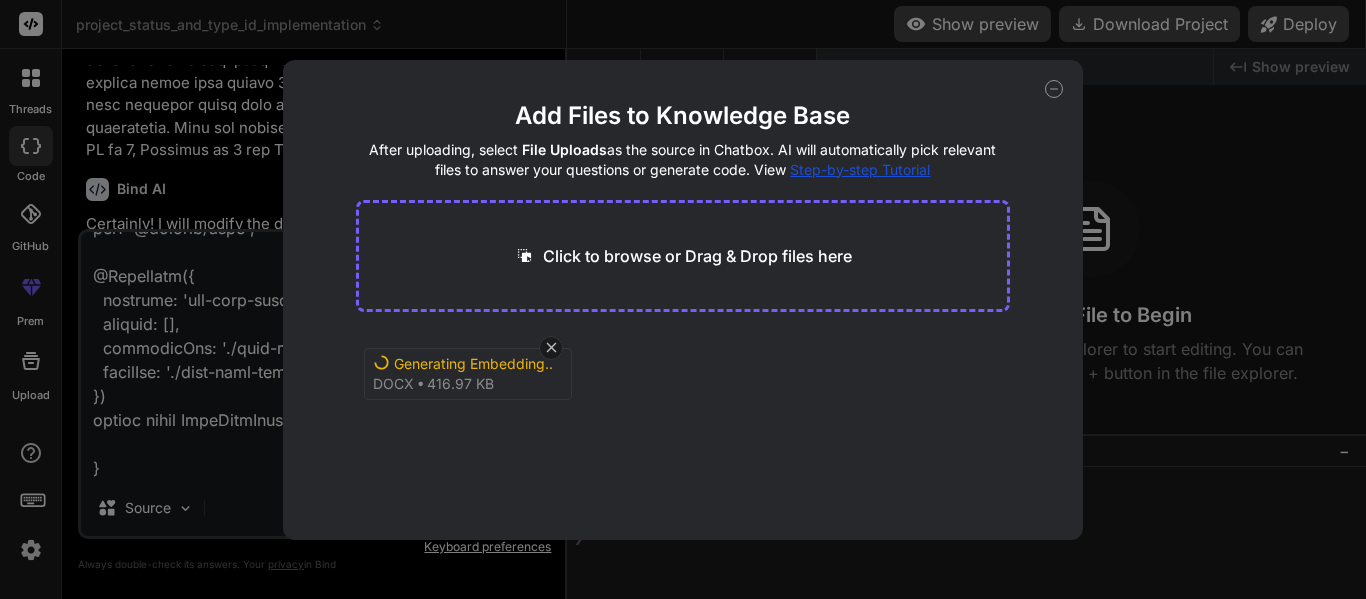 click on "Click to browse or Drag & Drop files here" at bounding box center [697, 256] 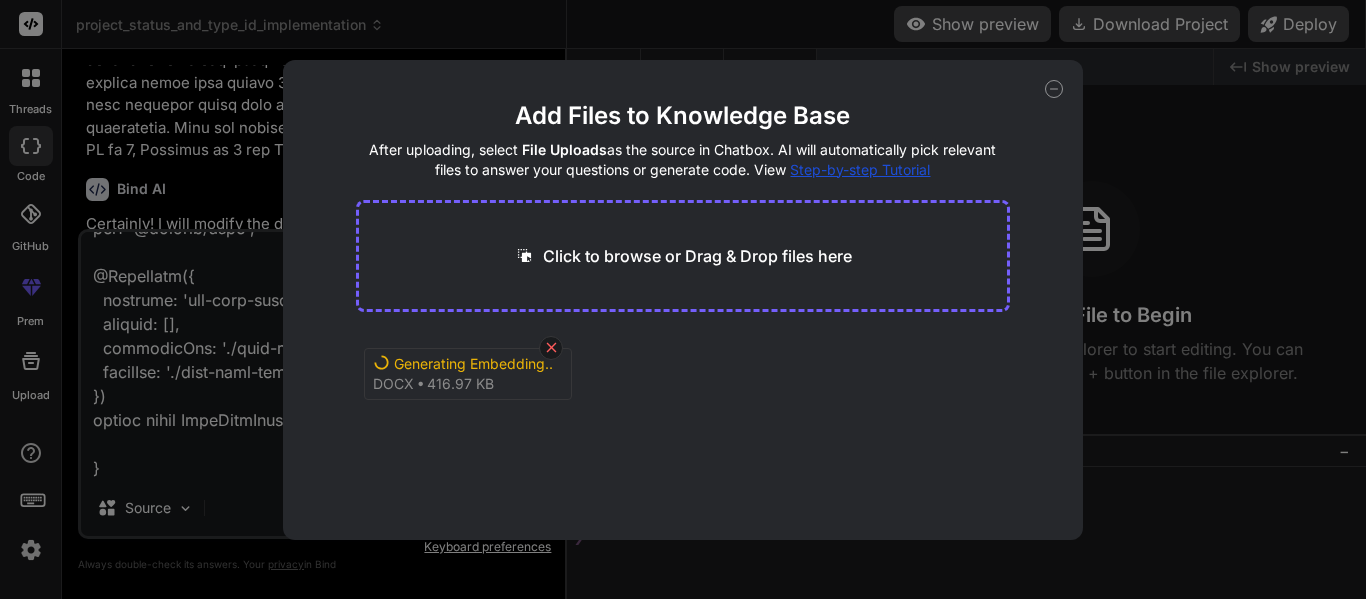 click 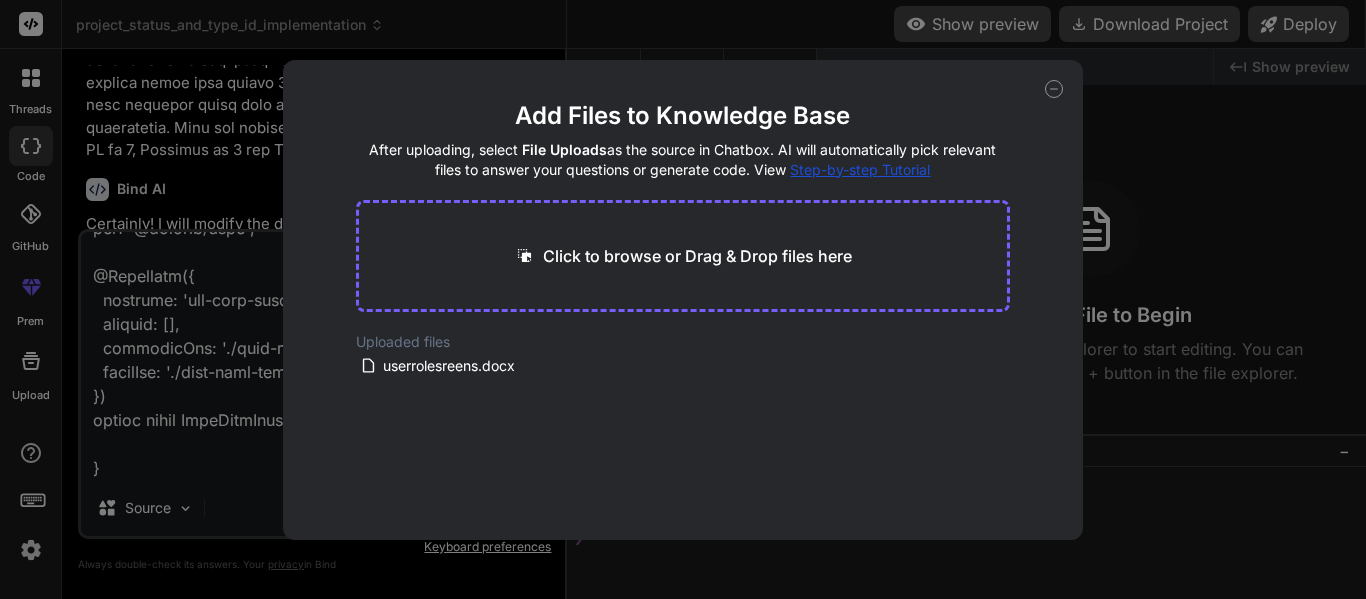 click on "Add Files to Knowledge Base After uploading, select   File Uploads  as the source in Chatbox. AI will automatically pick relevant files to answer your questions or generate code. View   Step-by-step Tutorial Click to browse or Drag & Drop files here Uploaded files userrolesreens.docx" at bounding box center (683, 320) 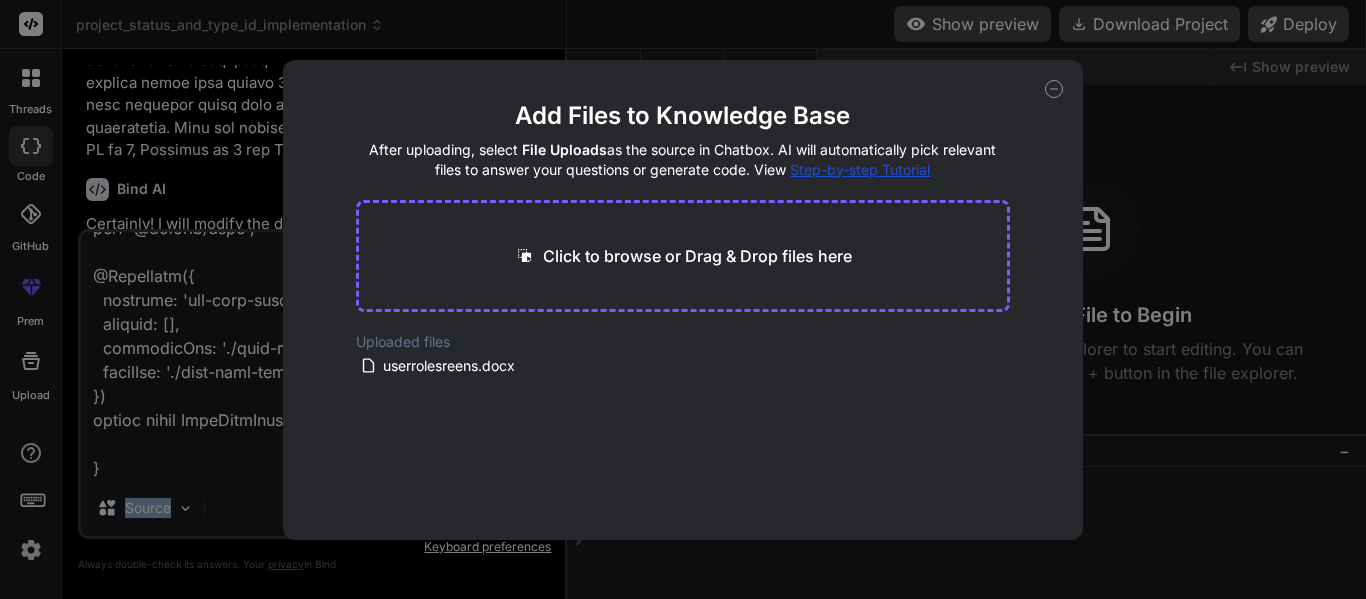 click on "Add Files to Knowledge Base After uploading, select   File Uploads  as the source in Chatbox. AI will automatically pick relevant files to answer your questions or generate code. View   Step-by-step Tutorial Click to browse or Drag & Drop files here Uploaded files userrolesreens.docx" at bounding box center (683, 320) 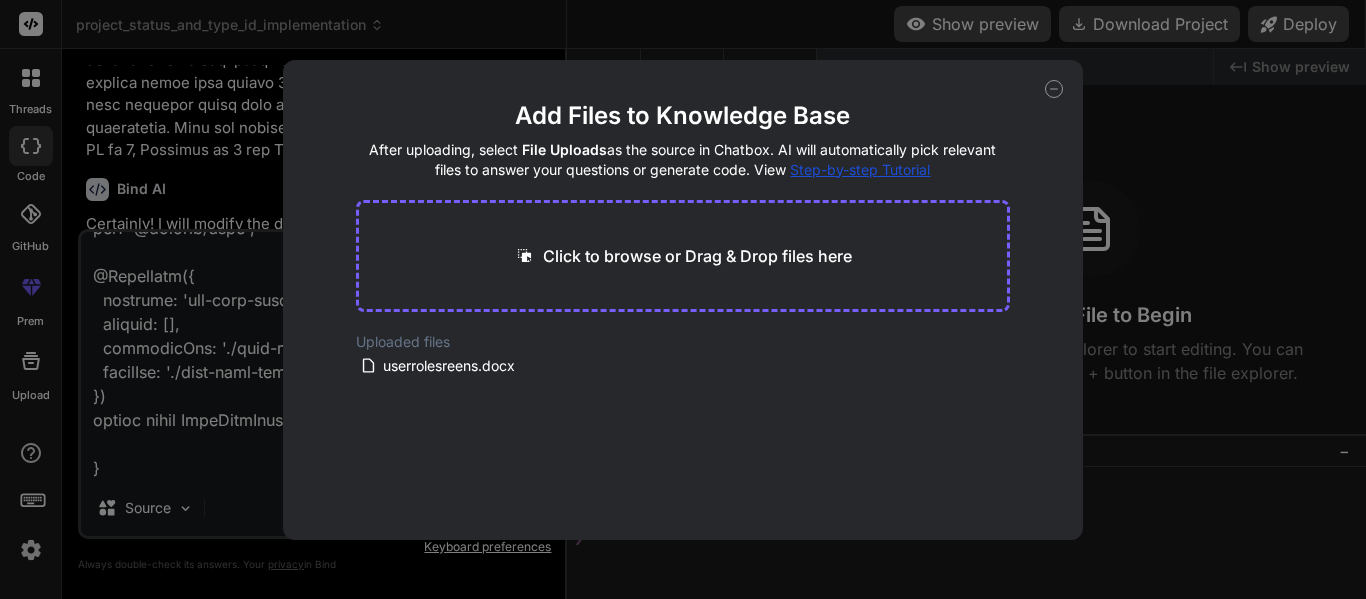 click on "Add Files to Knowledge Base After uploading, select   File Uploads  as the source in Chatbox. AI will automatically pick relevant files to answer your questions or generate code. View   Step-by-step Tutorial Click to browse or Drag & Drop files here Uploaded files userrolesreens.docx" at bounding box center (683, 320) 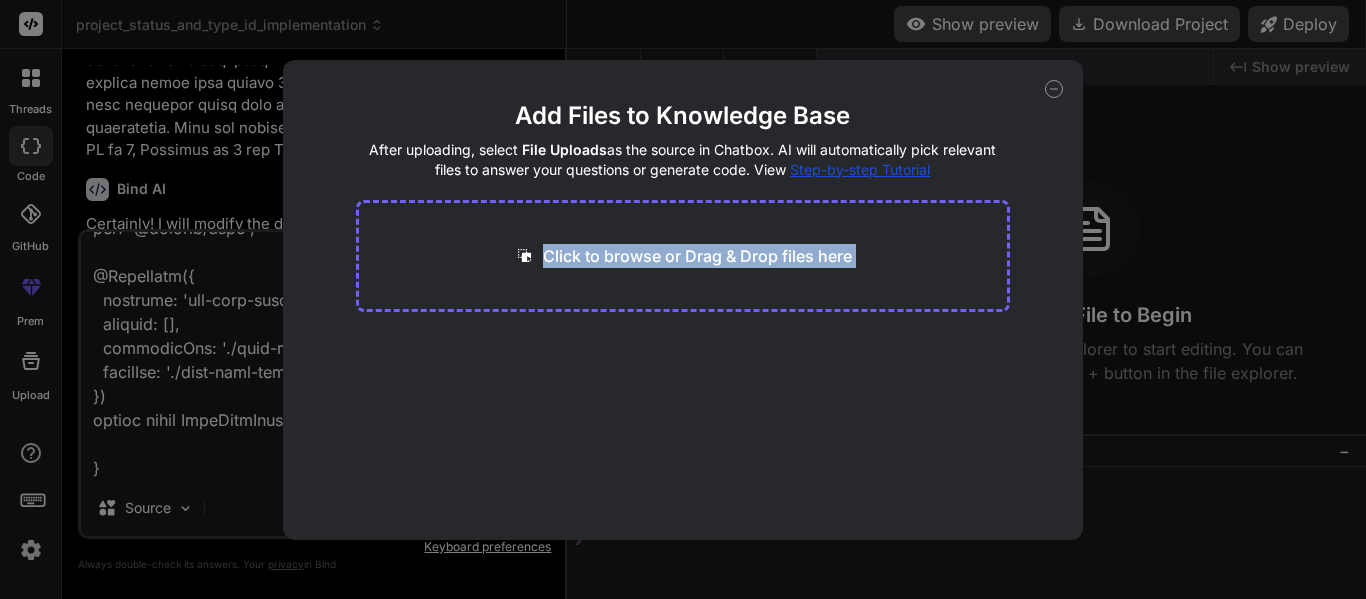 click on "Add Files to Knowledge Base After uploading, select   File Uploads  as the source in Chatbox. AI will automatically pick relevant files to answer your questions or generate code. View   Step-by-step Tutorial Click to browse or Drag & Drop files here" at bounding box center (683, 320) 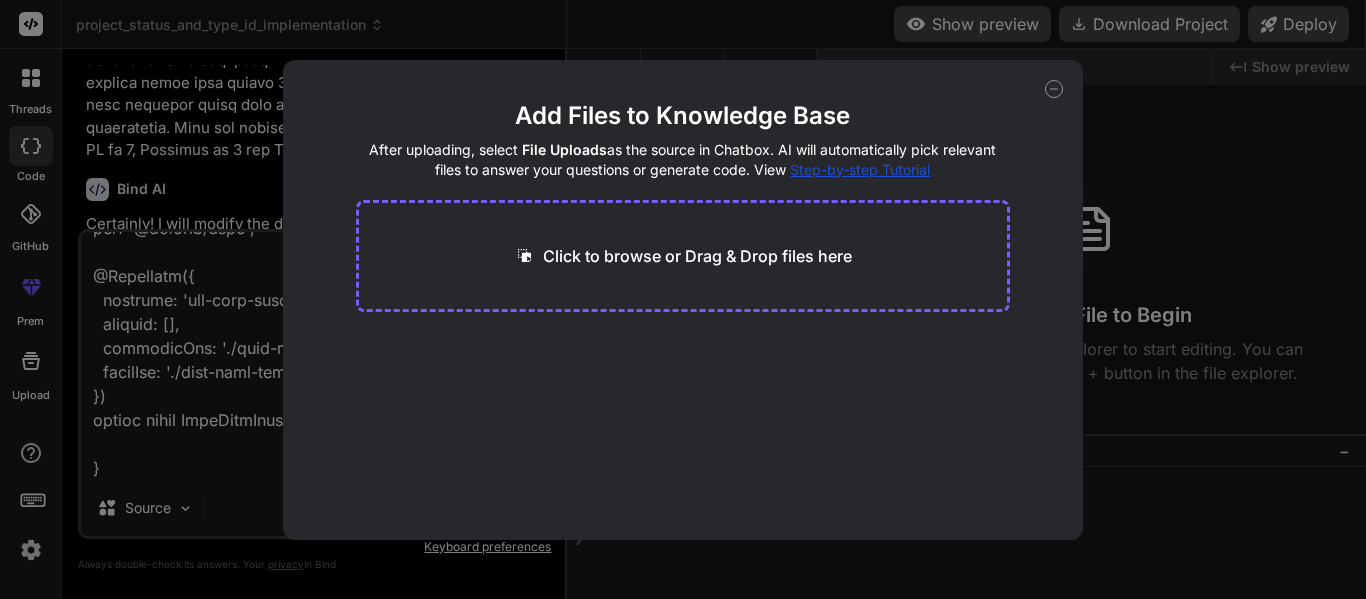 click on "Click to browse or Drag & Drop files here" at bounding box center [697, 256] 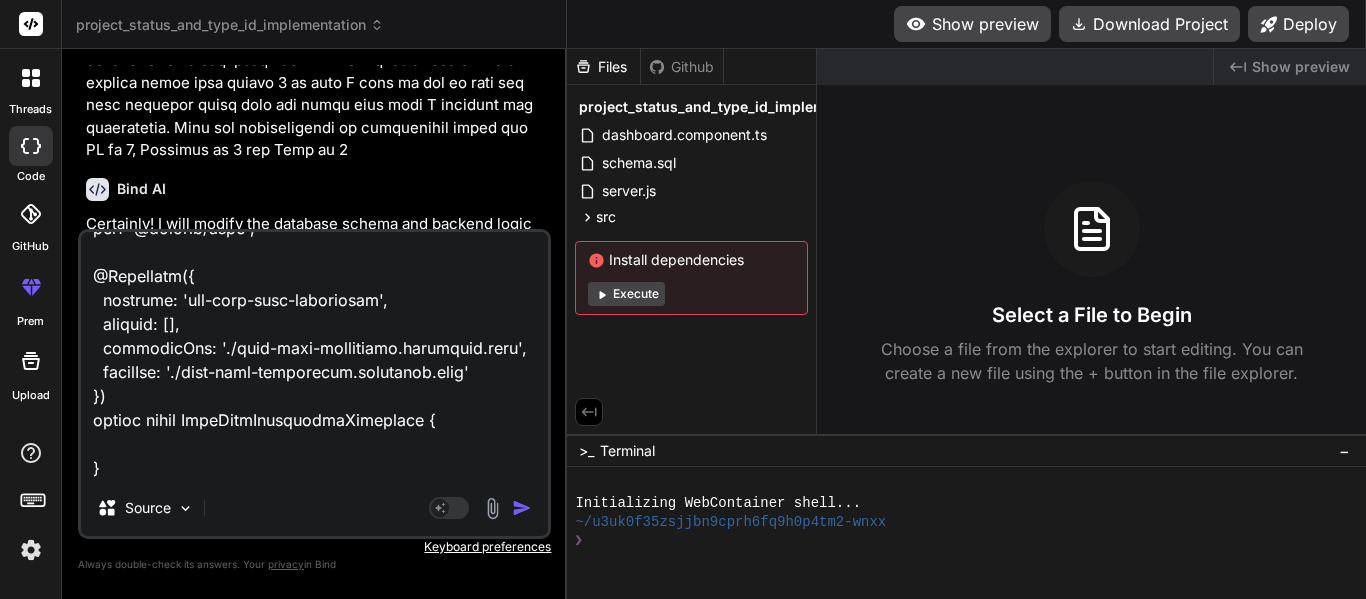 click at bounding box center (492, 508) 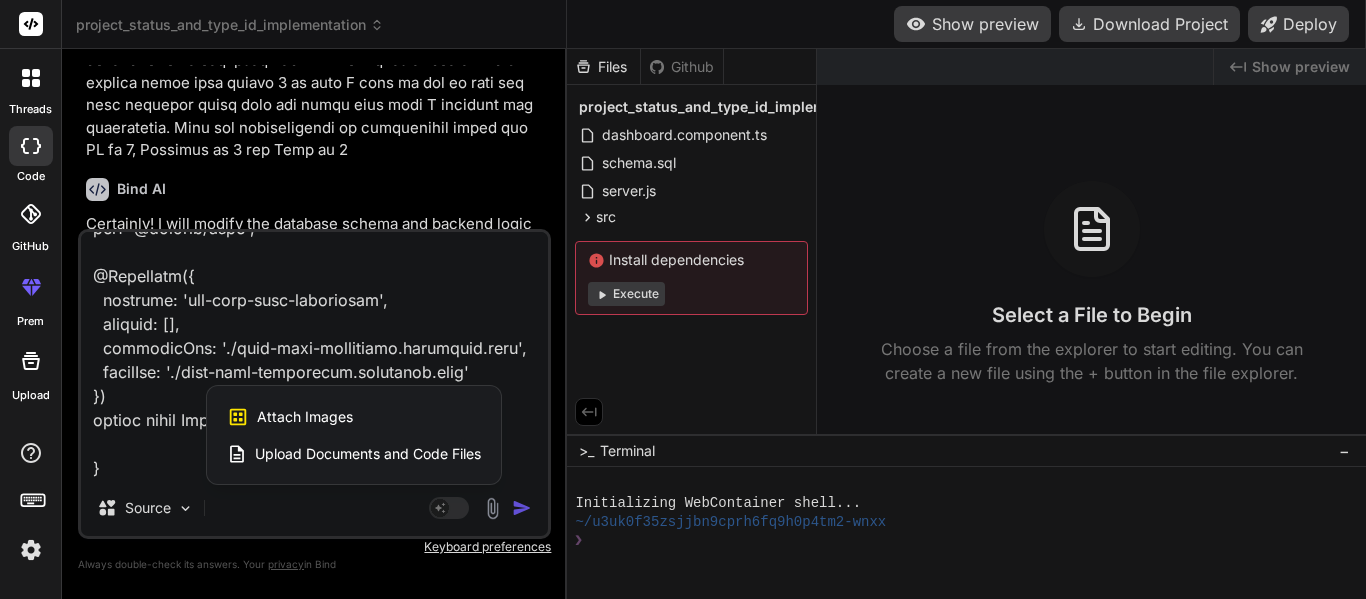 click on "Attach Images" at bounding box center [305, 417] 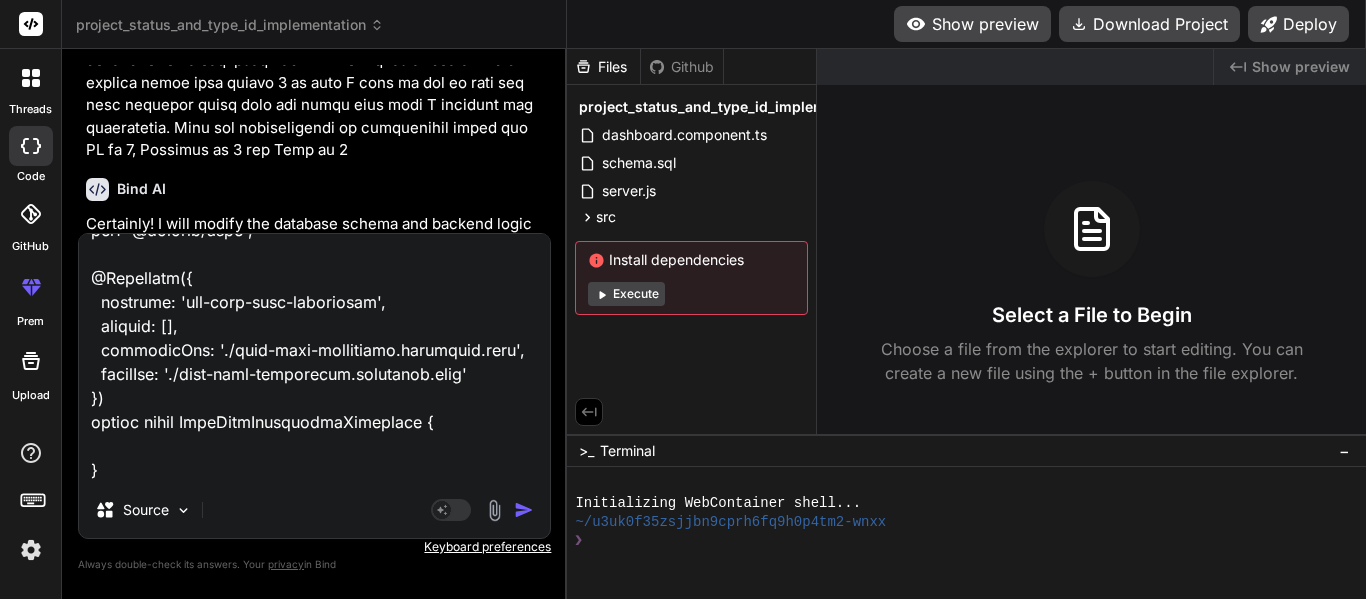 scroll, scrollTop: 6842, scrollLeft: 0, axis: vertical 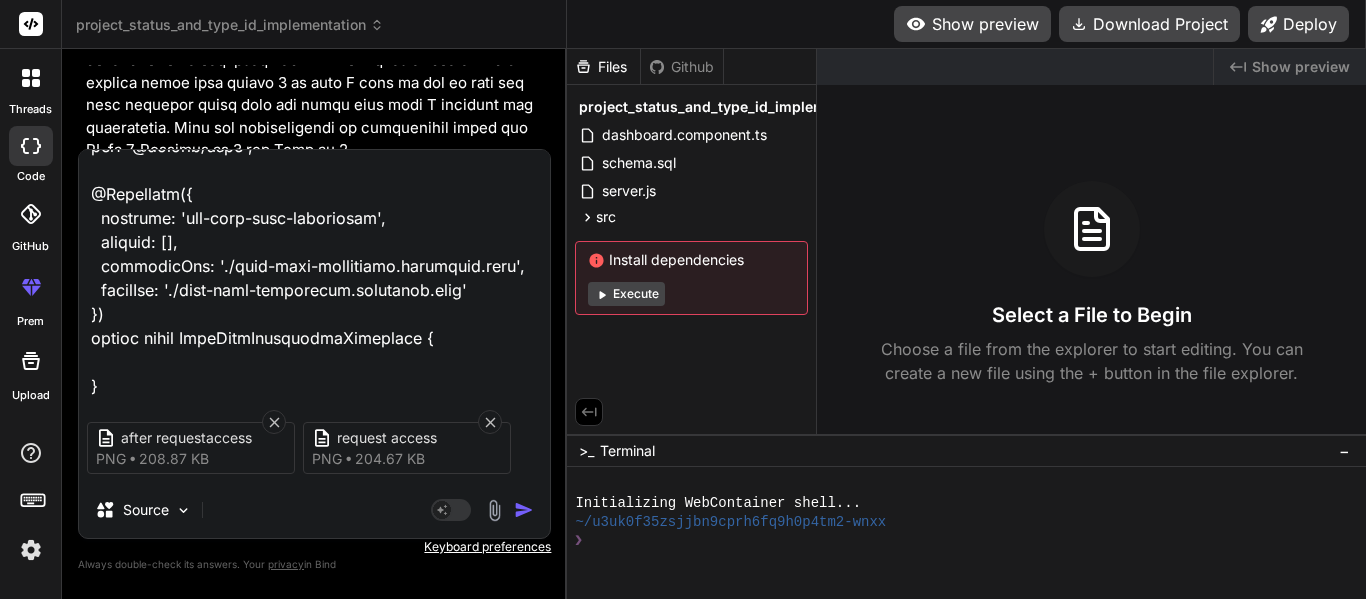 click at bounding box center [314, 274] 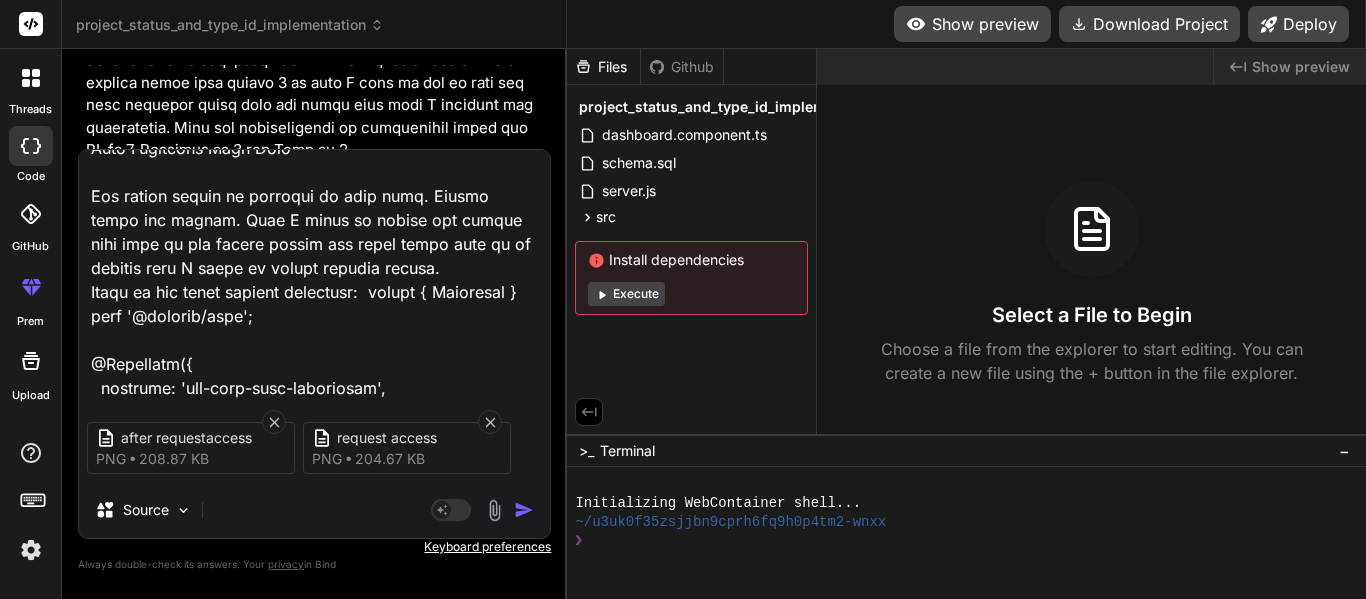 scroll, scrollTop: 6640, scrollLeft: 0, axis: vertical 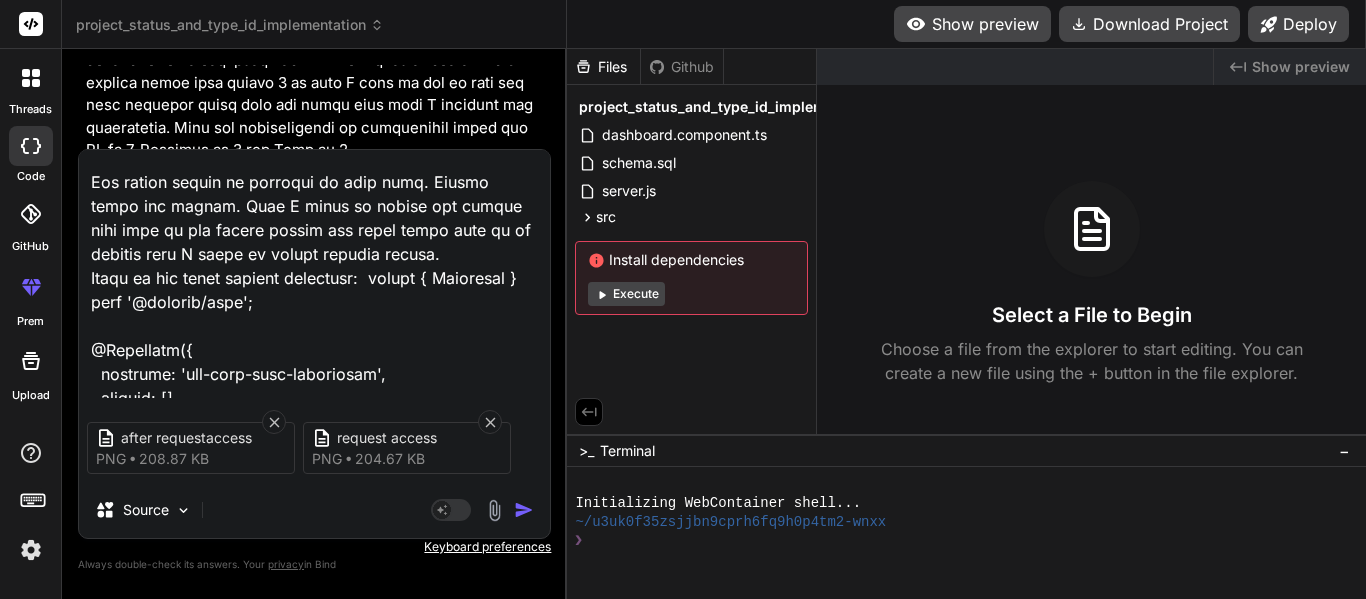 click at bounding box center (314, 274) 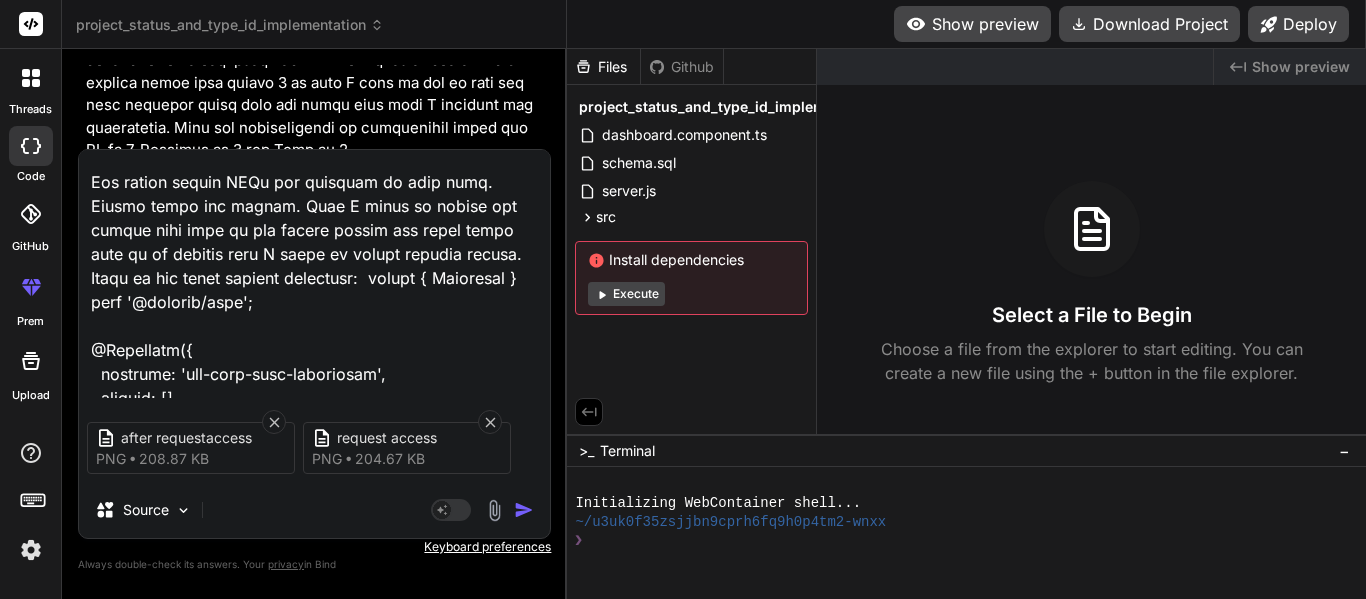 click at bounding box center (314, 274) 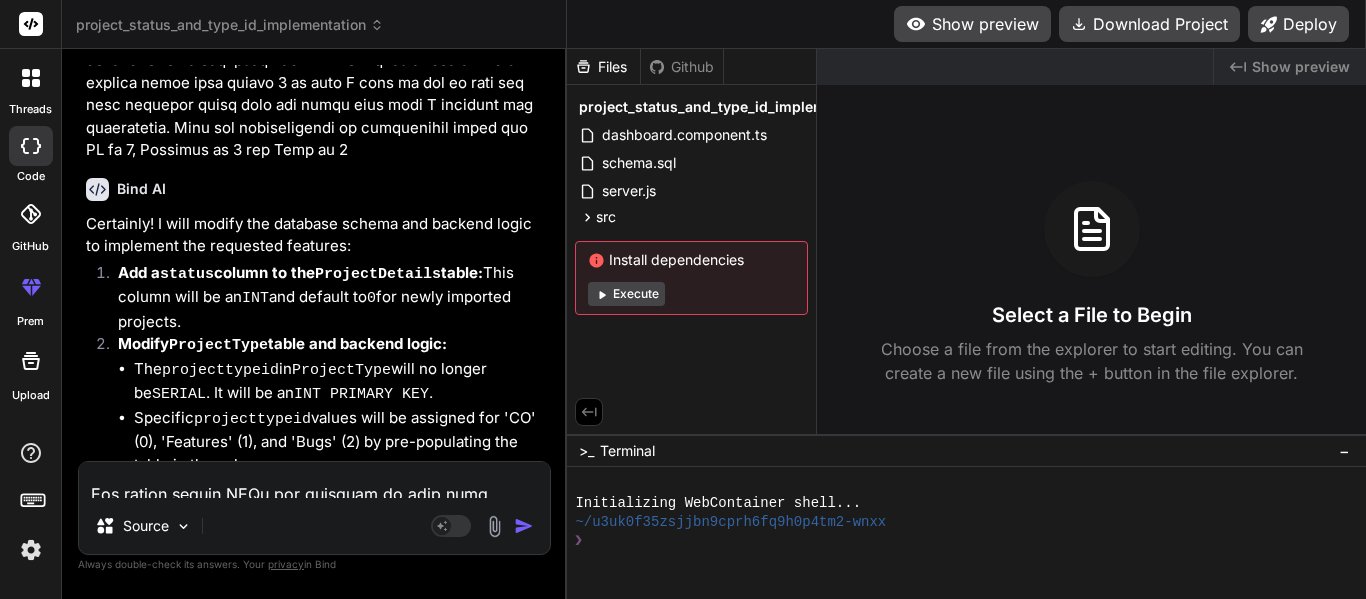 scroll, scrollTop: 0, scrollLeft: 0, axis: both 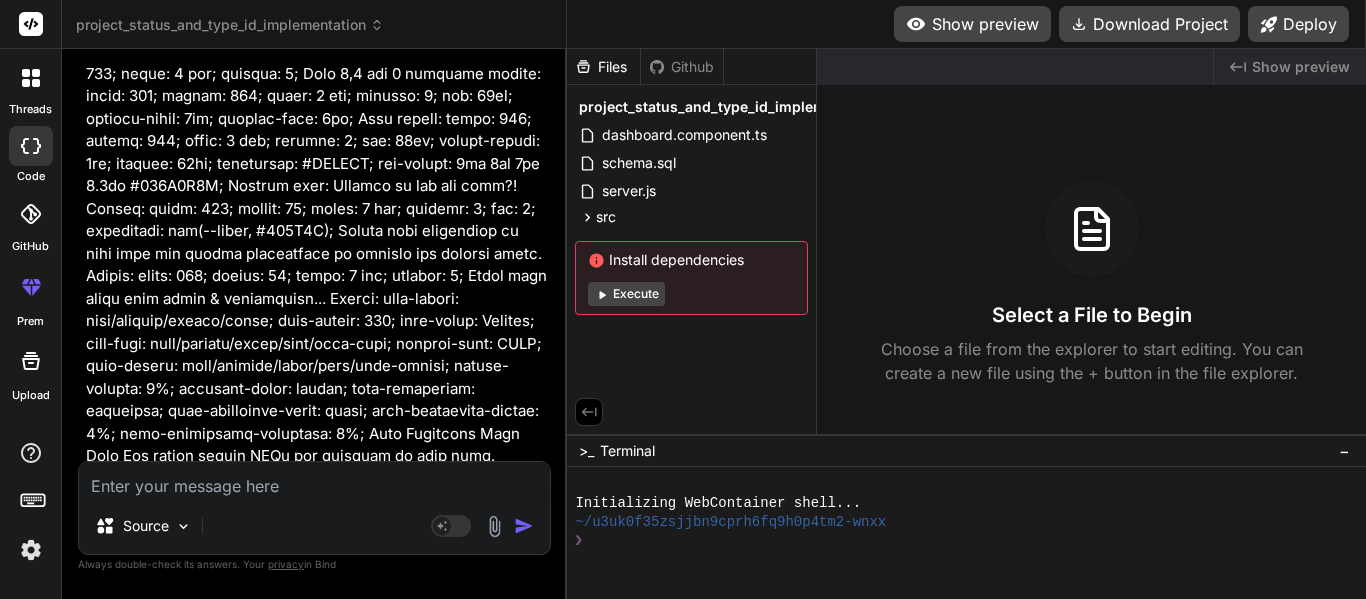 click at bounding box center (461, 1182) 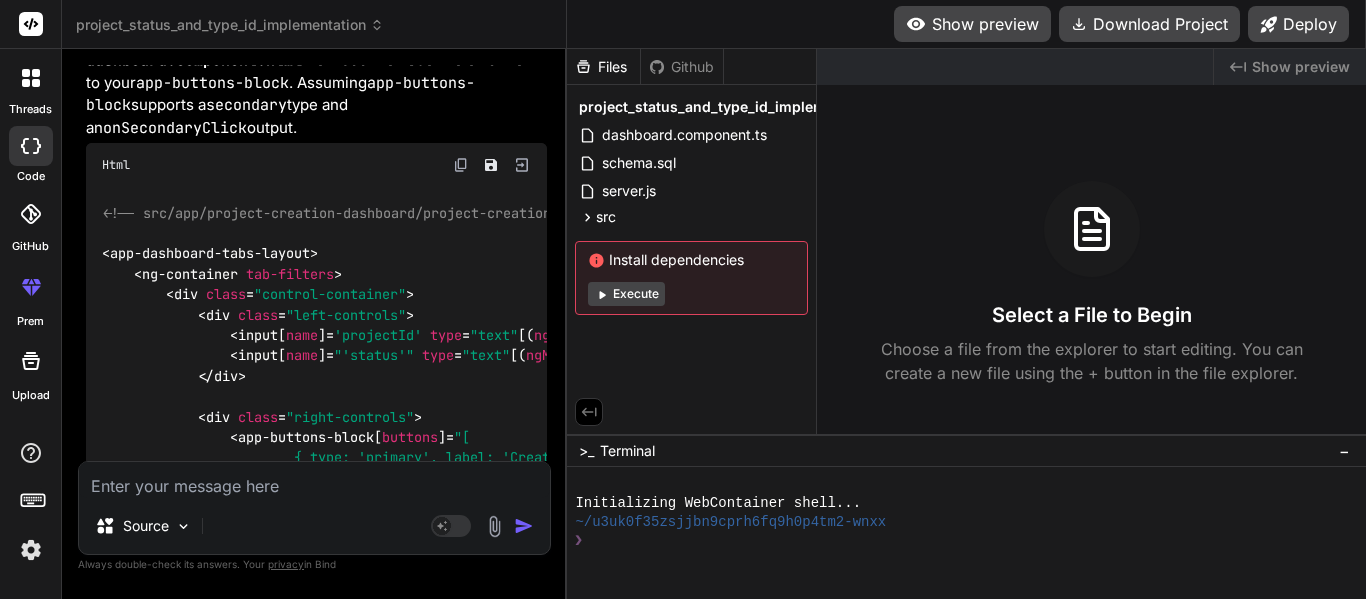 scroll, scrollTop: 35151, scrollLeft: 0, axis: vertical 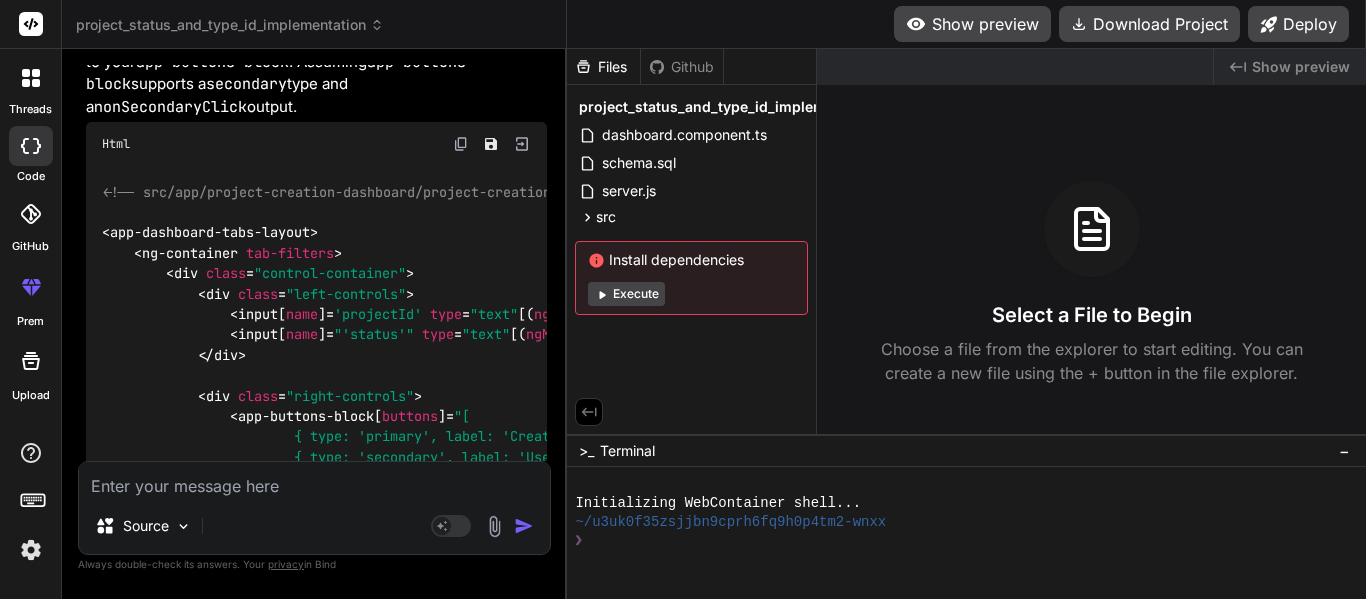click at bounding box center [461, 970] 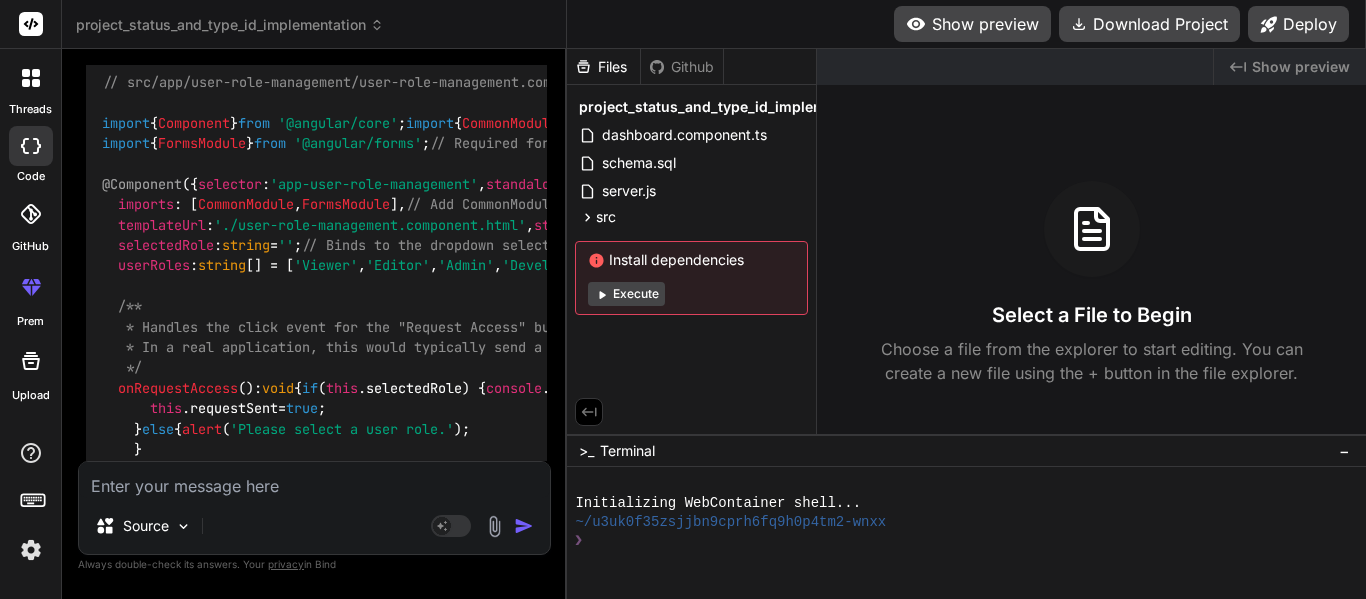 scroll, scrollTop: 36953, scrollLeft: 0, axis: vertical 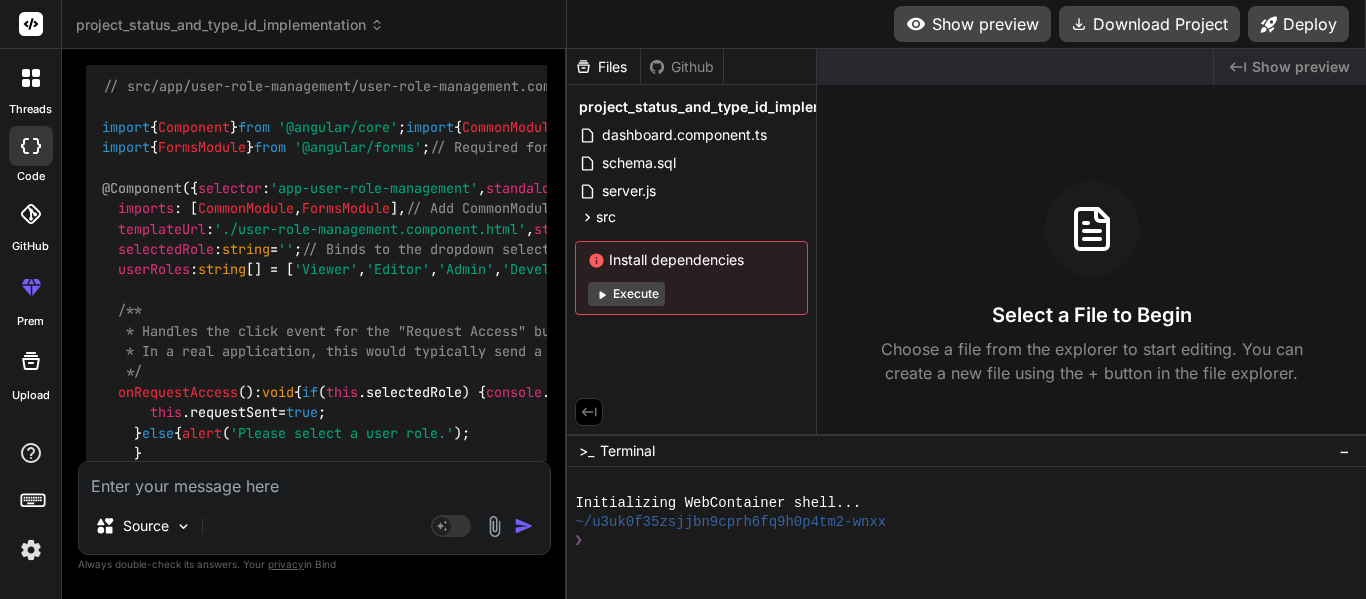 click at bounding box center [461, 38] 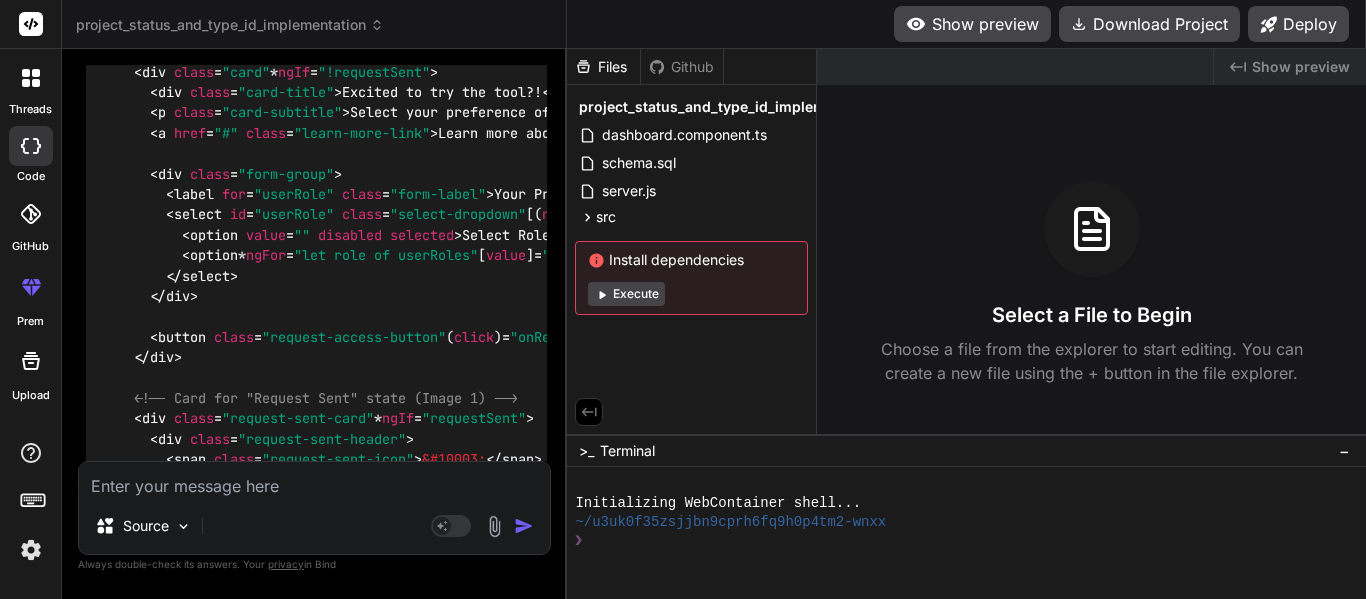 scroll, scrollTop: 37872, scrollLeft: 0, axis: vertical 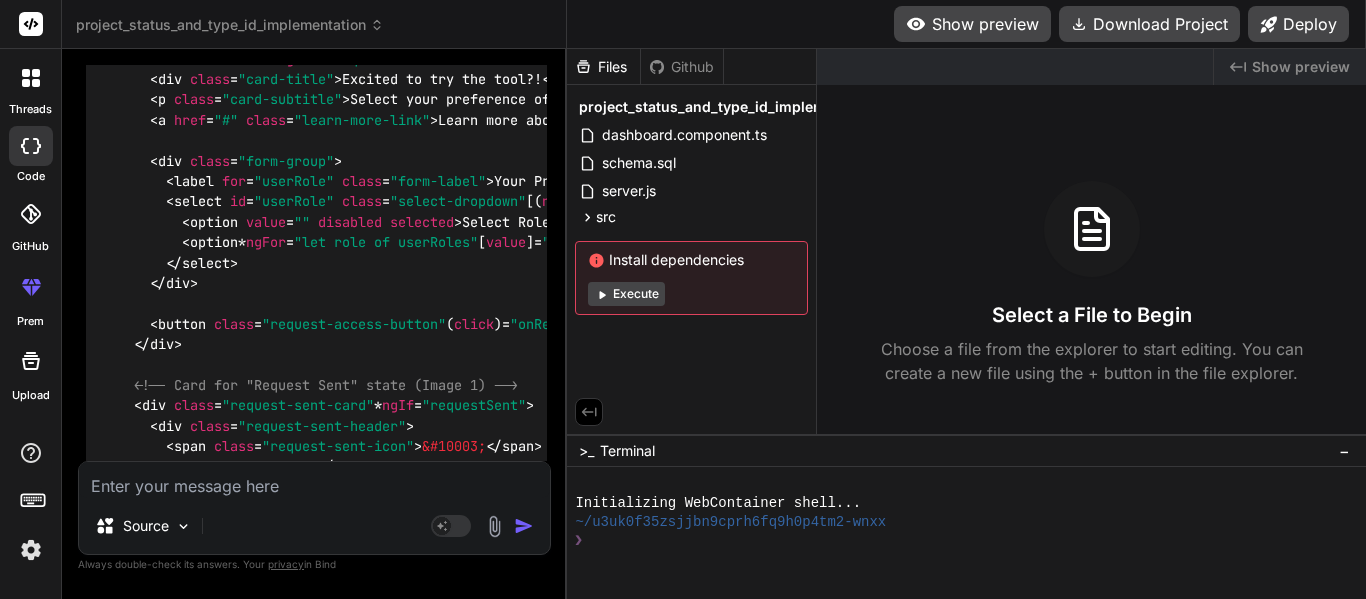 click at bounding box center [461, -275] 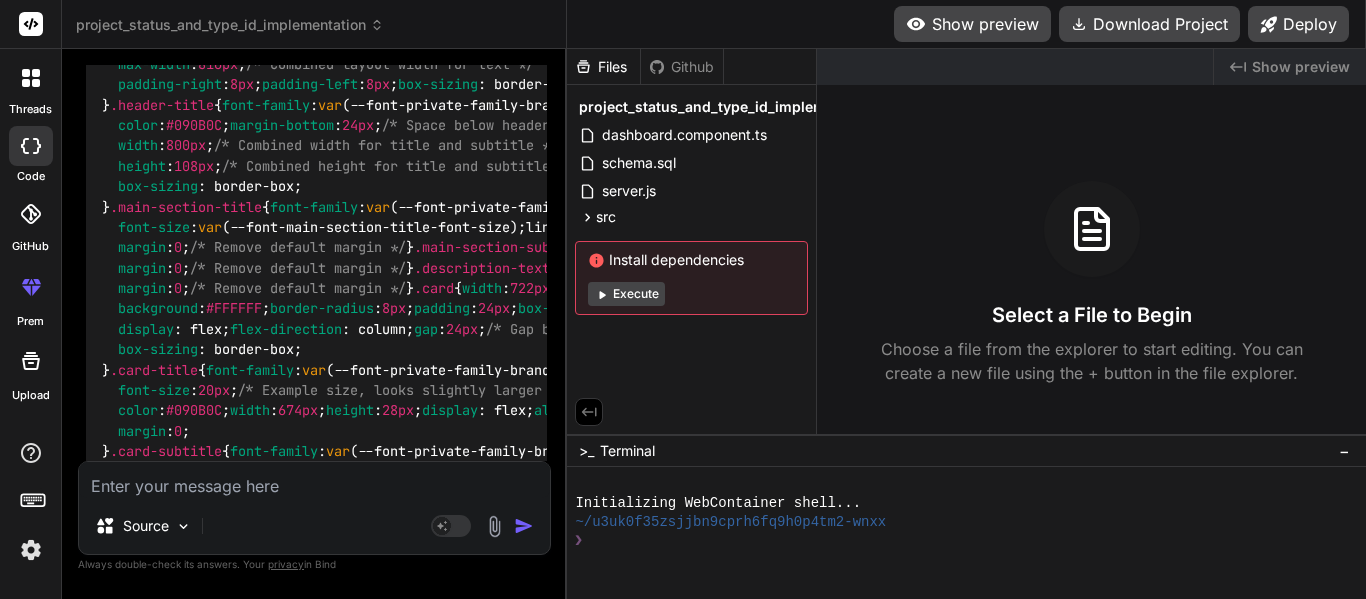 scroll, scrollTop: 39022, scrollLeft: 0, axis: vertical 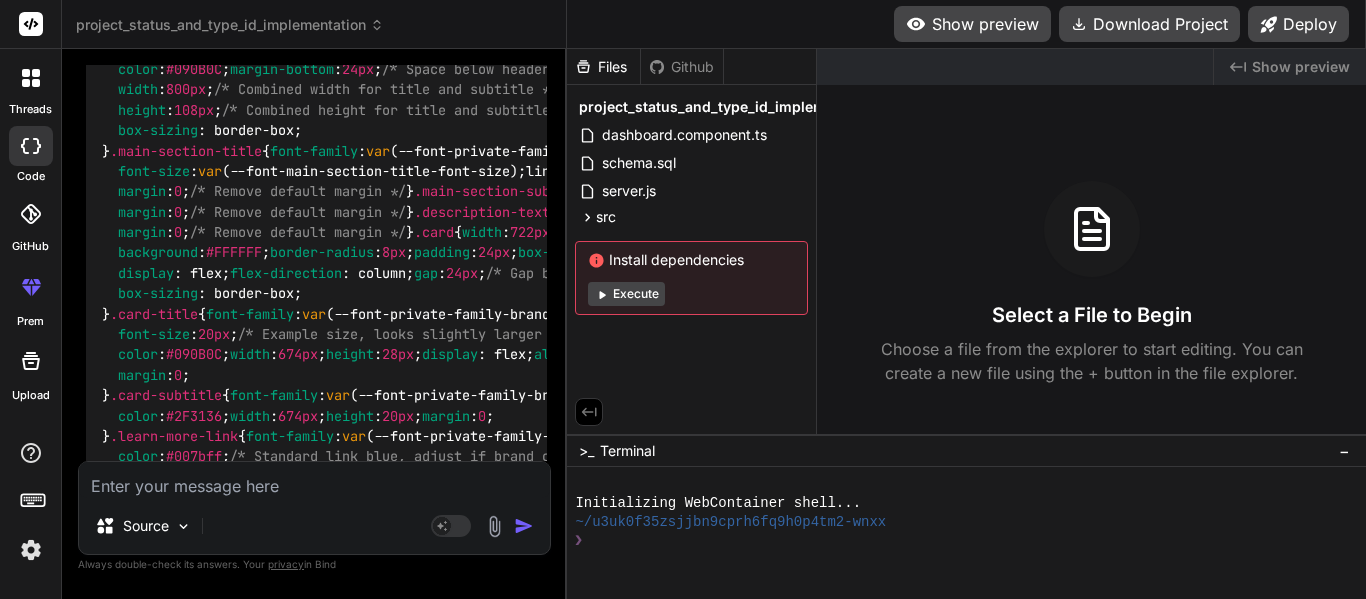 click at bounding box center (461, -285) 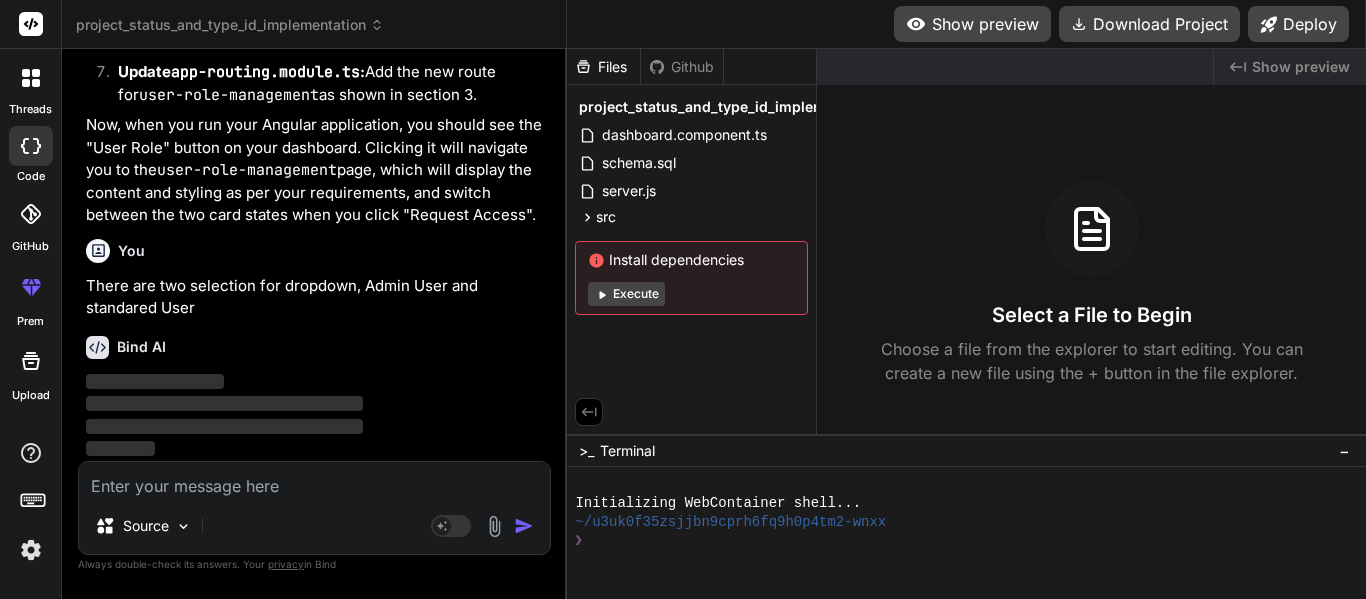 scroll, scrollTop: 45798, scrollLeft: 0, axis: vertical 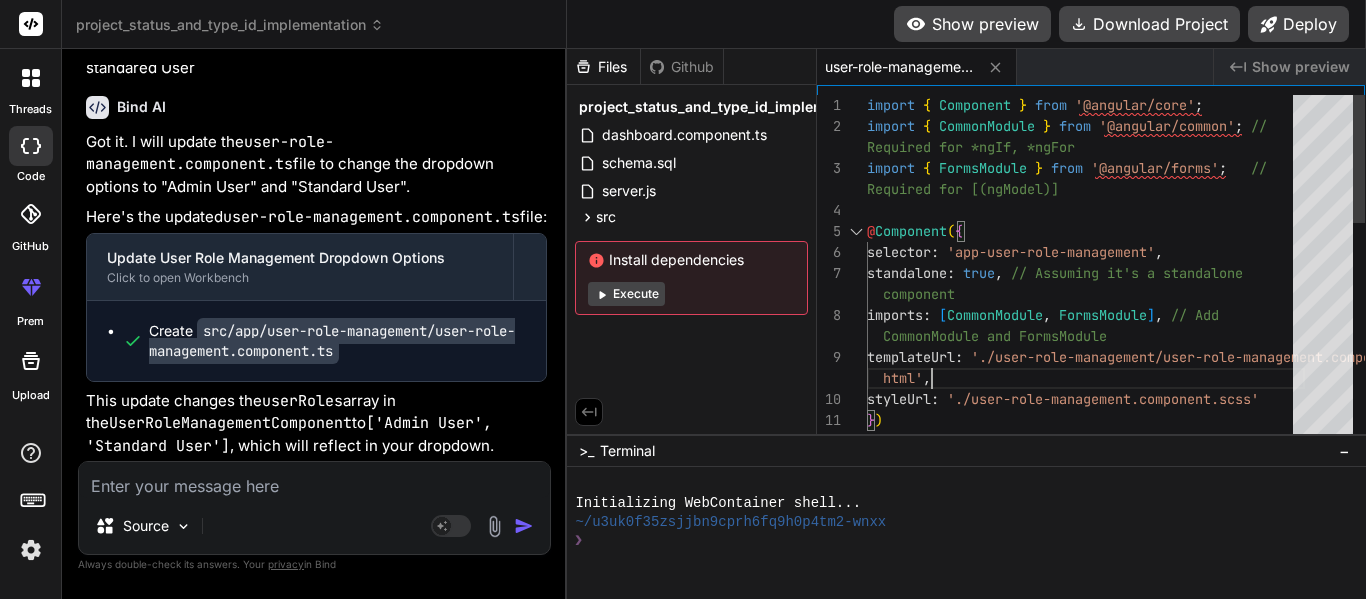click on "import { Component } from '@angular/core';
import { CommonModule } from '@angular/common';
// Required for *ngIf, *ngFor
import { FormsModule } from '@angular/forms';
// Required for [(ngModel)]
@Component({
selector: 'app-user-role-management',
standalone: true,
//Assuming it's a standalone component
imports: [ CommonModule, FormsModule ],
//Add CommonModule and FormsModule
templateUrl: './user-role-management.component.html',
styleUrl: './user-role-management.component.scss'
})
export class UserRoleManagementComponent {" at bounding box center [1086, 567] 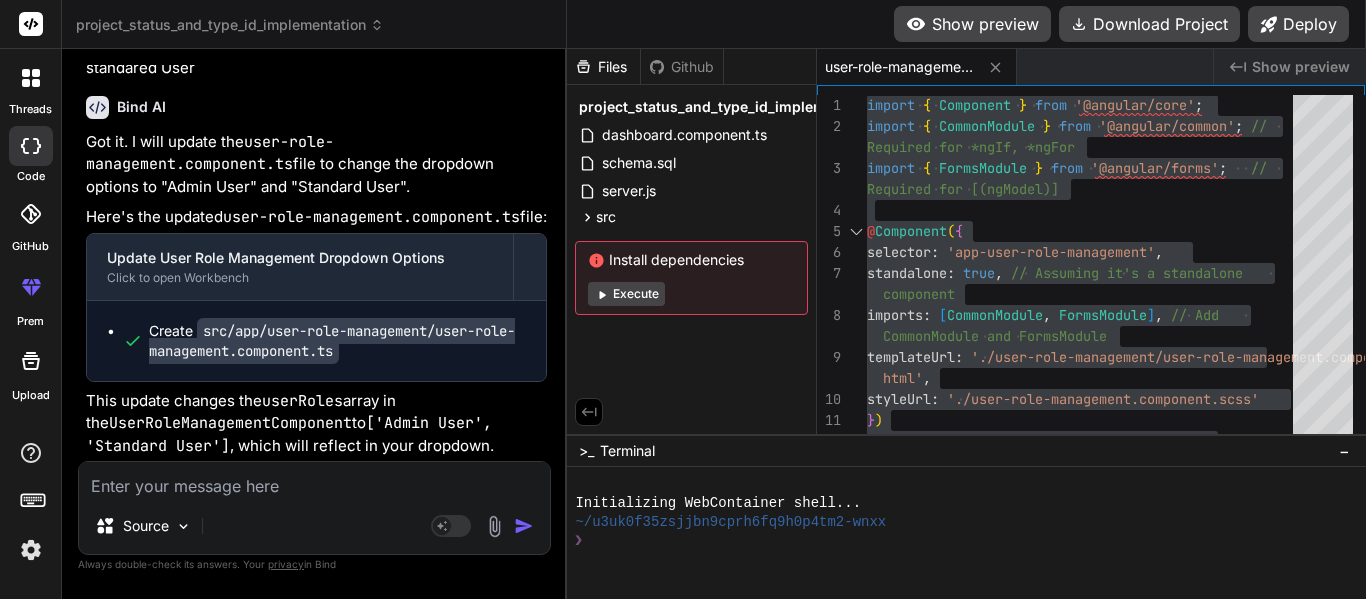 paste on "Cannot match any routes. URL Segment: 'user-role-management'" 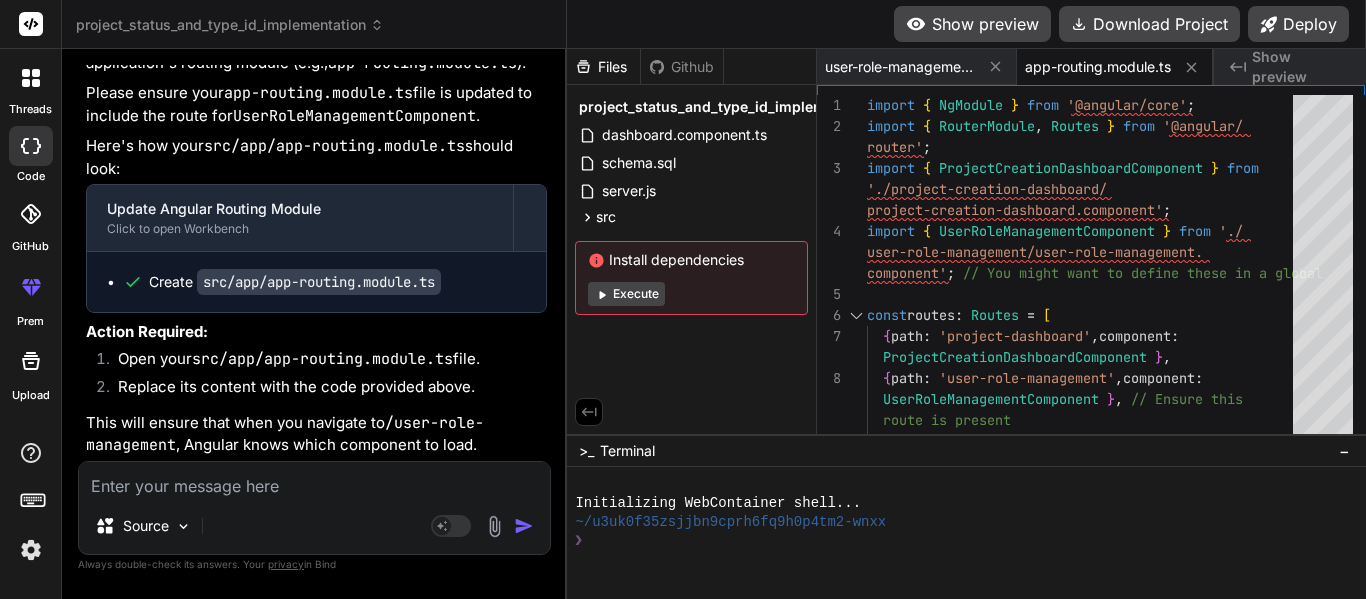 scroll, scrollTop: 44883, scrollLeft: 0, axis: vertical 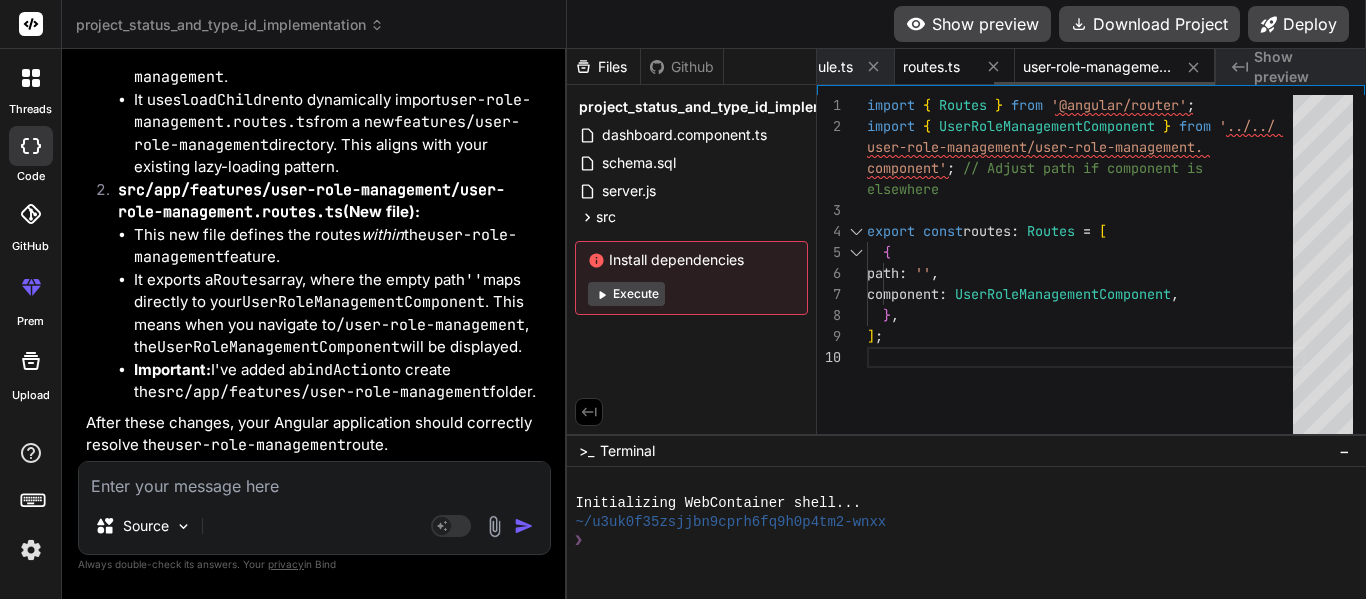 click on "routes.ts" at bounding box center [955, 67] 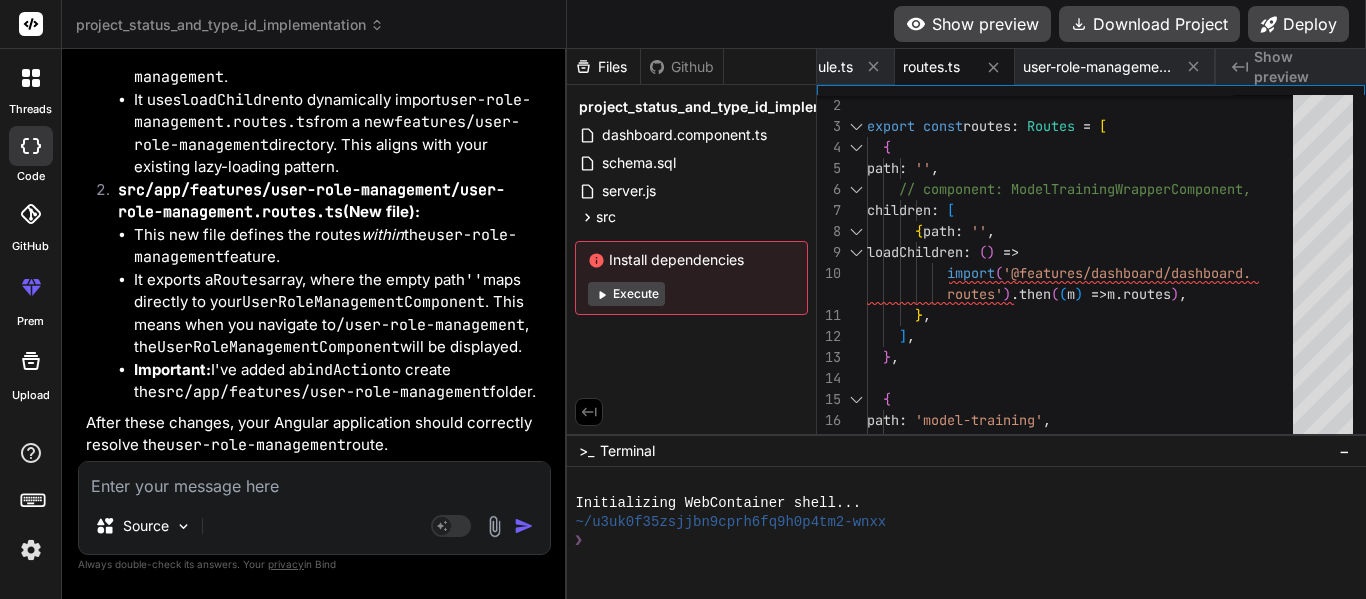 scroll, scrollTop: 47774, scrollLeft: 0, axis: vertical 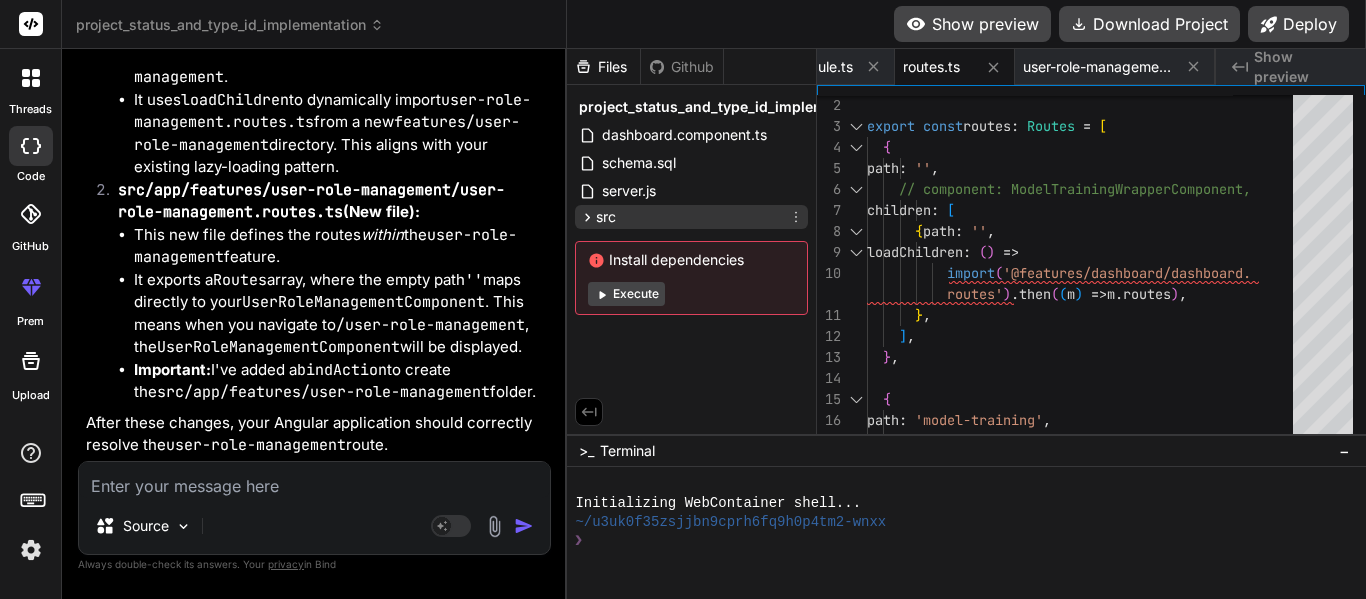 click 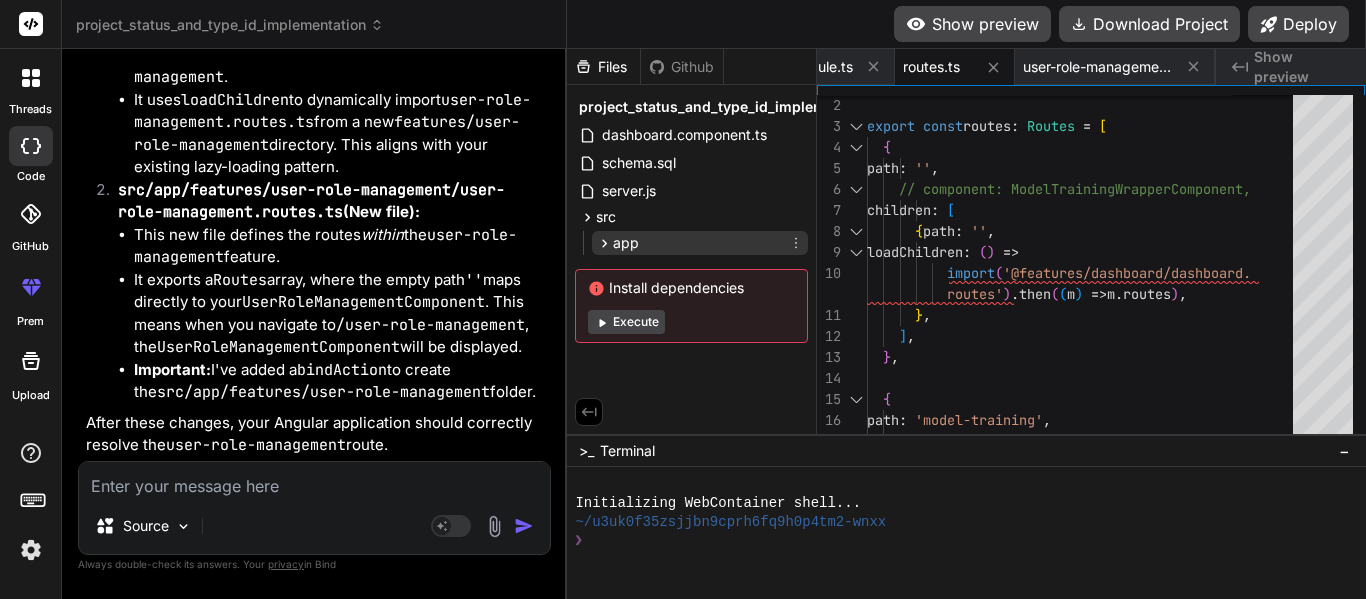 click 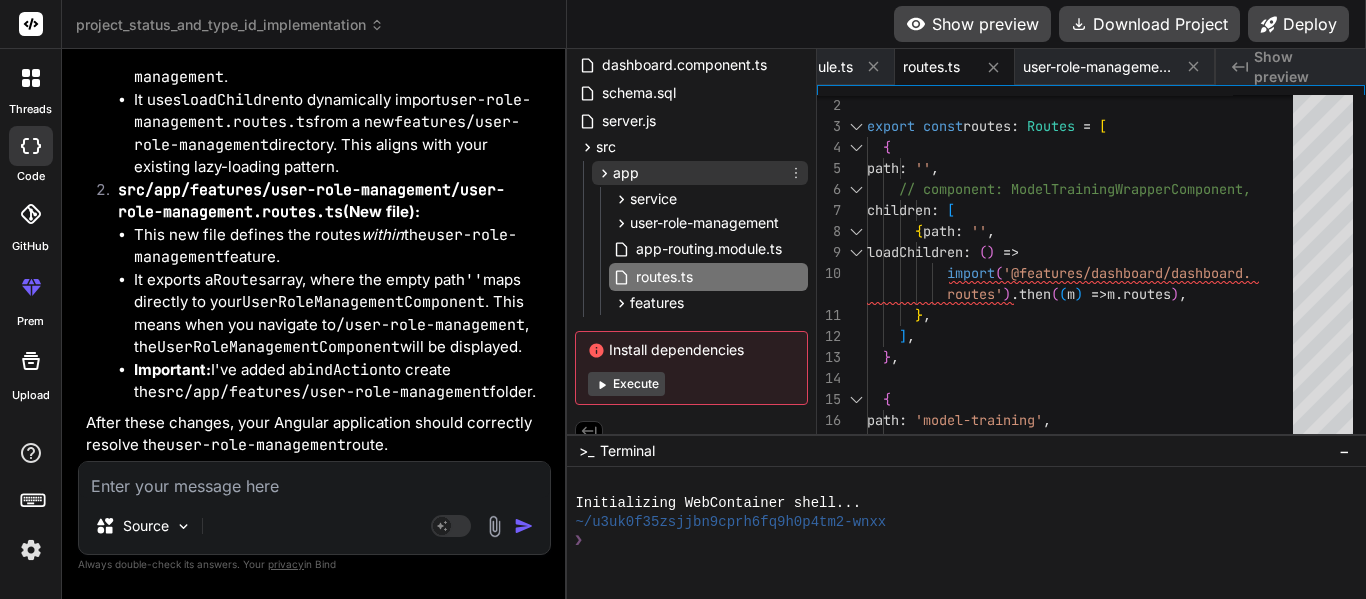 scroll, scrollTop: 89, scrollLeft: 0, axis: vertical 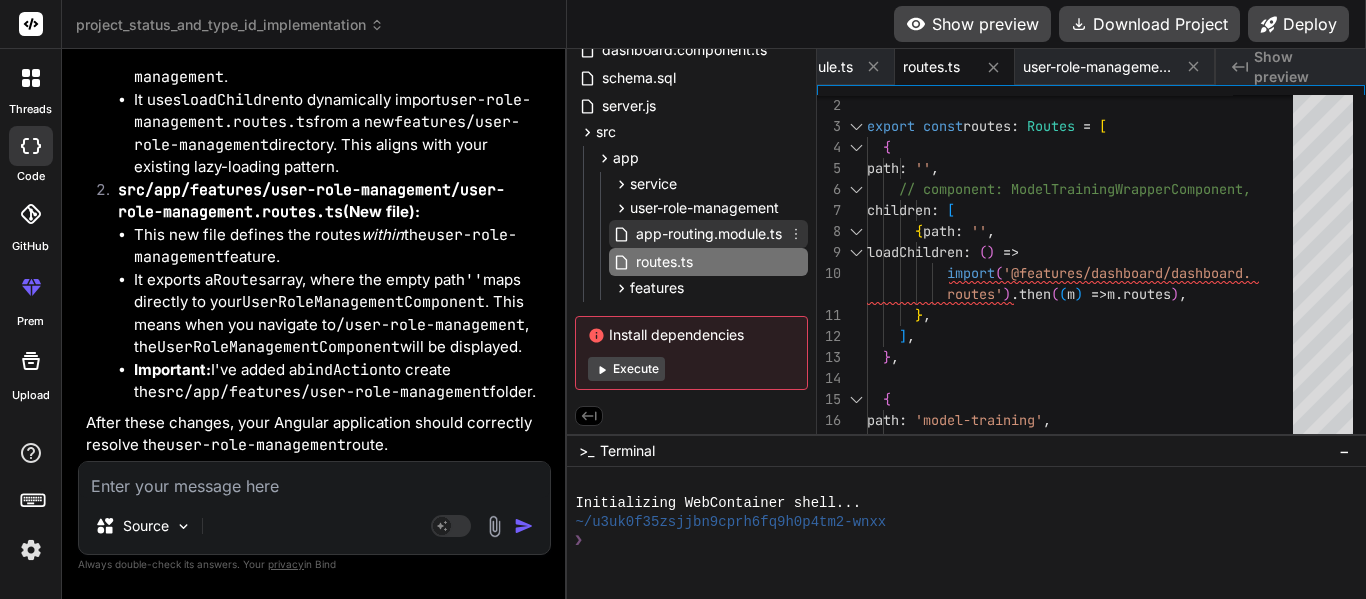 click on "app-routing.module.ts" at bounding box center (709, 234) 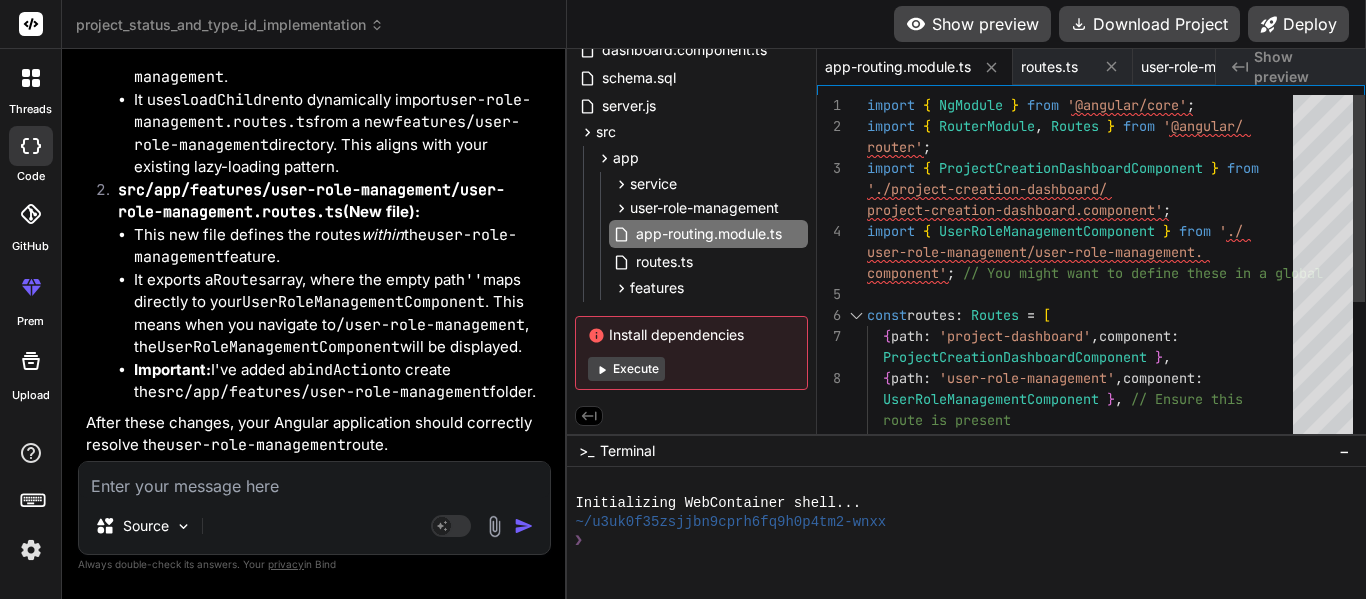 scroll, scrollTop: 0, scrollLeft: 0, axis: both 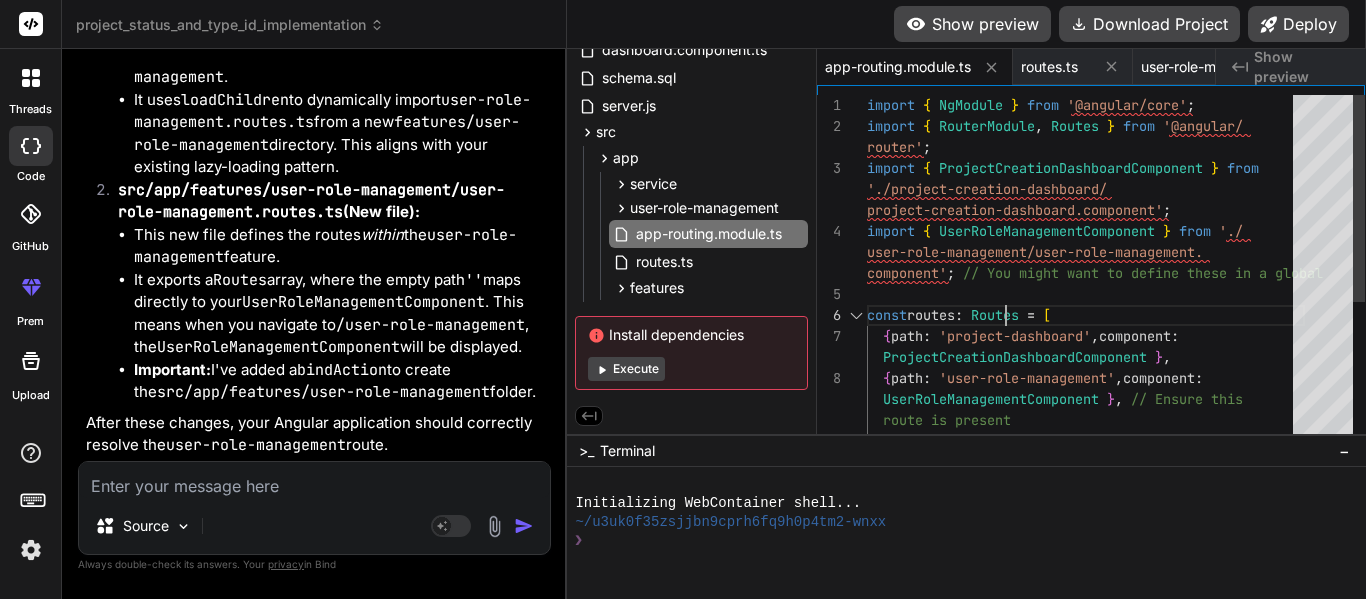 click on "const routes: Routes = [ component' ;   // Import the new component    ProjectCreationDashboardComponent   } ,    UserRoleManagementComponent   } ,   // Ensure this    route is present user-role-management/user-role-management. import   {   UserRoleManagementComponent   }  from  './ project-creation-dashboard.component' ; './project-creation-dashboard/ import   {   ProjectCreationDashboardComponent   }  from  router' ; import   {   RouterModule ,   Routes  }  from  '@angular/ import   {   NgModule  }  from  '@angular/core' ;" at bounding box center [1086, 389] 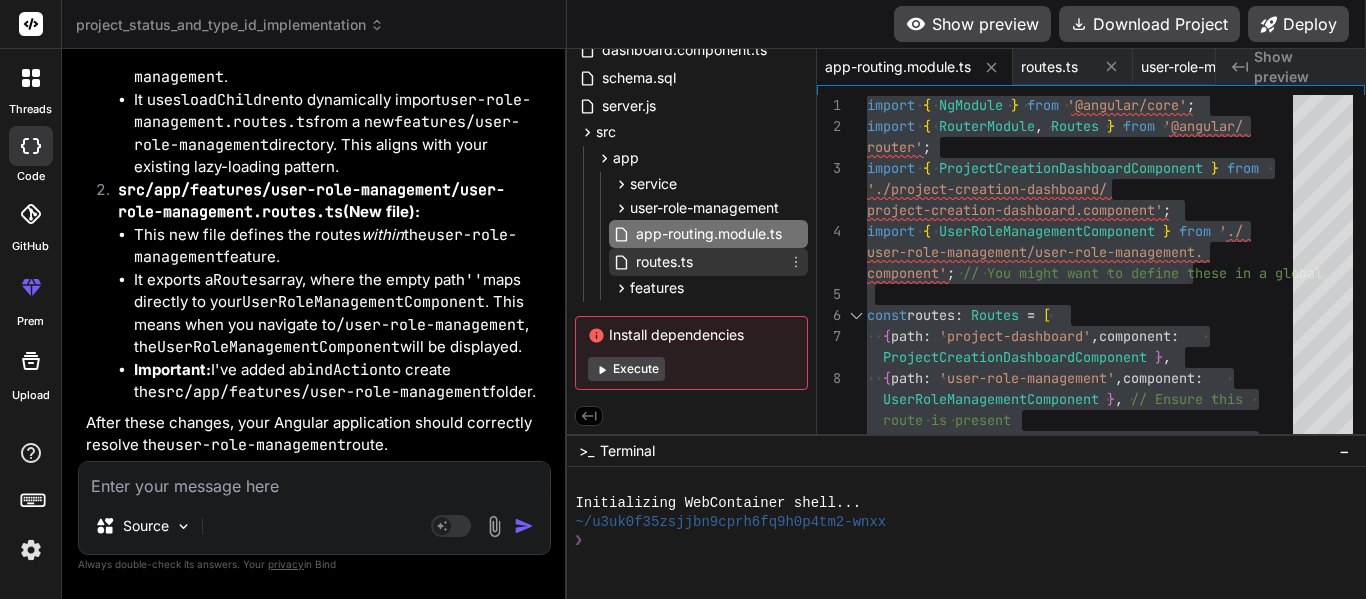 click on "routes.ts" at bounding box center (664, 262) 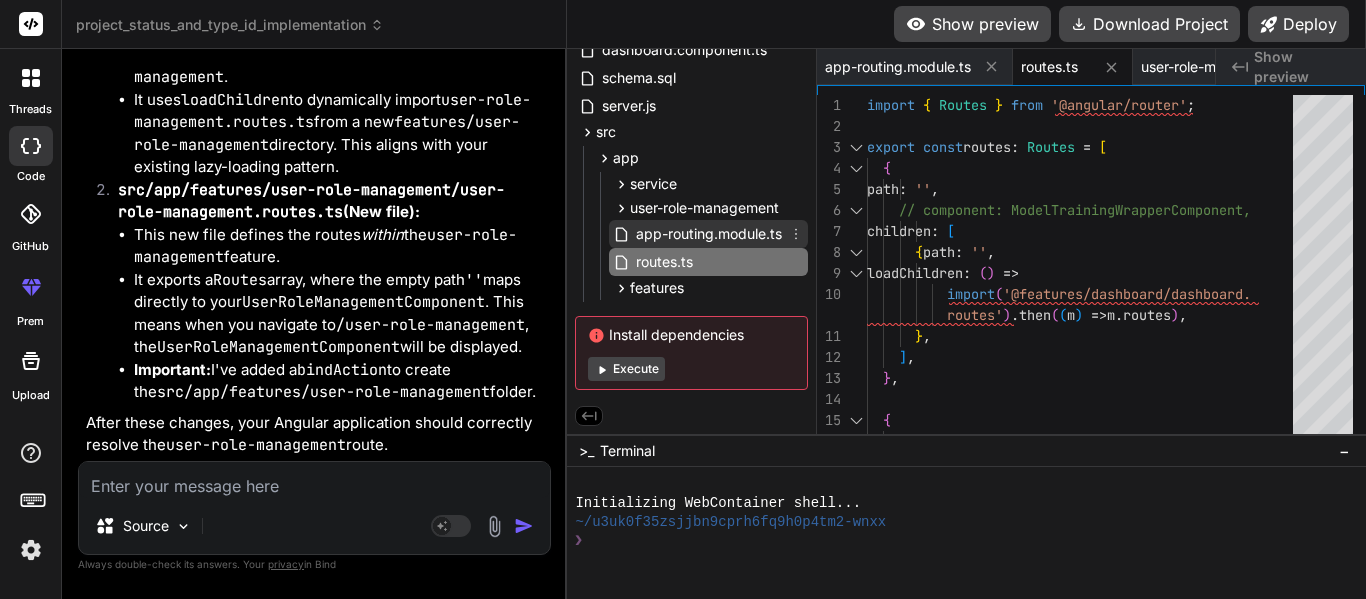 click on "app-routing.module.ts" at bounding box center (709, 234) 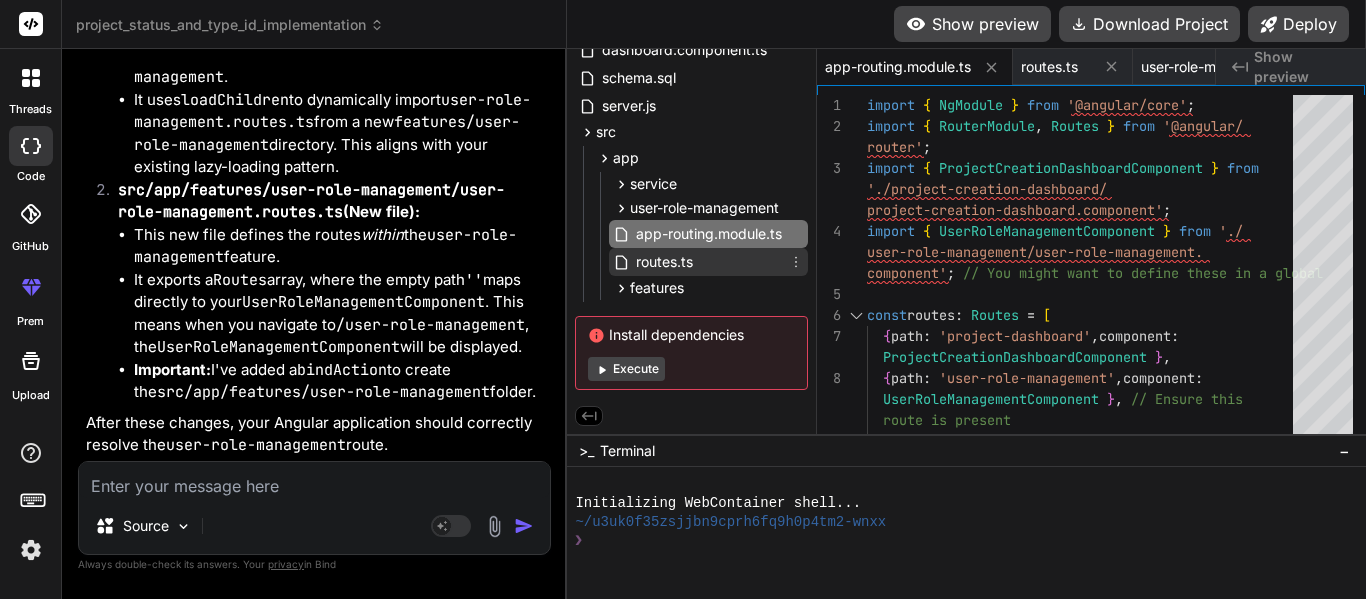 click on "routes.ts" at bounding box center [664, 262] 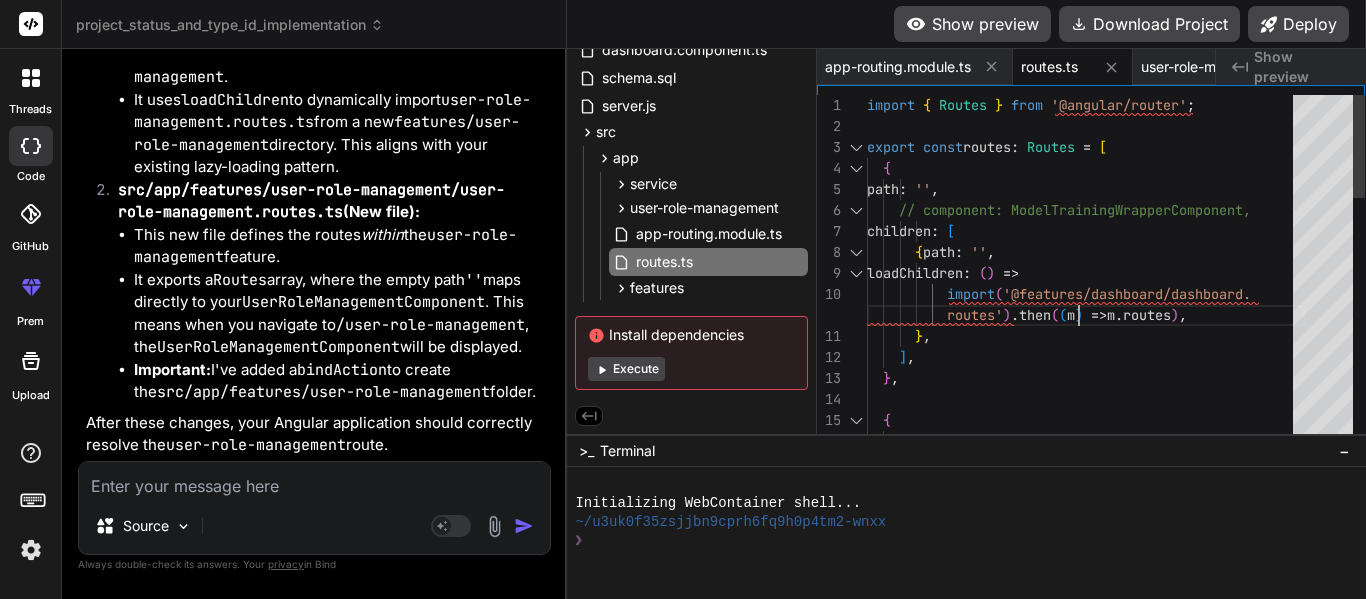 scroll, scrollTop: 0, scrollLeft: 0, axis: both 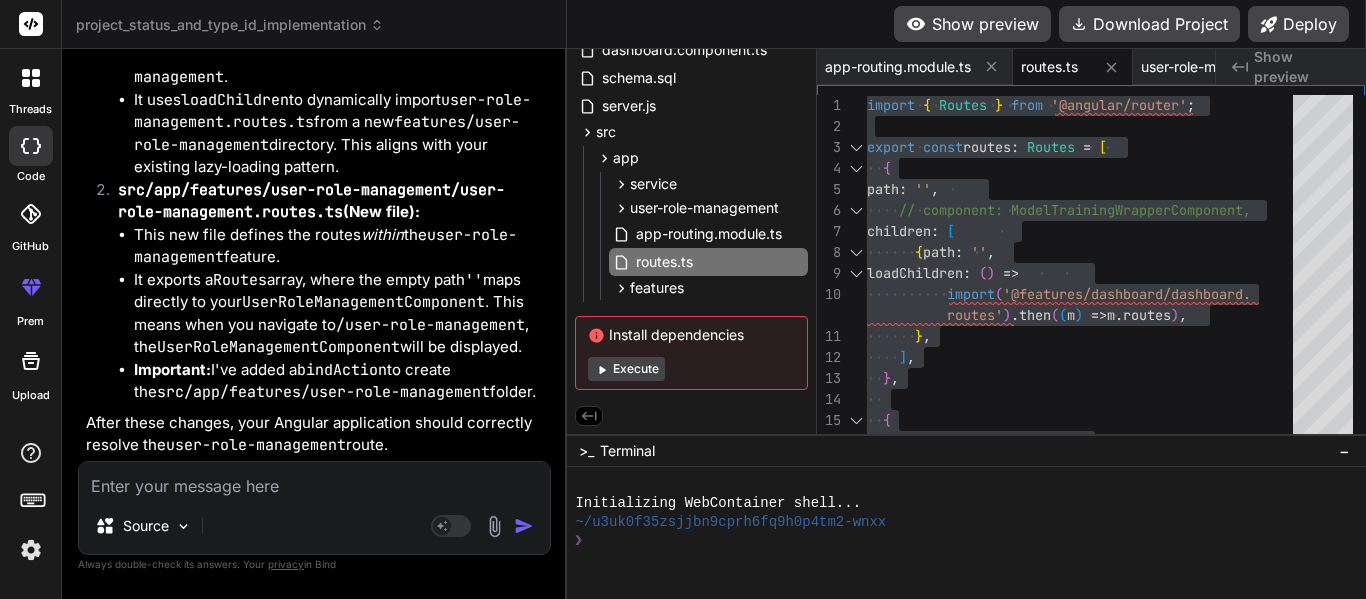 click at bounding box center [314, 480] 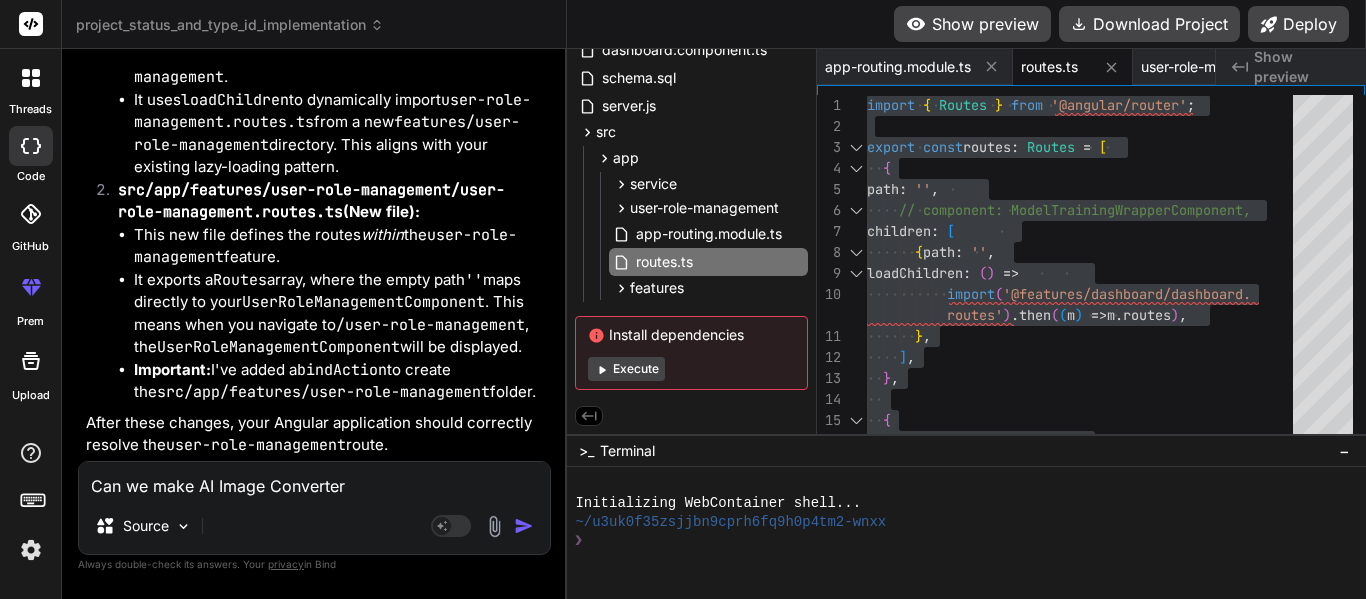 drag, startPoint x: 389, startPoint y: 491, endPoint x: 85, endPoint y: 486, distance: 304.0411 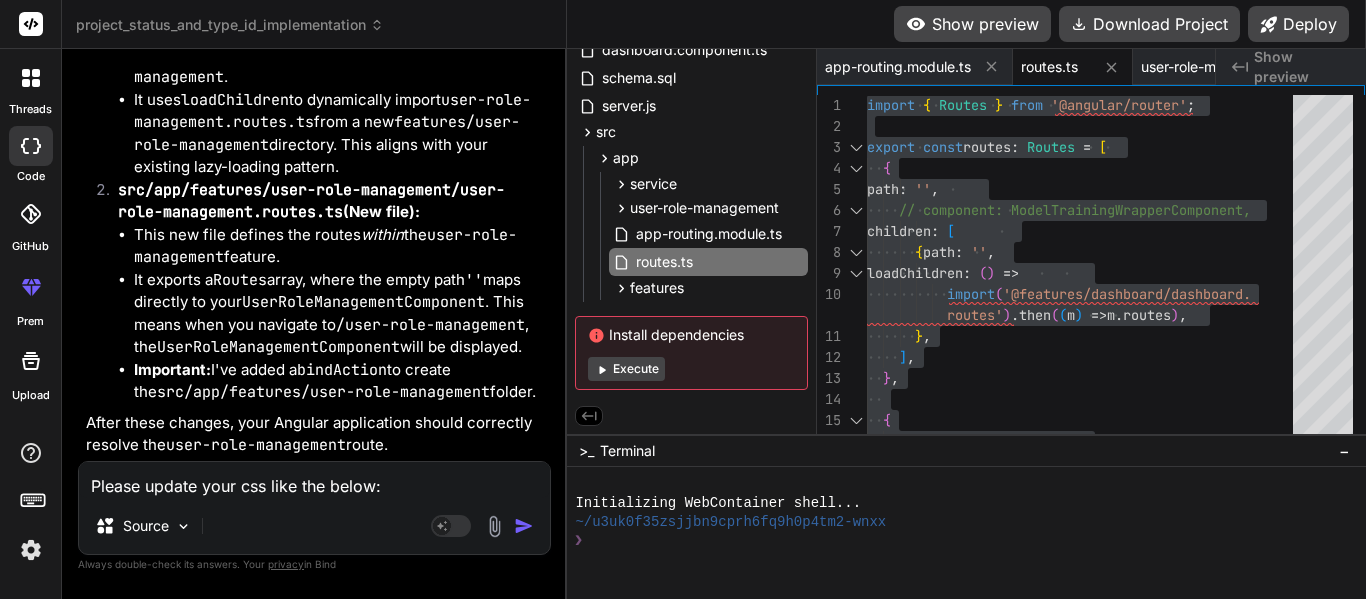 paste on ":root {
--font-private-family-brand: 'Arial', sans-serif;
--font-main-section-title-font-size: 36px;
--font-main-section-title-line-height: 44px;
--font-main-section-subtitle-font-size: 24px;
--font-main-section-subtitle-line-height: 32px;
--font-control-small-text-font-size: 14px;
--font-control-small-text-line-height: 20px;
}
:host {
display: block;
padding: 24px;
background-color: #F5F5F5;
//   min-height: 100vh;
box-sizing: border-box;
}
.user-role-page-container {
display: flex;
justify-content: center;
gap: 40px;
max-width: 1200px;
margin: 0 auto;
align-items: flex-start;
}
.left-content-wrapper {
flex: 1;
display: flex;
flex-direction: column;
gap: 16px;
max-width: 816px;
padding-right: 8px;
padding-left: 8px;
box-sizing: border-box;
}
.header-title {
font-family: var(--font-private-family-brand);
font-weight: 400;
font-size: 24px;
color: #090B0C;
margin-bottom: 24px;
}
.main-text-block {
display: flex;
flex-direction: col..." 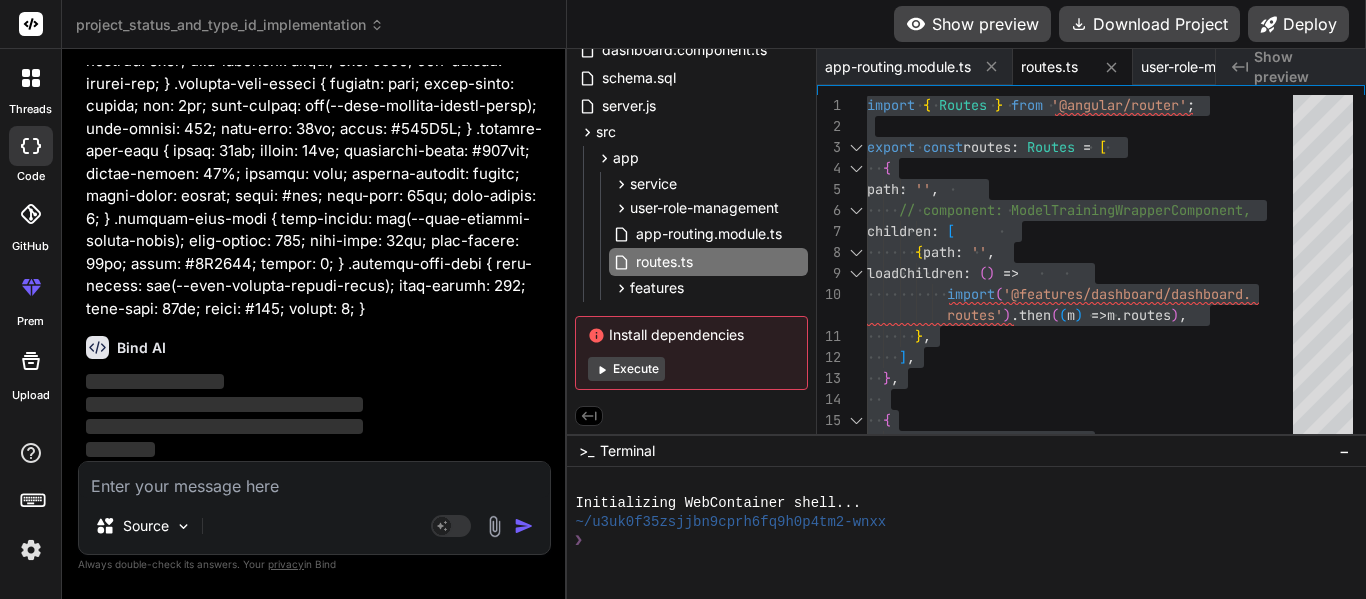 scroll, scrollTop: 0, scrollLeft: 0, axis: both 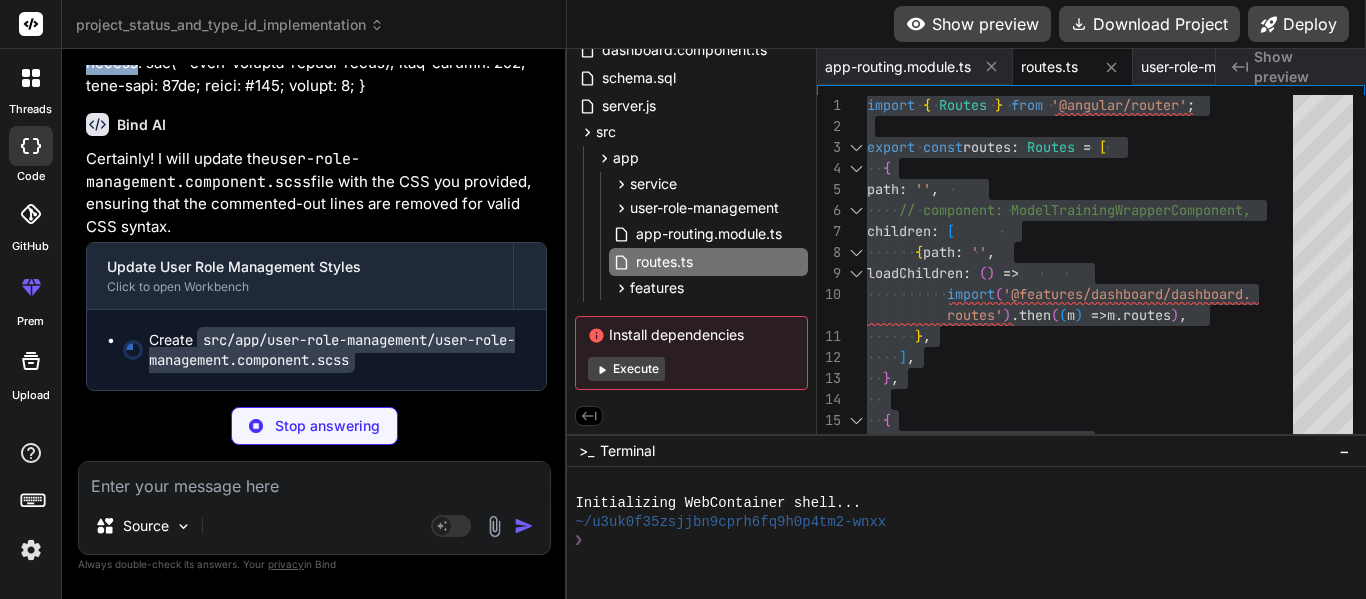 drag, startPoint x: 211, startPoint y: 287, endPoint x: 243, endPoint y: 232, distance: 63.631752 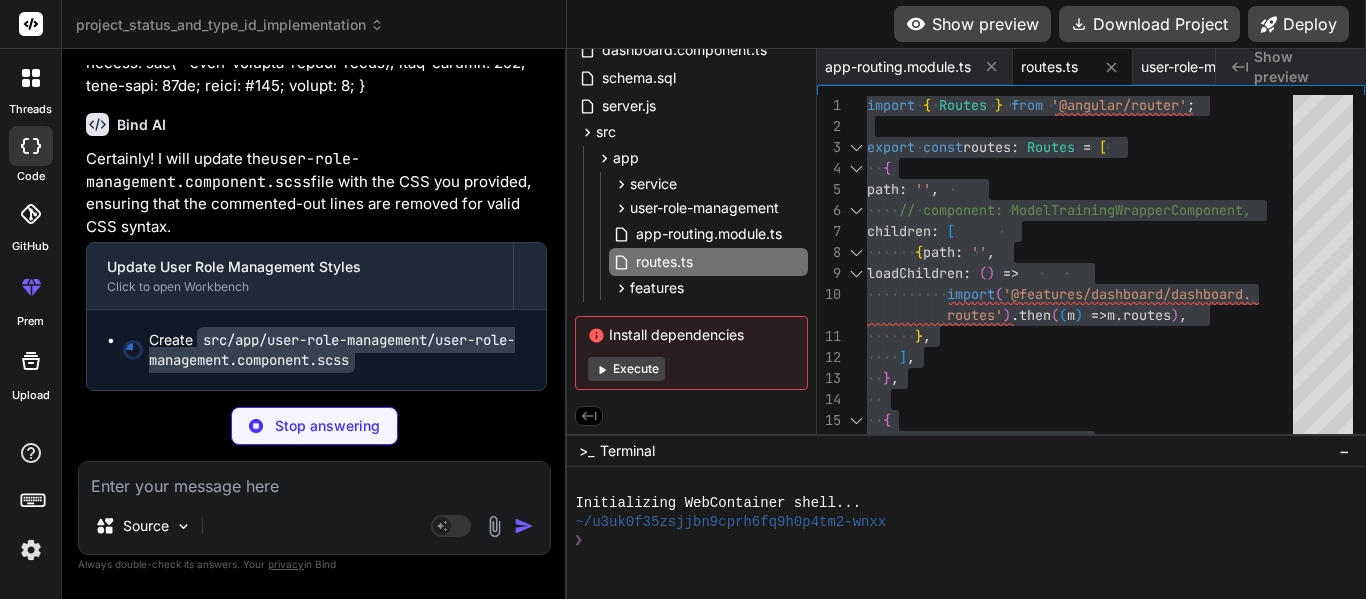 scroll, scrollTop: 50497, scrollLeft: 0, axis: vertical 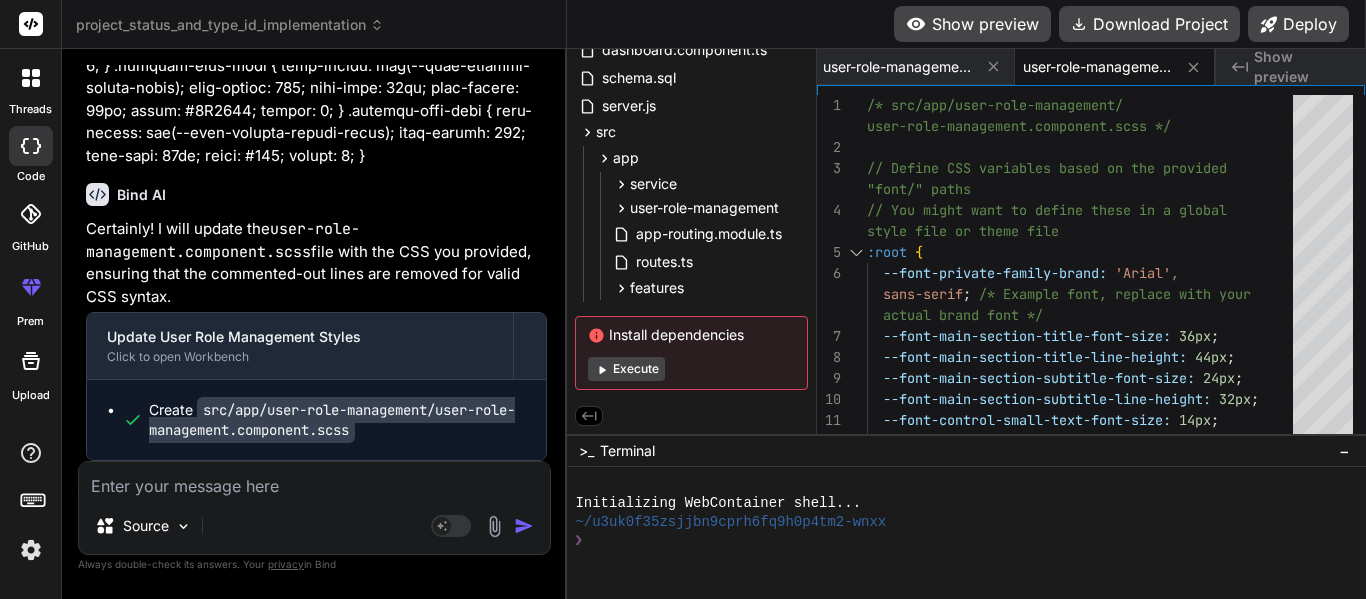 click at bounding box center [314, 480] 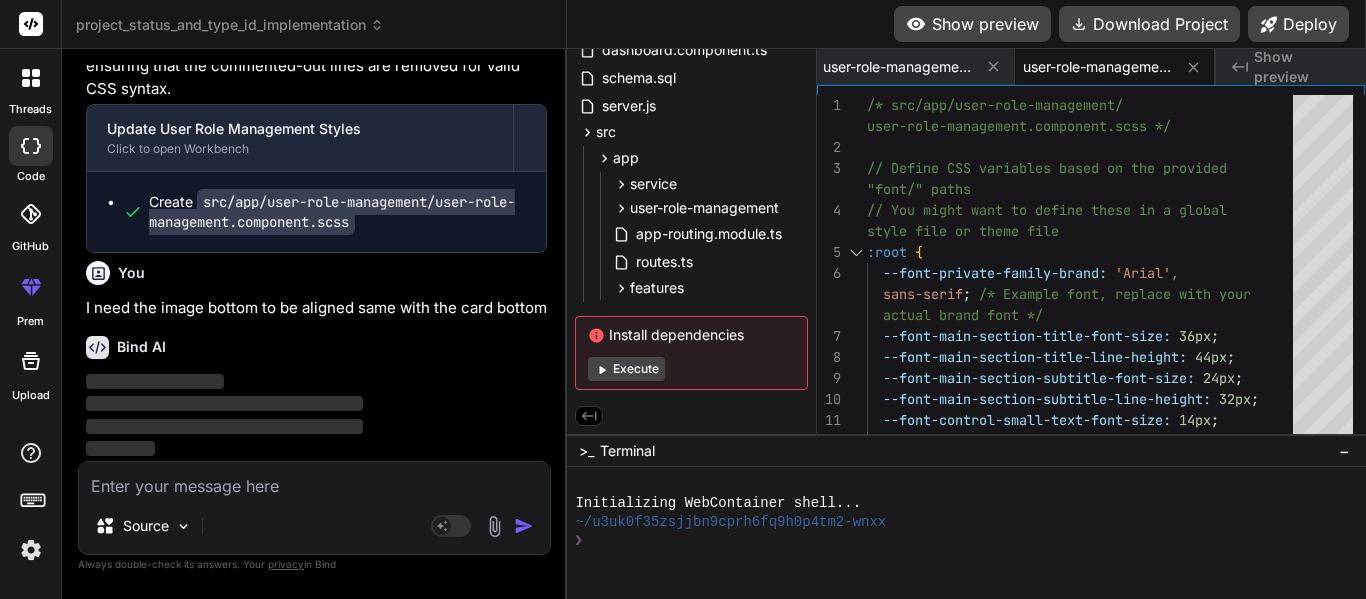 scroll, scrollTop: 50635, scrollLeft: 0, axis: vertical 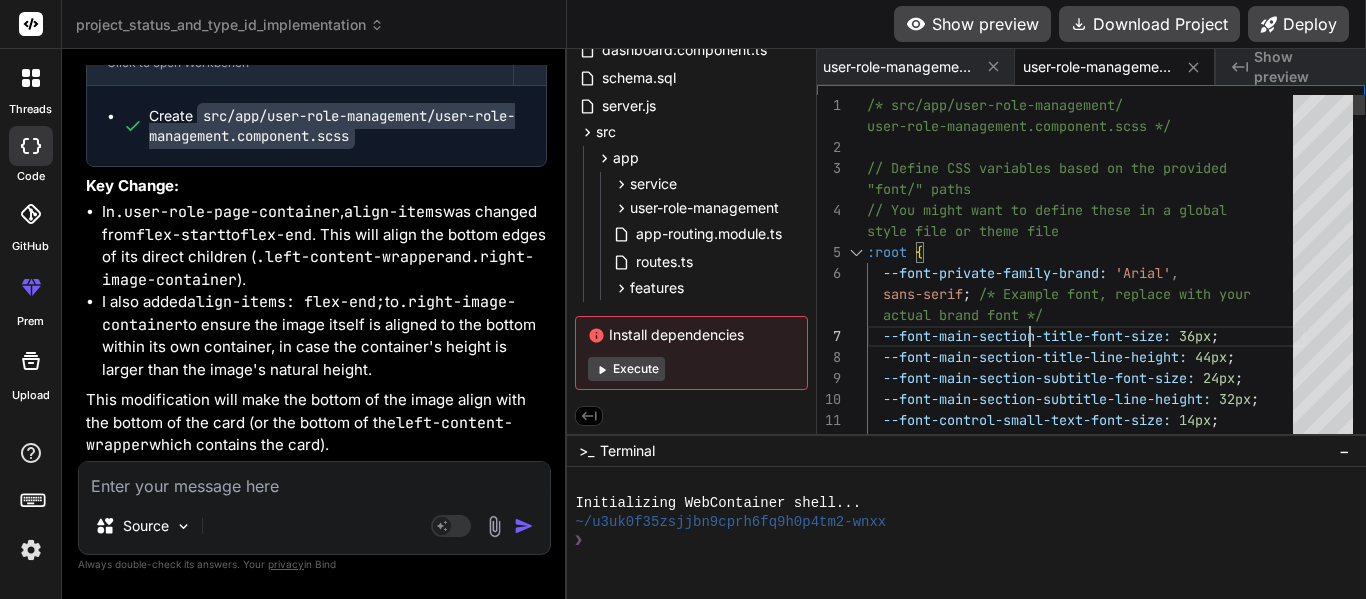 click on "--font-main-section-title-line-height:   44px ;    --font-main-section-subtitle-font-size:   24px ;    --font-main-section-title-font-size:   36px ;    --font-private-family-brand:   'Arial' ,   :root   { // You might want to define these in a global  // Define CSS variables based on the provided  /* src/app/user-role-management/    --font-main-section-subtitle-line-height:   32px ;    --font-control-small-text-font-size:   14px ; user-role-management.component.scss */ "font/" paths style file or theme file    sans-serif ;   /* Example font, replace with your     actual brand font */    --font-control-small-text-line-height:   20px ;" at bounding box center (1086, 3108) 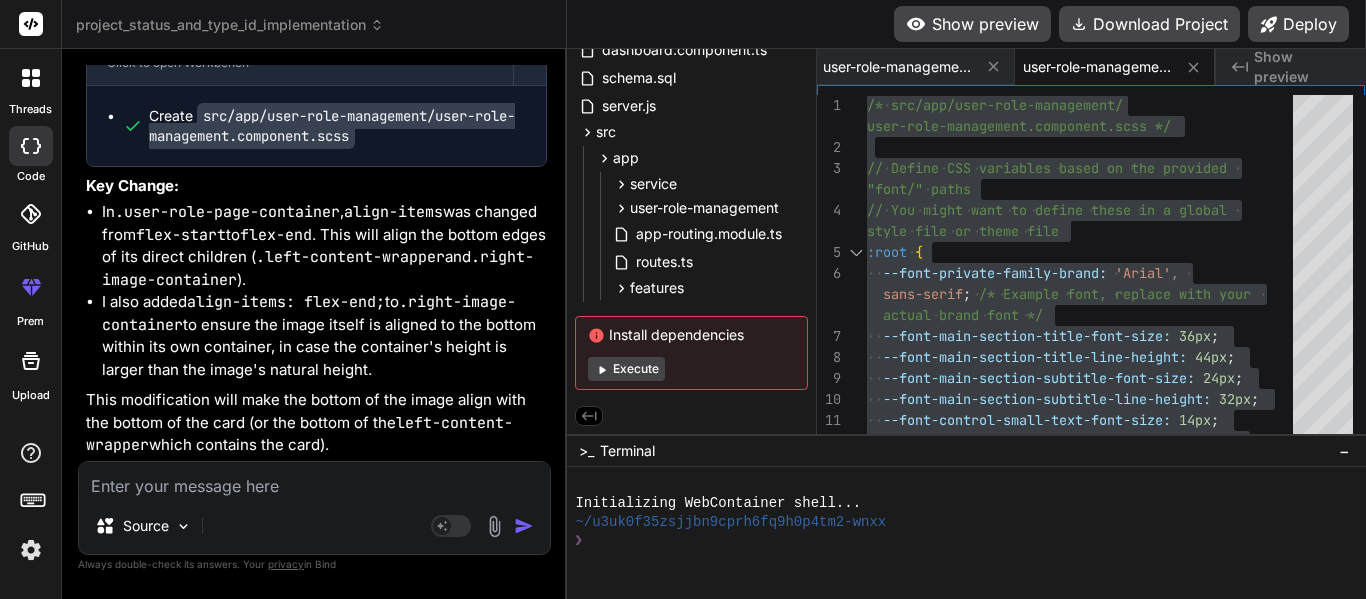 click at bounding box center (314, 480) 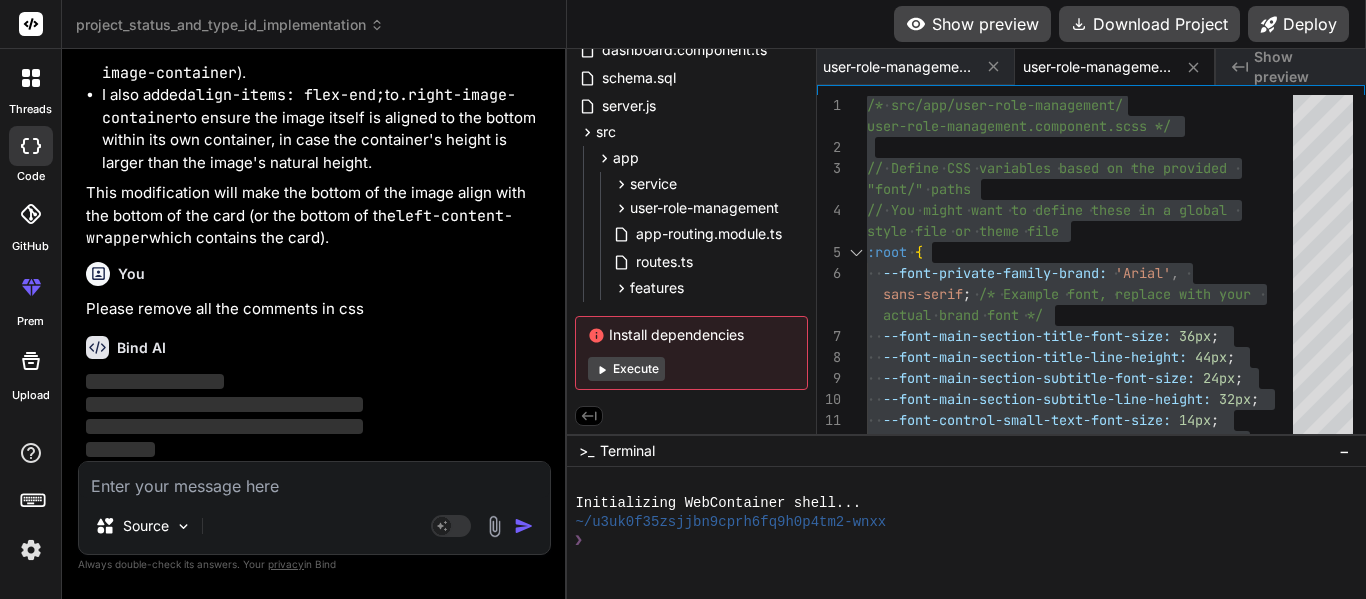 scroll, scrollTop: 51342, scrollLeft: 0, axis: vertical 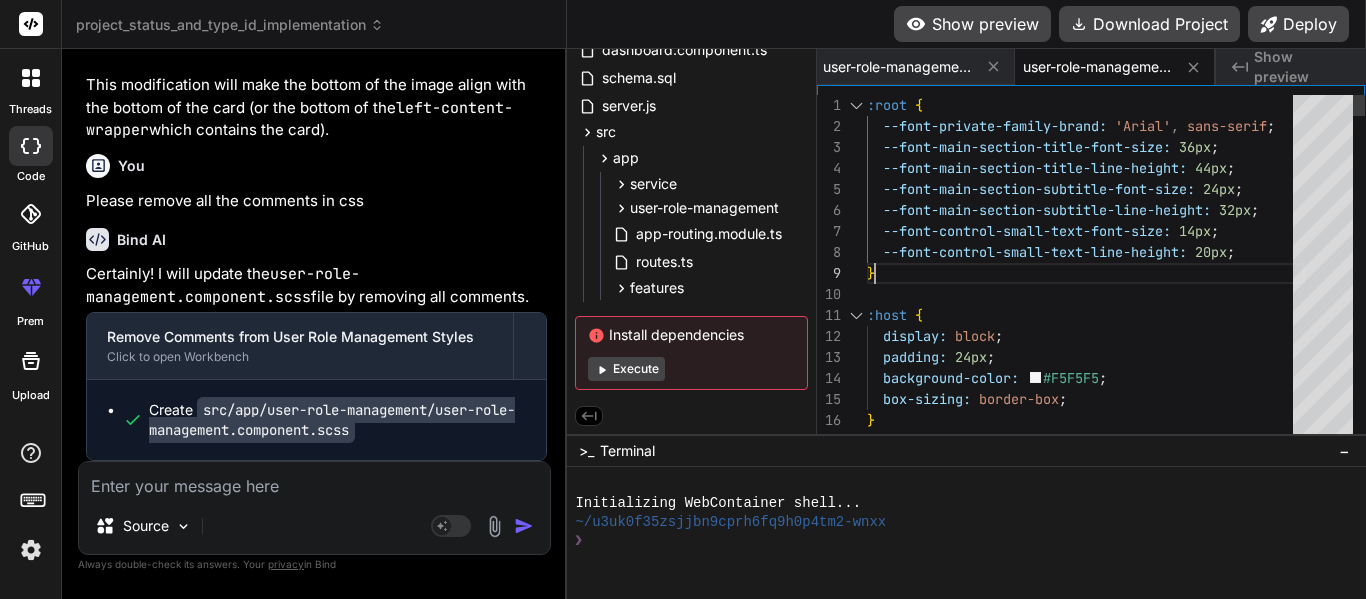 click on "--font-control-small-text-line-height: 20px ; }   --font-control-small-text-font-size: 14px ;   --font-main-section-subtitle-line-height: 32px ;   --font-main-section-subtitle-font-size: 24px ;   --font-main-section-title-line-height: 44px ;   --font-main-section-title-font-size: 36px ;   --font-private-family-brand: 'Arial' , sans-serif ; :root   { :host   {   display: block ;   padding: 24px ;   background-color: #F5F5F5 ;     box-sizing: border-box ; }" at bounding box center [1086, 2972] 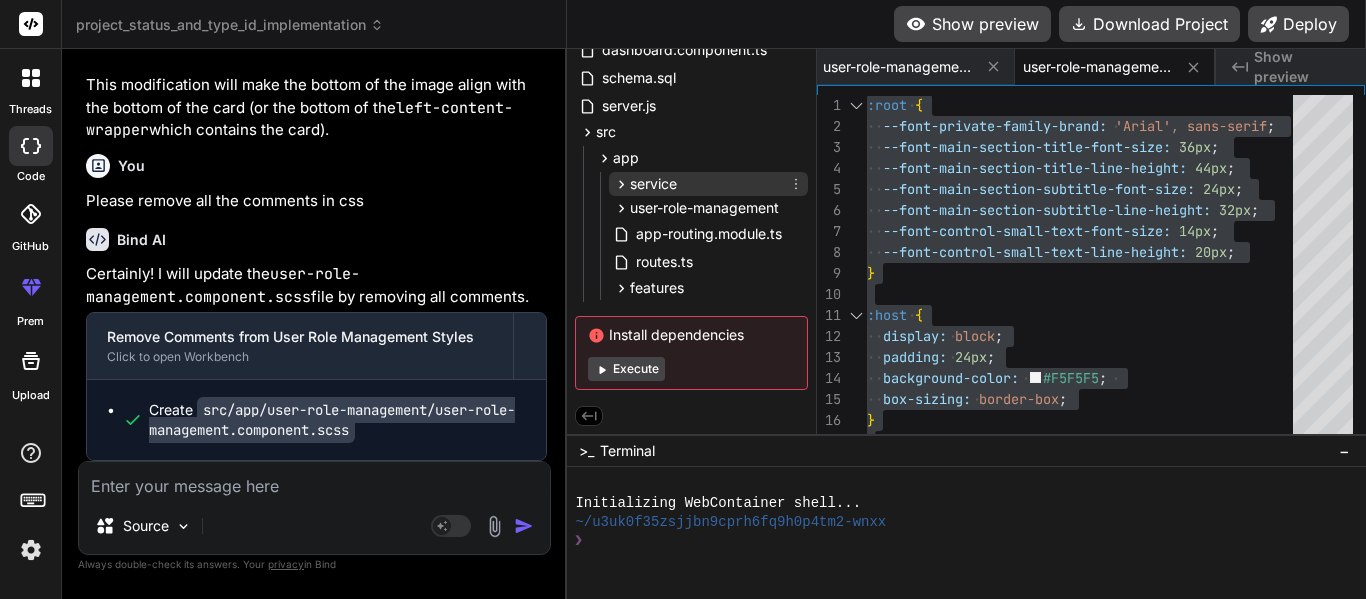 click on "service" at bounding box center [653, 184] 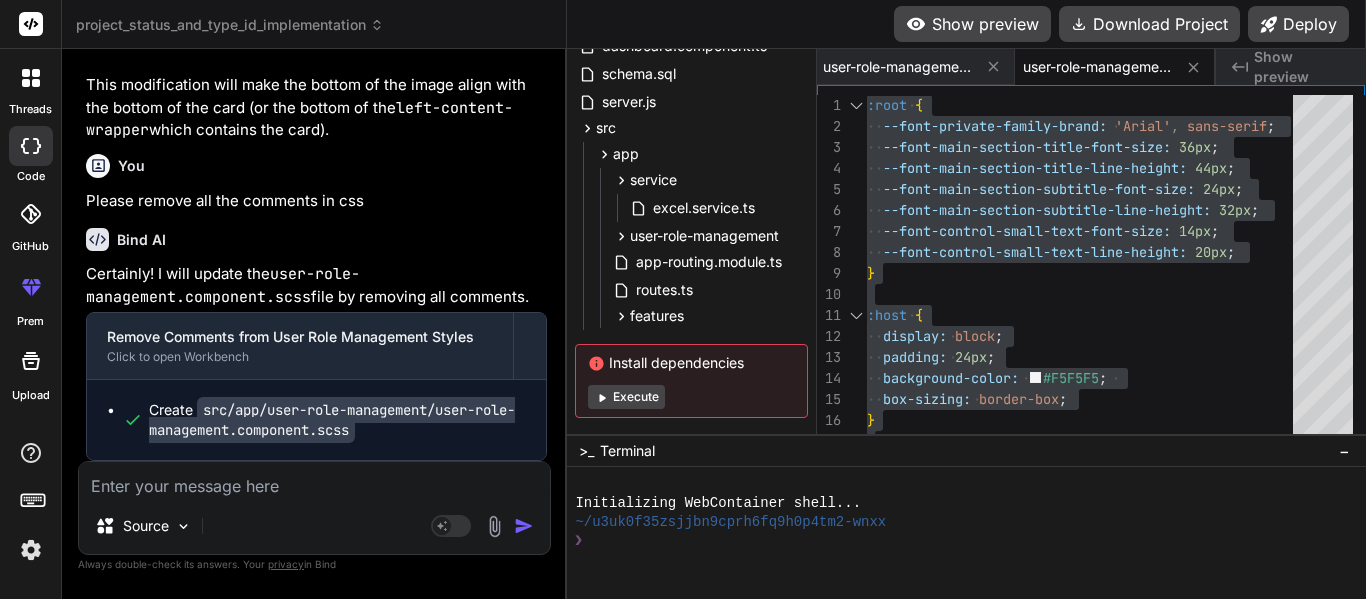 click at bounding box center (314, 480) 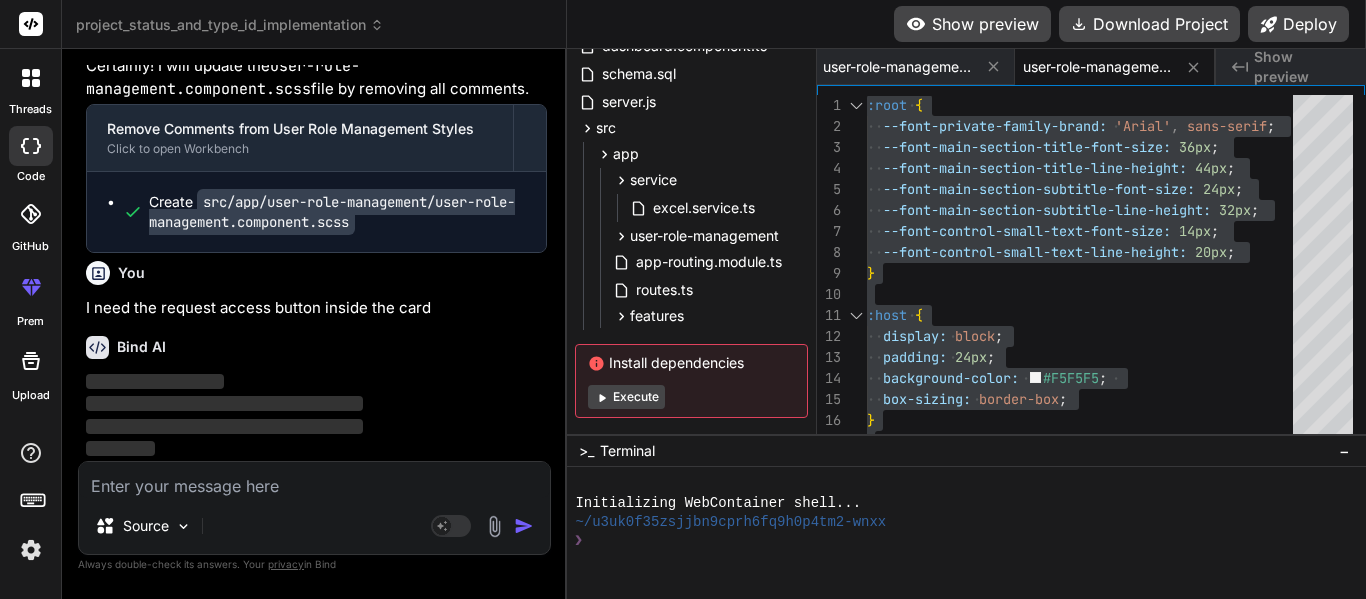scroll, scrollTop: 51658, scrollLeft: 0, axis: vertical 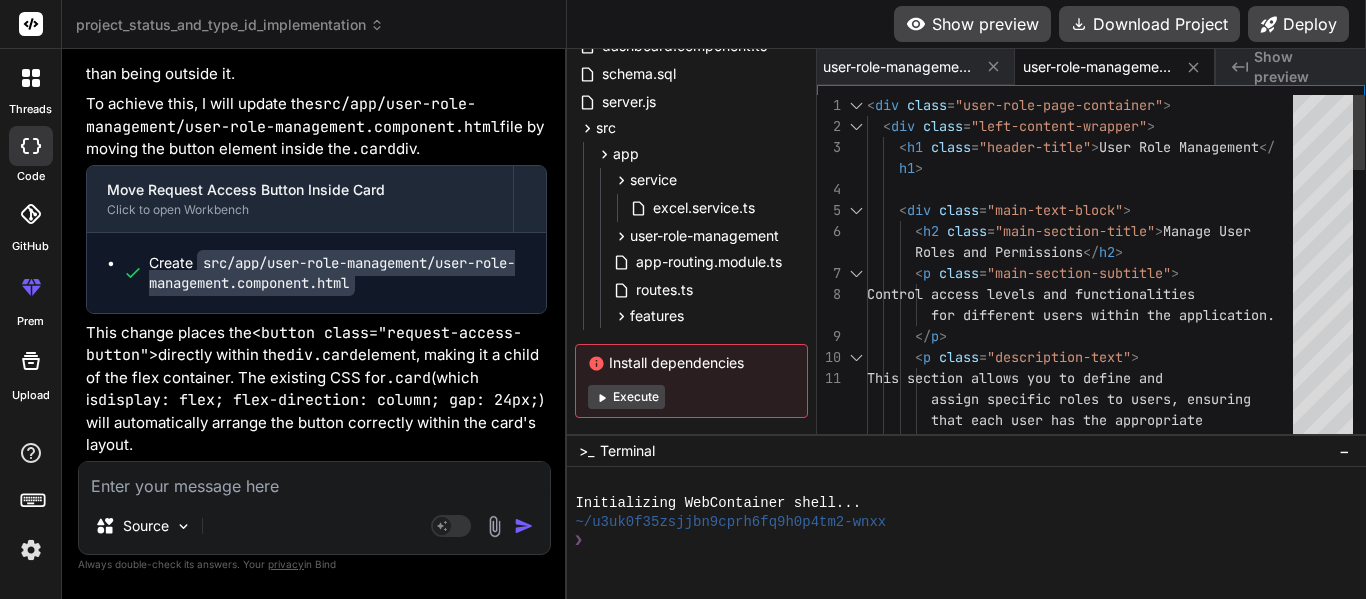 click on "[TAG class="left-content-wrapper"][TAG class="user-role-page-container"]  [TAG class="description-text"]  This section allows you to define and   assign specific roles to users, ensuring   that each user has the appropriate   permissions to perform their tasks while   Roles and Permissions[TAG]  for different users within the application.   [TAG class="main-section-subtitle"]  [TAG class="main-section-title"] Manage User   [TAG class="main-text-block"]  [TAG class="header-title"] User Role Management[TAG]   [TAG class="main-section-subtitle"]  Control access levels and functionalities     [TAG]" at bounding box center [1086, 903] 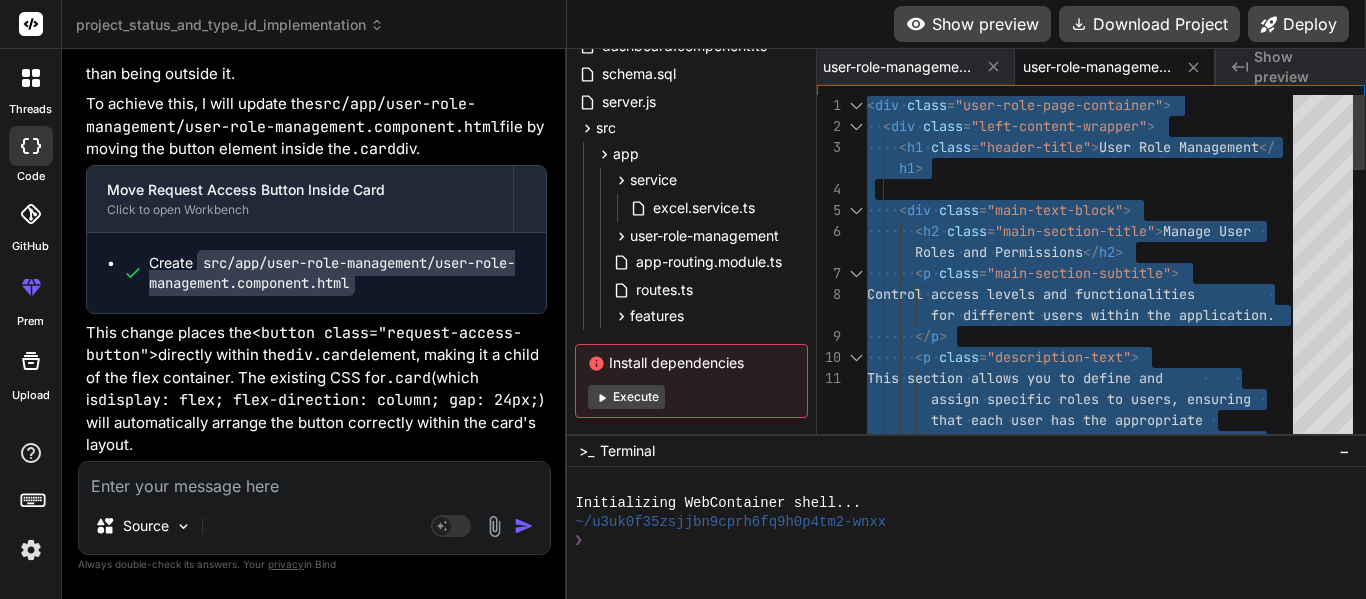 click on "[TAG class="left-content-wrapper"][TAG class="user-role-page-container"]  [TAG class="description-text"]  This section allows you to define and   assign specific roles to users, ensuring   that each user has the appropriate   permissions to perform their tasks while   Roles and Permissions[TAG]  for different users within the application.   [TAG class="main-section-subtitle"]  [TAG class="main-section-title"] Manage User   [TAG class="main-text-block"]  [TAG class="header-title"] User Role Management[TAG]   [TAG class="main-section-subtitle"]  Control access levels and functionalities     [TAG]" at bounding box center (1086, 903) 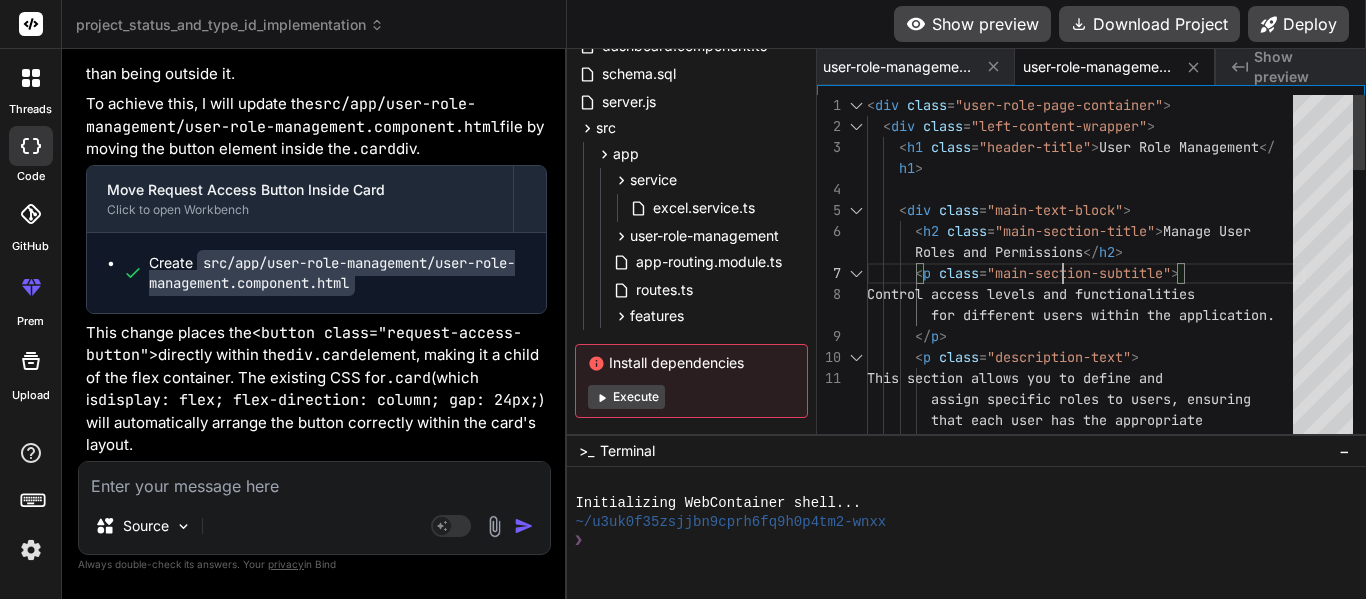 click on "[TAG class="left-content-wrapper"][TAG class="user-role-page-container"]  [TAG class="description-text"]  This section allows you to define and   assign specific roles to users, ensuring   that each user has the appropriate   permissions to perform their tasks while   Roles and Permissions[TAG]  for different users within the application.   [TAG class="main-section-subtitle"]  [TAG class="main-section-title"] Manage User   [TAG class="main-text-block"]  [TAG class="header-title"] User Role Management[TAG]   [TAG class="main-section-subtitle"]  Control access levels and functionalities     [TAG]" at bounding box center [1086, 903] 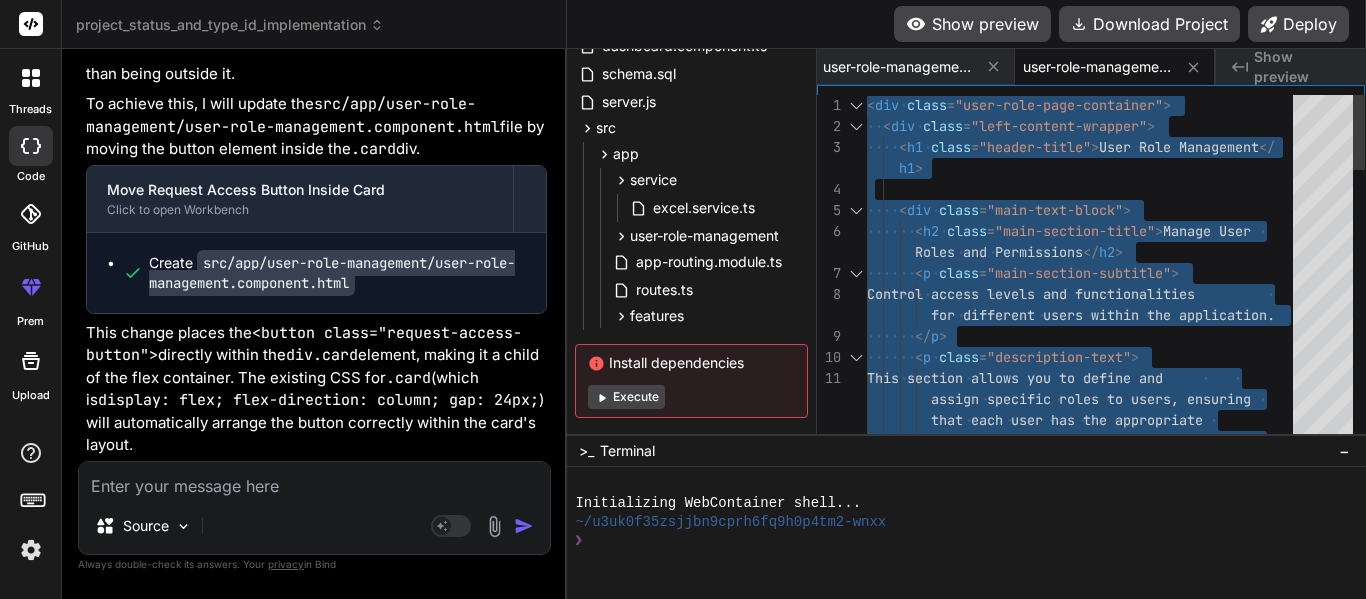 click on "[TAG class="left-content-wrapper"][TAG class="user-role-page-container"]  [TAG class="description-text"]  This section allows you to define and   assign specific roles to users, ensuring   that each user has the appropriate   permissions to perform their tasks while   Roles and Permissions[TAG]  for different users within the application.   [TAG class="main-section-subtitle"]  [TAG class="main-section-title"] Manage User   [TAG class="main-text-block"]  [TAG class="header-title"] User Role Management[TAG]   [TAG class="main-section-subtitle"]  Control access levels and functionalities     [TAG]" at bounding box center (1086, 903) 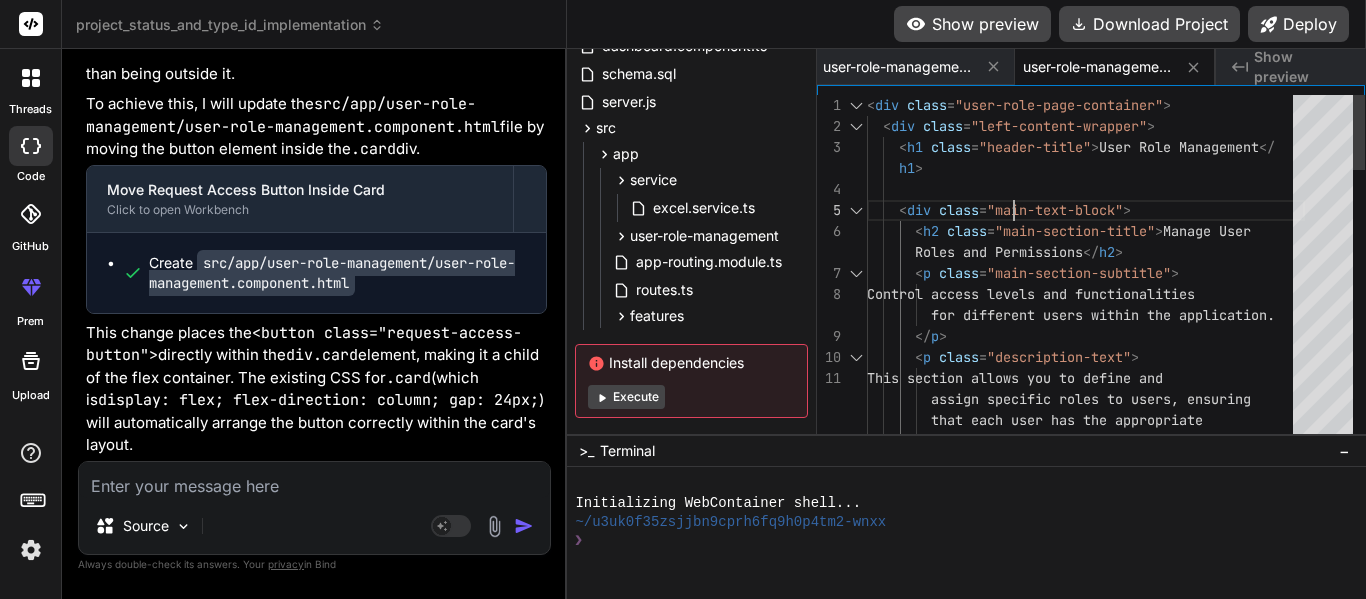 click on "[TAG class="left-content-wrapper"][TAG class="user-role-page-container"]  [TAG class="description-text"]  This section allows you to define and   assign specific roles to users, ensuring   that each user has the appropriate   permissions to perform their tasks while   Roles and Permissions[TAG]  for different users within the application.   [TAG class="main-section-subtitle"]  [TAG class="main-section-title"] Manage User   [TAG class="main-text-block"]  [TAG class="header-title"] User Role Management[TAG]   [TAG class="main-section-subtitle"]  Control access levels and functionalities     [TAG]" at bounding box center (1086, 903) 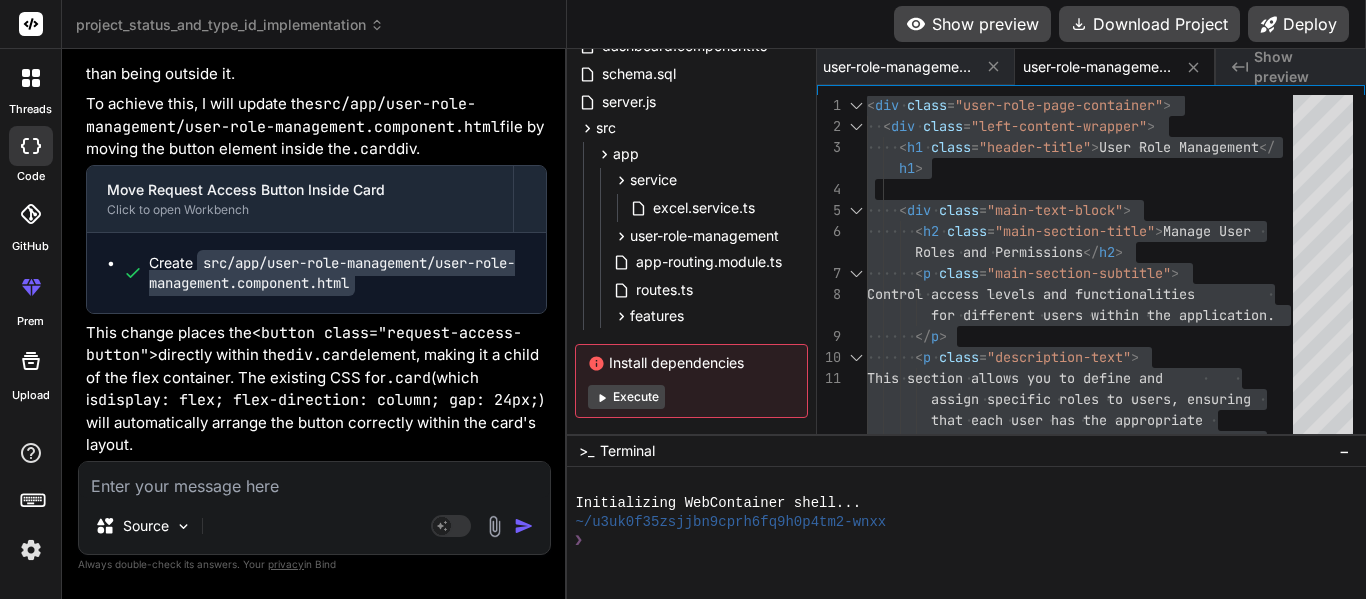 click at bounding box center [314, 480] 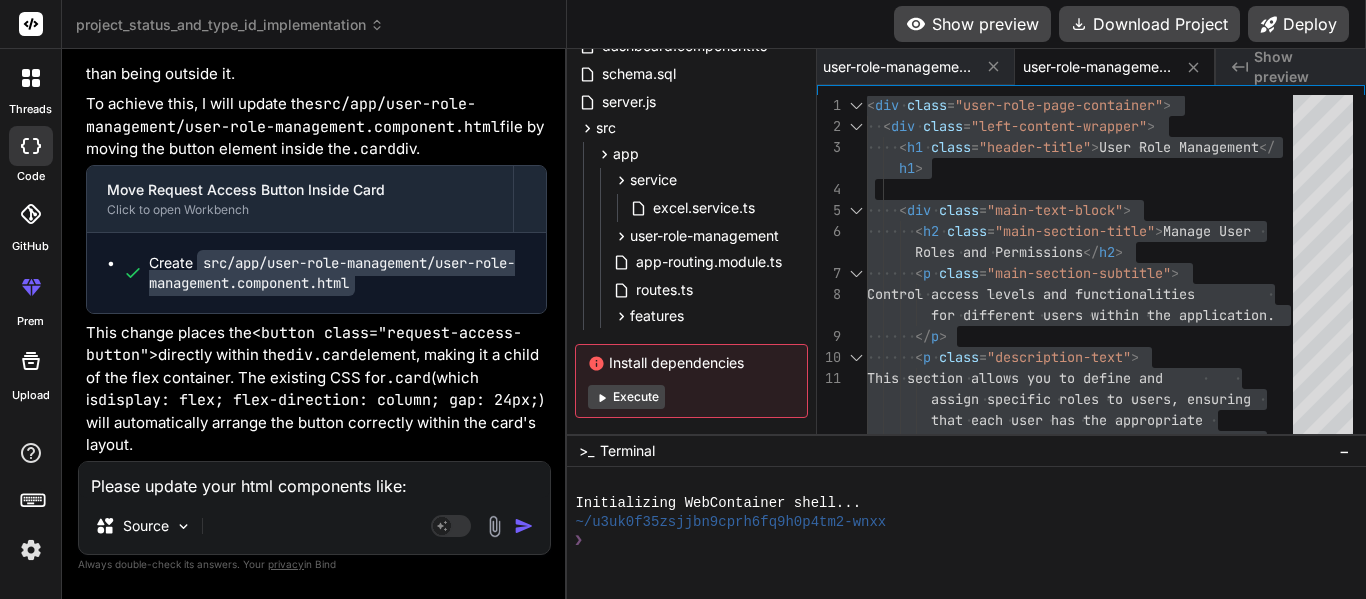 paste on "<lor ipsum="dolo-sita-cons-adipiscin">
<eli seddo="eius-tempori-utlabor">
<etd magna="aliqua-enima">MI Venia Quisnostr</exe>
<ull labor="nisi-aliq-exeac">
<c9 duisa="irur-inrepre-volup">Veli ESS Cillumfugia null Paria-ex-Sin Occaecat — Cupidatat!</n8>
<p suntc="quio-deserun-mollitan">Ides laborum persp undeomnisi NAT errorvo accu dolorem!</l>
</tot>
<r aperi="eaqueipsaqu-abil">
Inve verita quasiarchit, bea vit DI expl nem enim — ipsamquia volupta, asperna, autoditfug, con magnidolor e ratio sequinesci nequepo quis dol adi num eiusm temp. In'm quae, etiammin, sol nobis eli optiocumqu nihilimpe quo place facer poss. Ass re temp — aut'qu offic de reru ne saepee volupt!
</r>
<!-- Recu ita earumhi tenet (Sapie 2) -->
<del reici="volu" *maIo="!aliaspeRfer">
<dol asper="repe-minim">Nostrum ex ull cor susc?!</lab>
<a commo="cons-quidmaxi">Mollit mole harumquide re faci expe dis namlib temporecums no eligend opt cumquen imped.</m>
<q maxi="#" plac..." 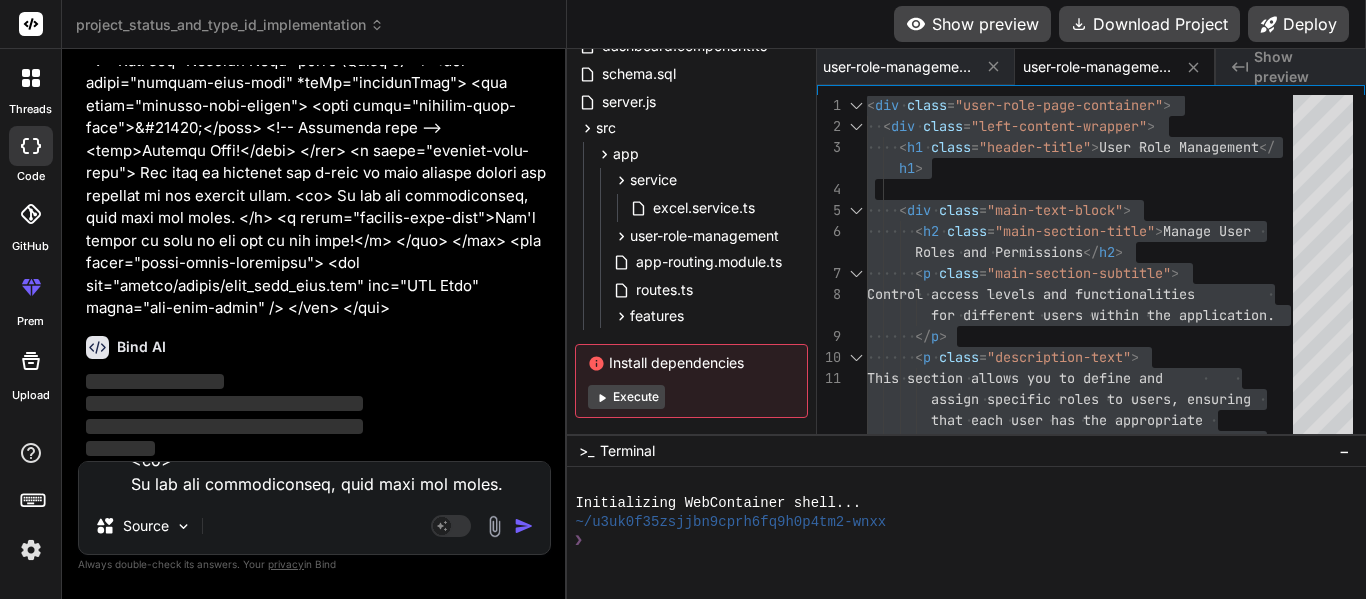 scroll, scrollTop: 0, scrollLeft: 0, axis: both 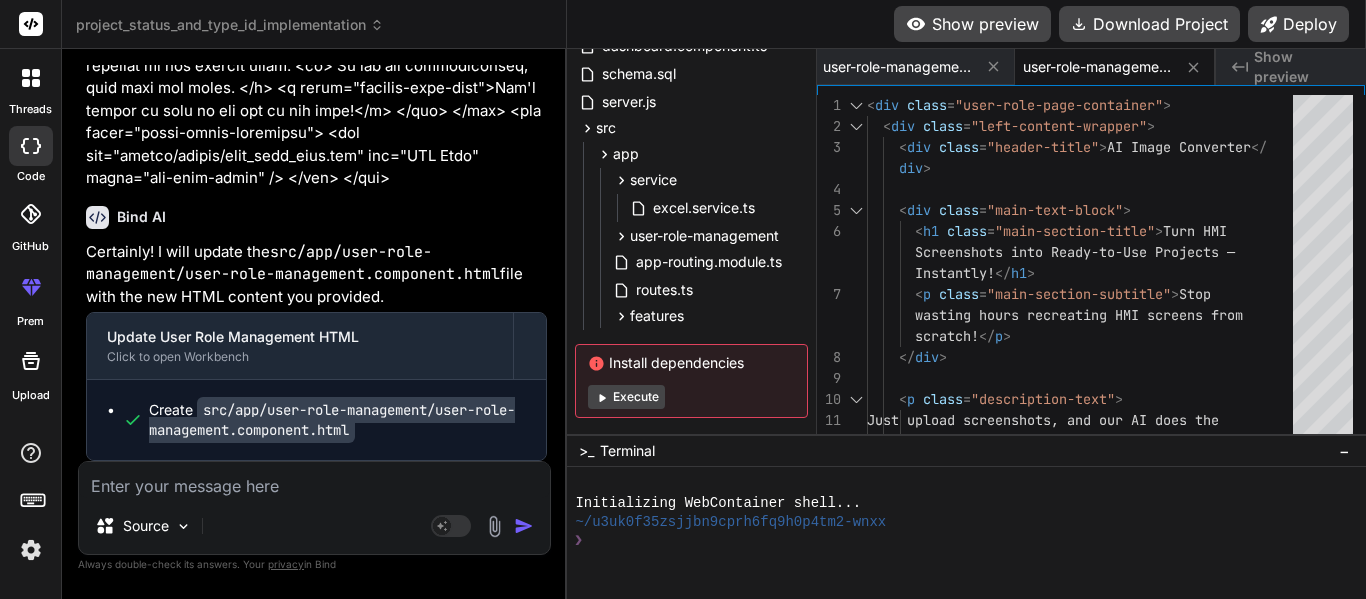 click at bounding box center (314, 480) 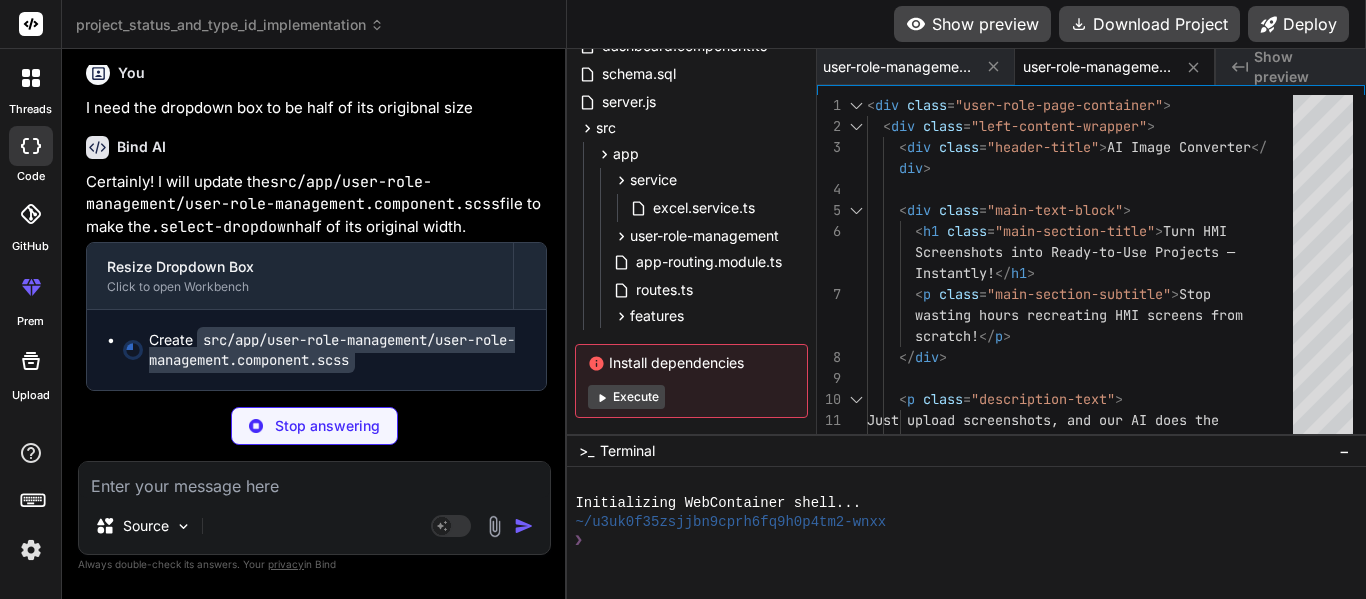 scroll, scrollTop: 53567, scrollLeft: 0, axis: vertical 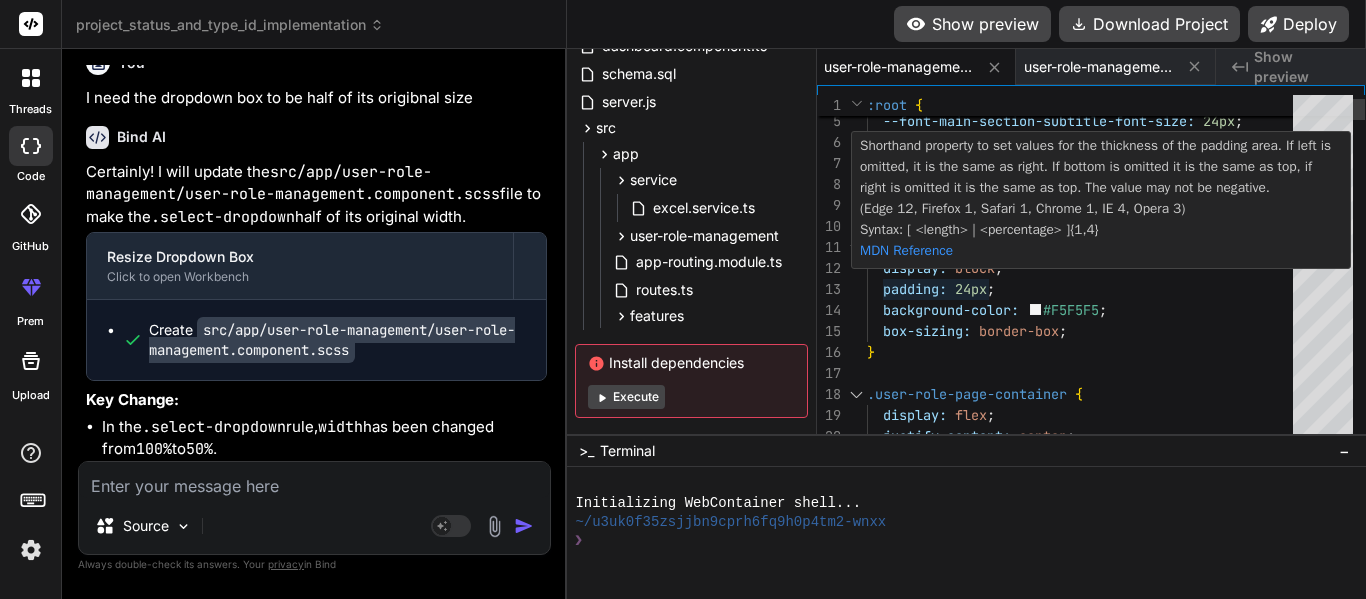 click on "--font-control-small-text-line-height:   20px ; }    --font-control-small-text-font-size:   14px ;    --font-main-section-subtitle-line-height:   32px ;    --font-main-section-subtitle-font-size:   24px ;    --font-main-section-title-line-height:   44px ; :host   {    display:   block ;    padding:   24px ;    background-color:     #F5F5F5 ;      box-sizing:   border-box ; } .user-role-page-container   {    display:   flex ;    justify-content:   center ;" at bounding box center (1086, 2904) 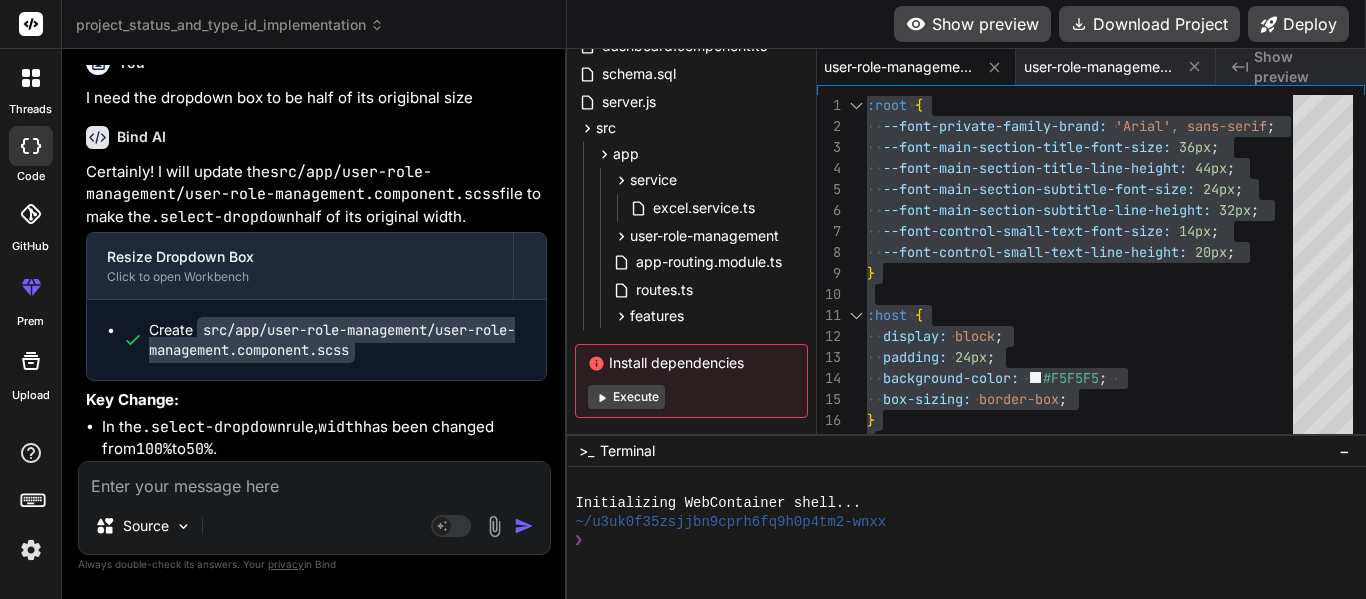 click at bounding box center [314, 480] 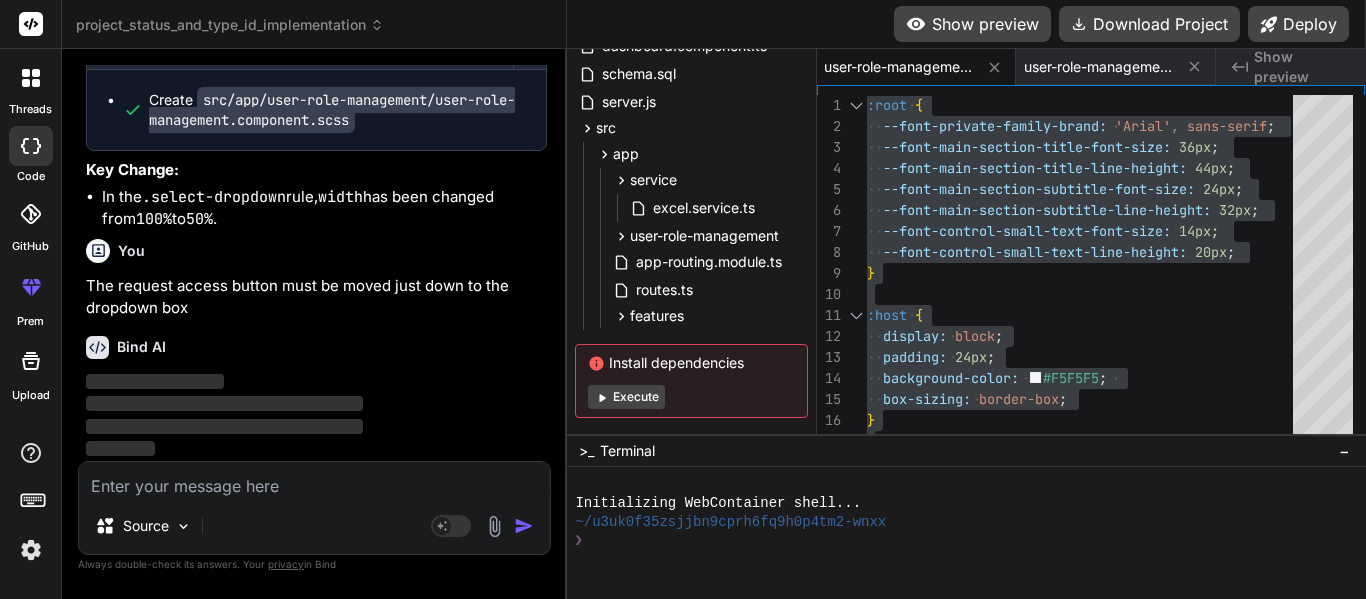 scroll, scrollTop: 53806, scrollLeft: 0, axis: vertical 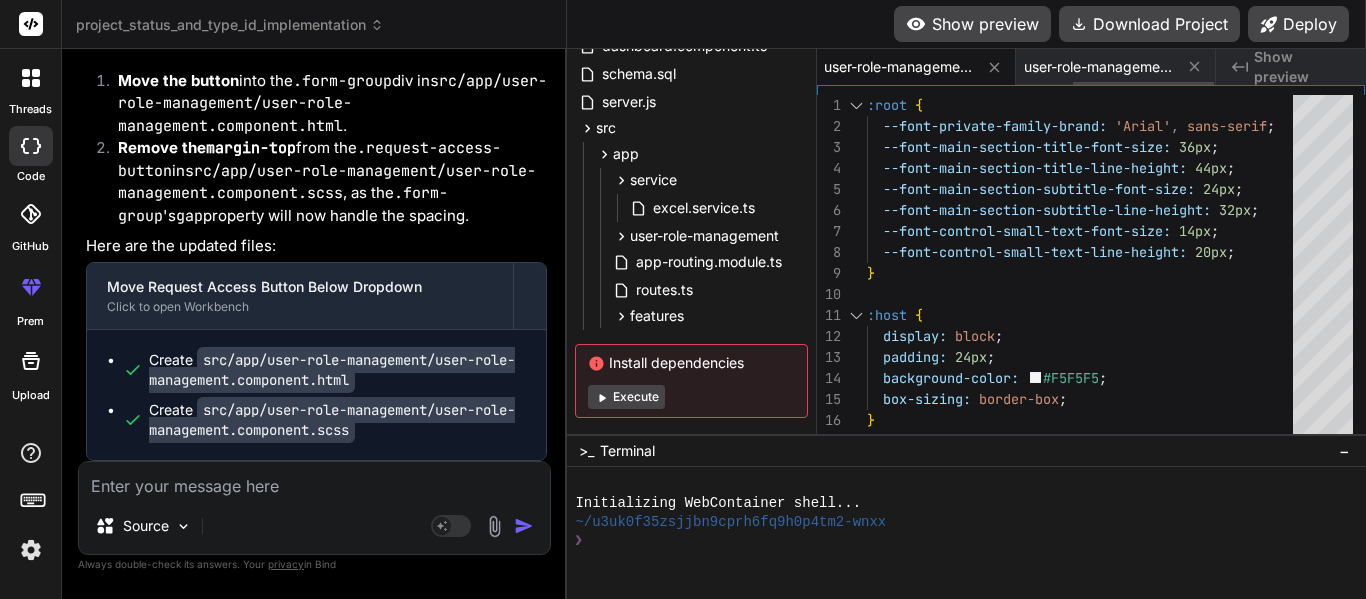 click on "user-role-management.component.scss" at bounding box center [899, 67] 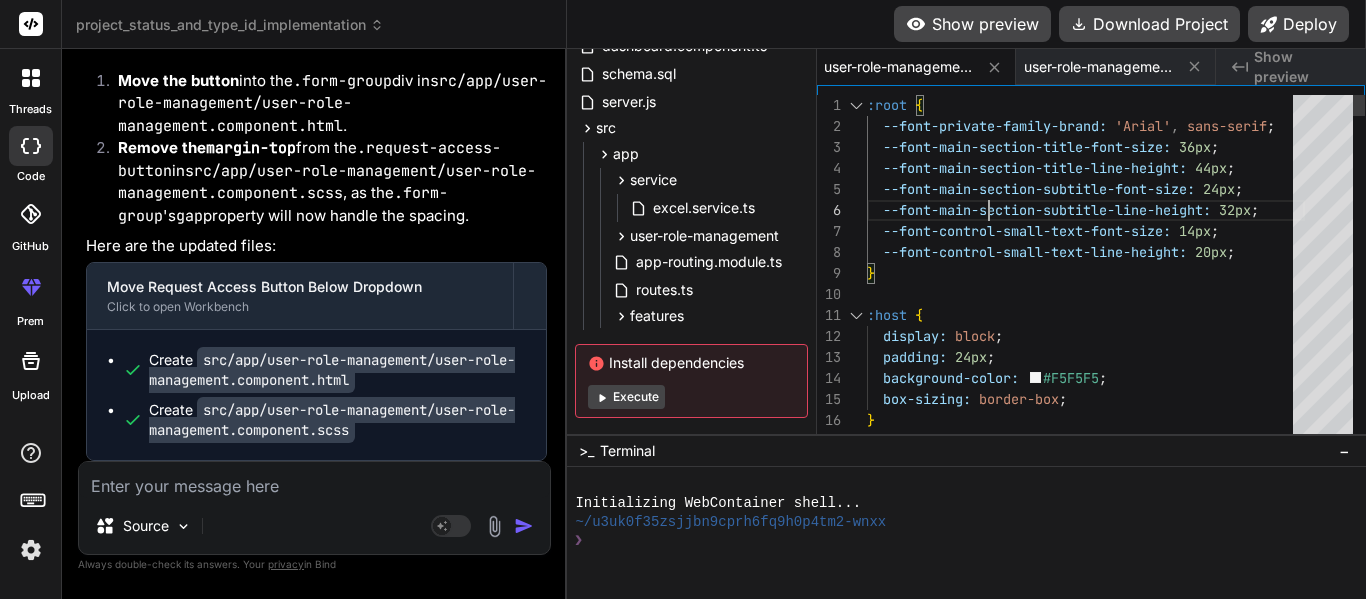 scroll, scrollTop: 0, scrollLeft: 0, axis: both 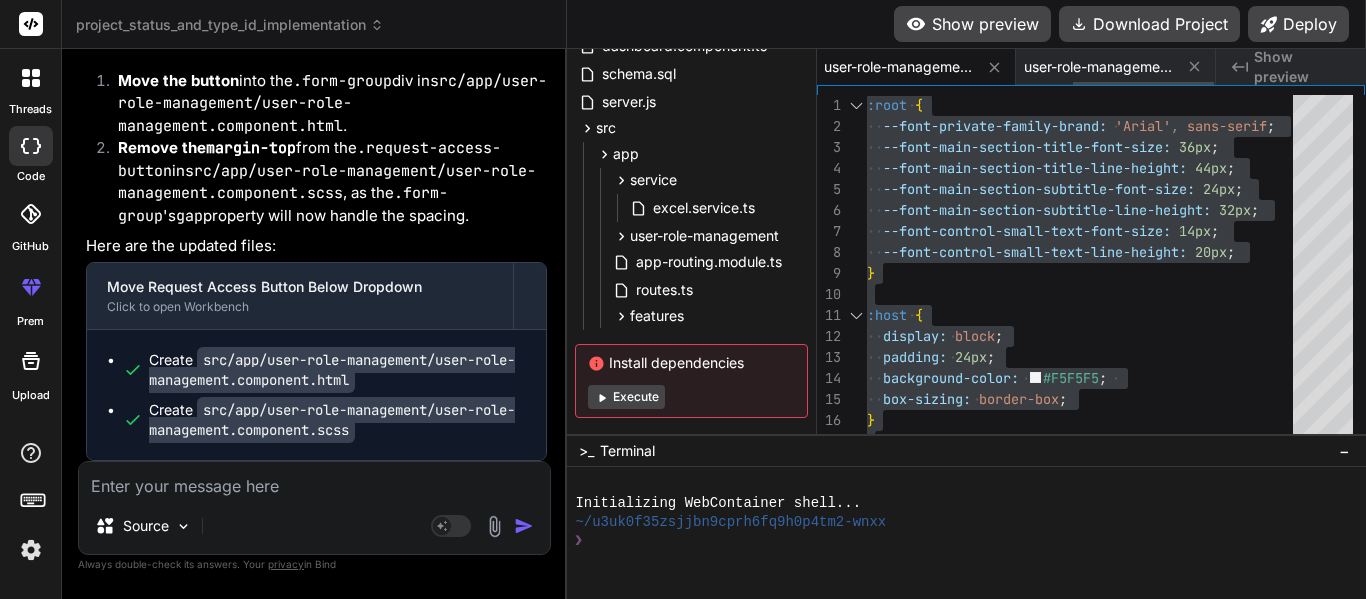 click on "user-role-management.component.scss" at bounding box center (899, 67) 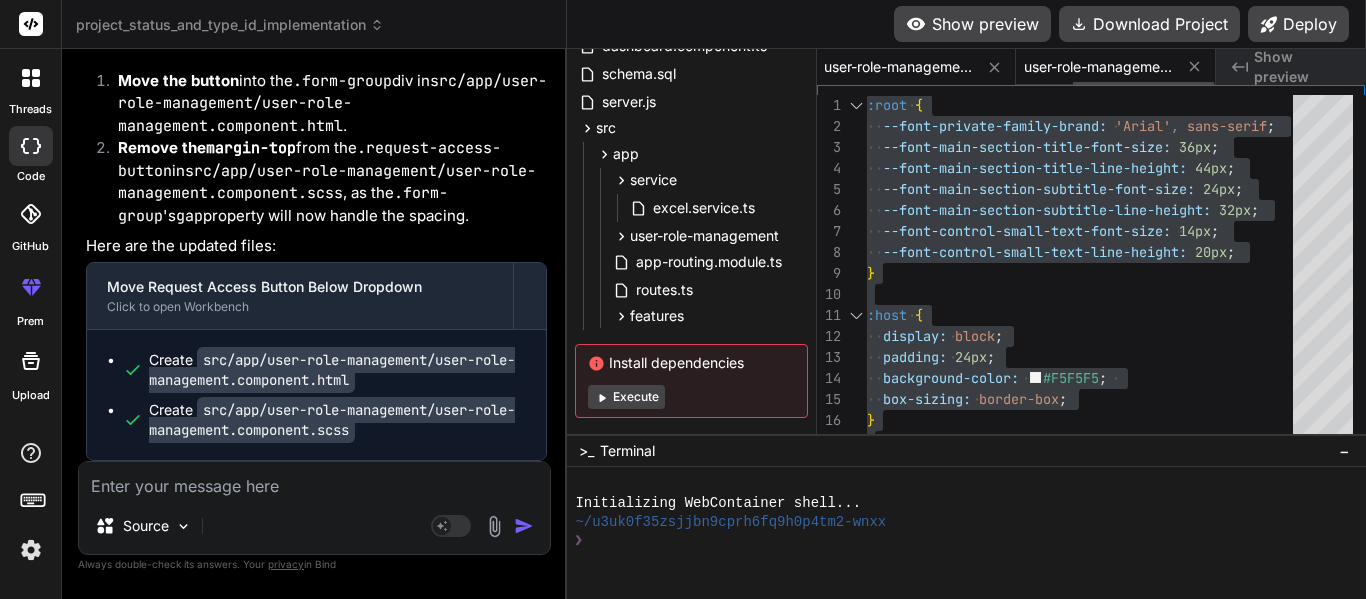 click on "user-role-management.component.html" at bounding box center (1099, 67) 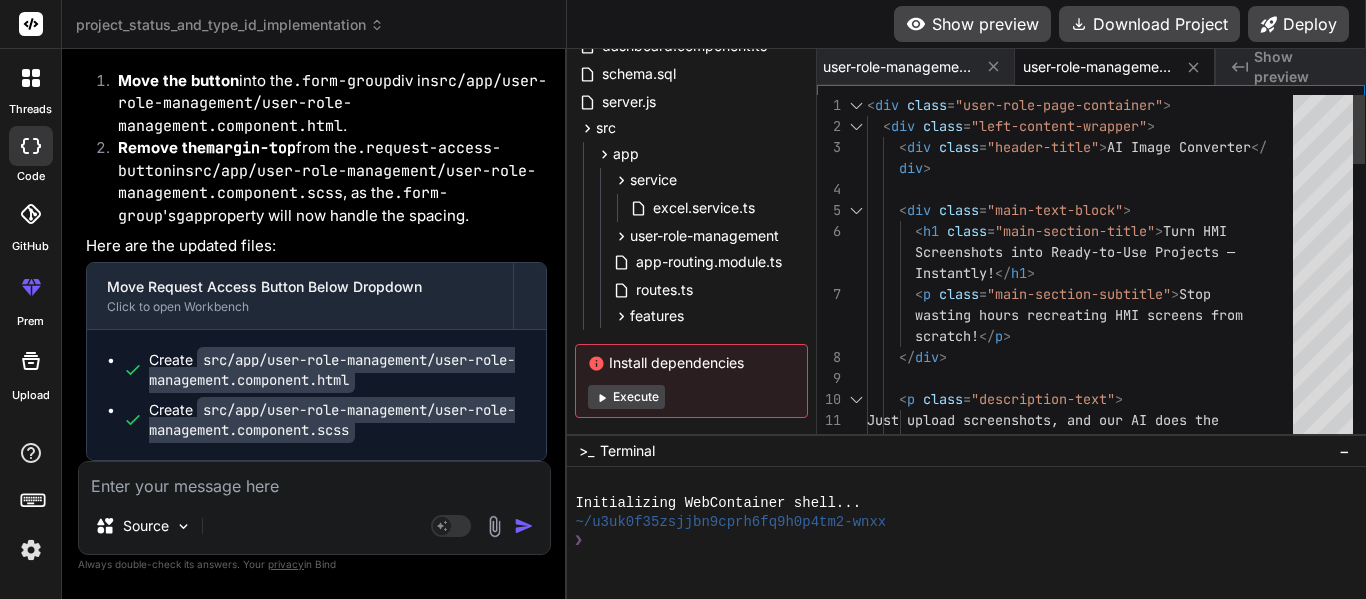 scroll, scrollTop: 0, scrollLeft: 0, axis: both 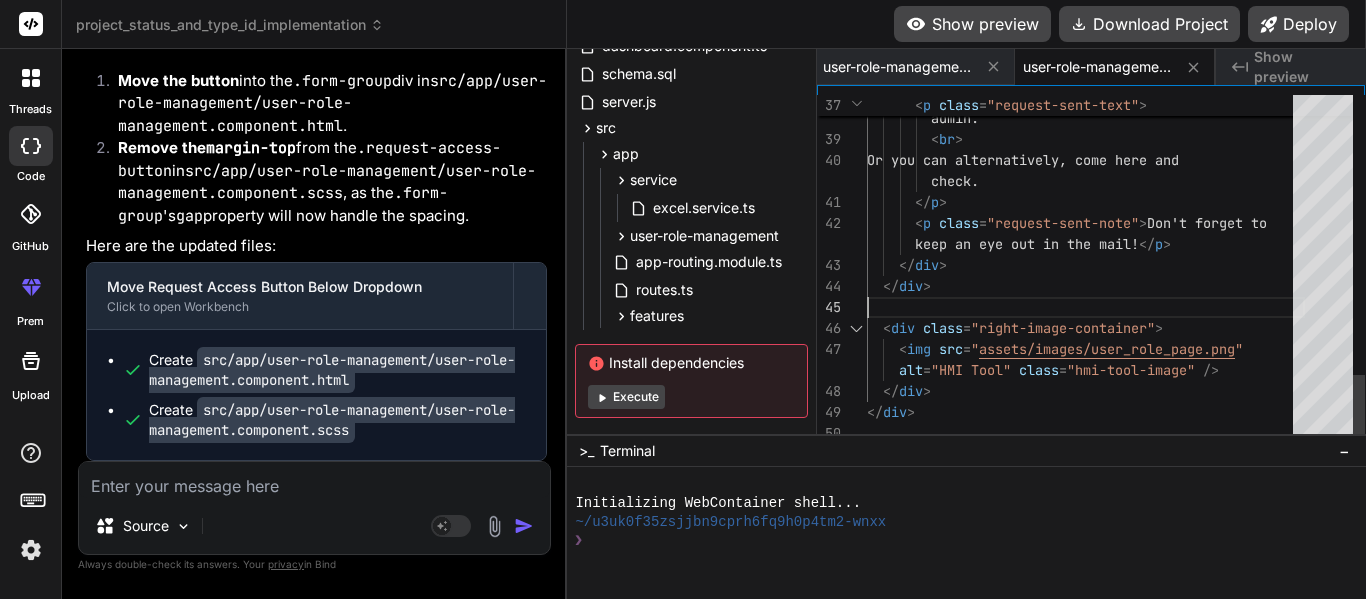 click on "request status and approval by the consent           admin.          < br >         Or you can alternatively, come here and           check.        </ p >        < p   class = "request-sent-note" > Don't forget to         keep an eye out in the mail! </ p >      </ div >    </ div >    < div   class = "right-image-container" >      < img   src = " assets/images/user_role_page.png "        alt = "HMI Tool"   class = "hmi-tool-image"   />    </ div > </ div >" at bounding box center (1086, -428) 